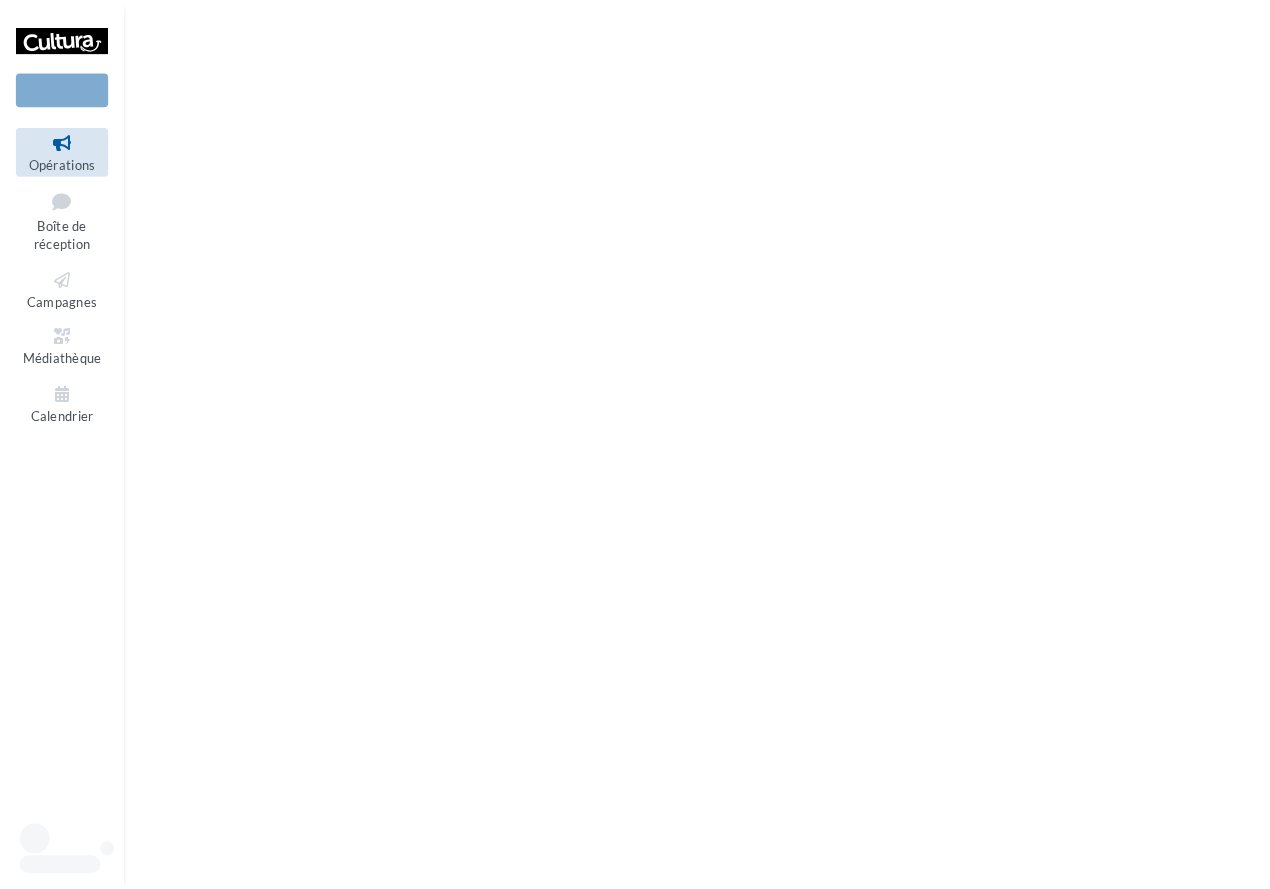scroll, scrollTop: 0, scrollLeft: 0, axis: both 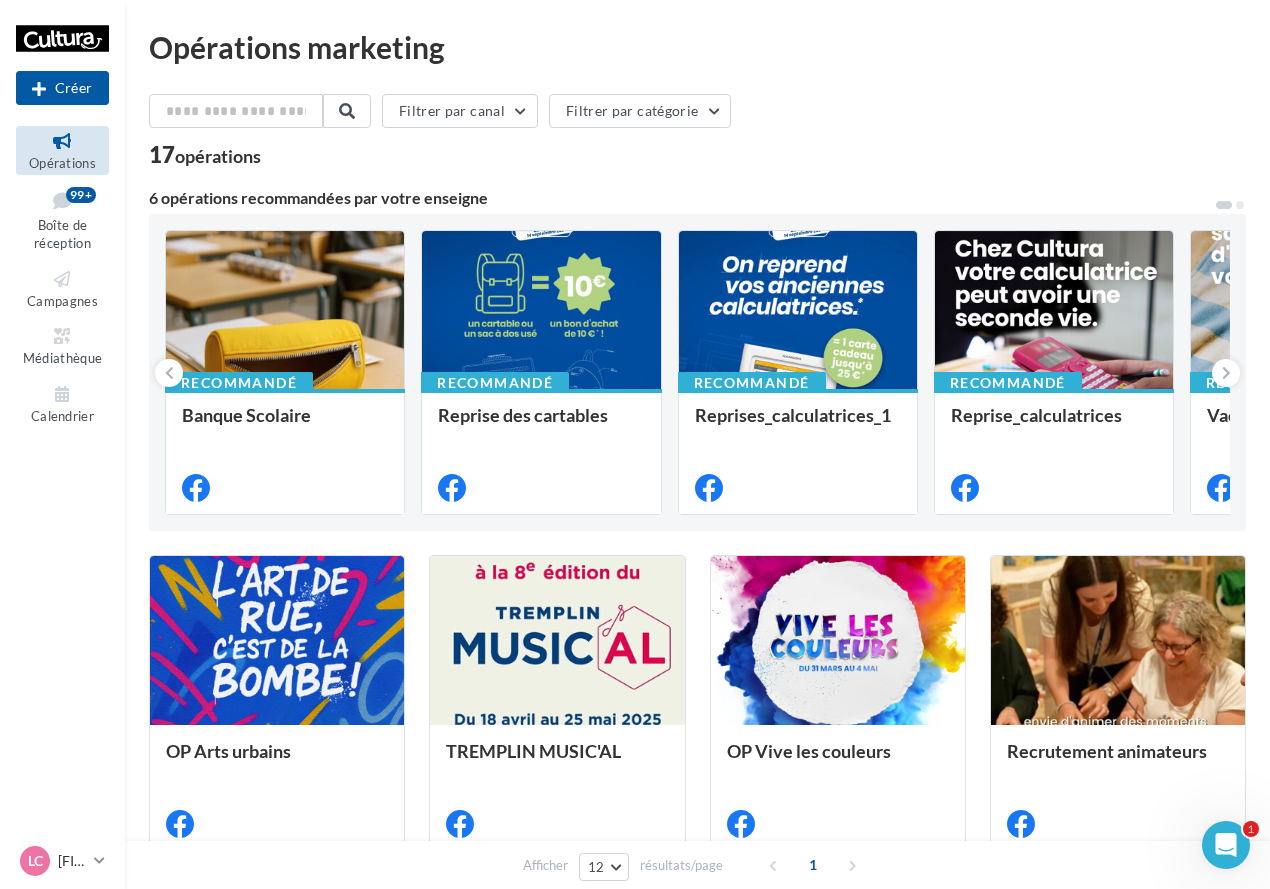 click on "Opérations marketing
Filtrer par canal         Filtrer par catégorie
17
opérations
6 opérations recommandées par votre enseigne
Recommandé          Banque Scolaire                                         Recommandé          Reprise des cartables                                         Recommandé          Reprises_calculatrices_1                                         Recommandé          Reprise_calculatrices                                         Recommandé          Vacances d'été                                         Recommandé          Boost de post        Boost de post si ce n'est pas toi qui a publié le post             4                             OP Arts urbains                                              TREMPLIN MUSIC'AL                                              OP Vive les couleurs" at bounding box center (697, 794) 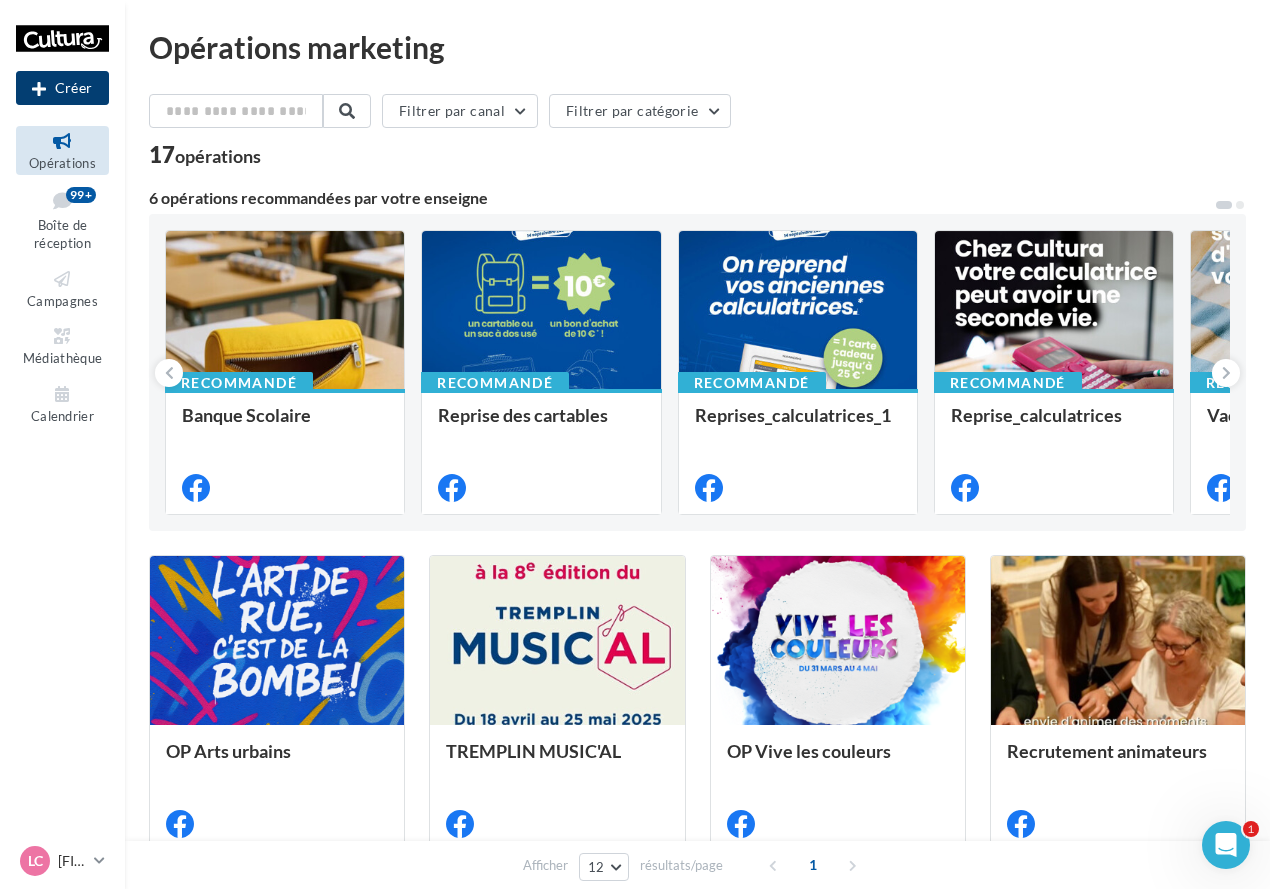 click on "Créer" at bounding box center [62, 88] 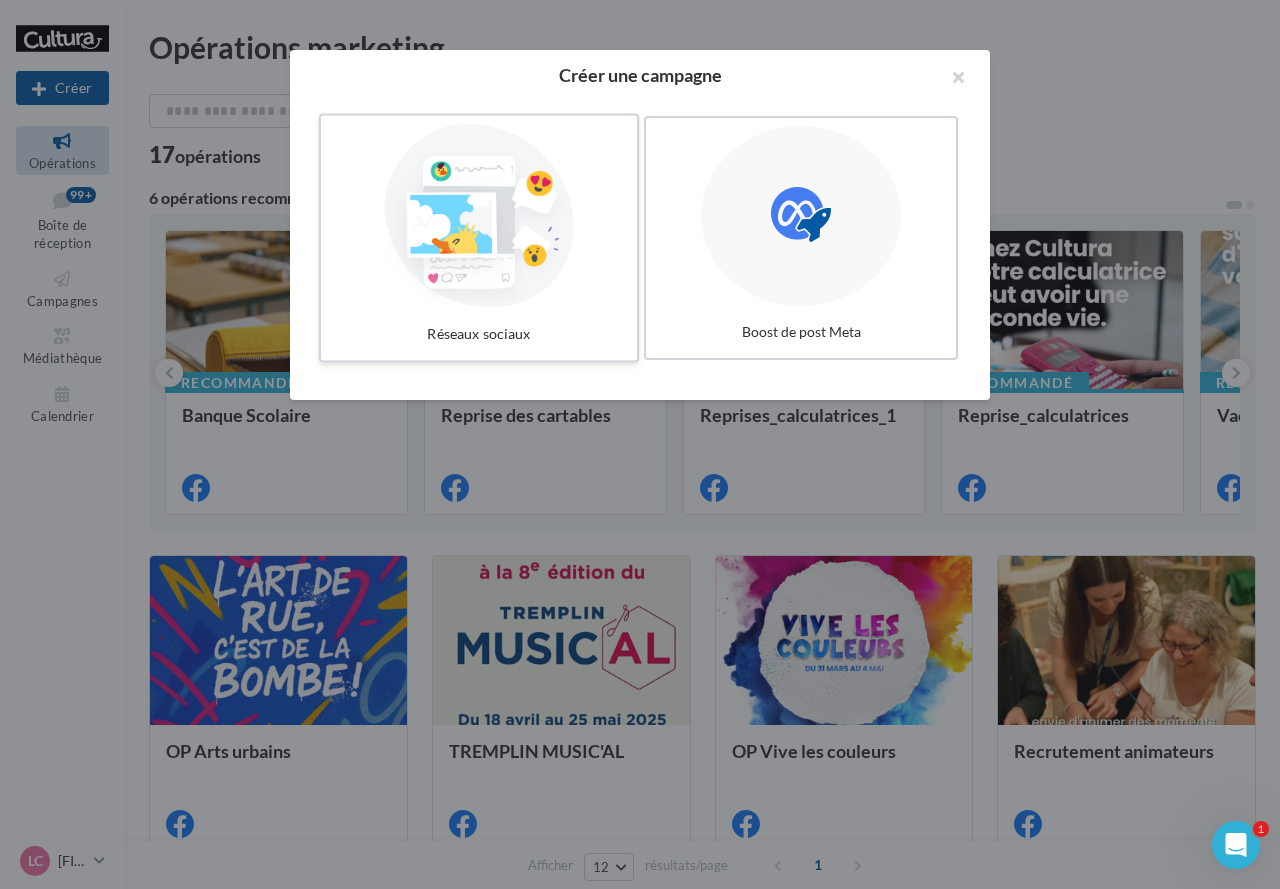 click at bounding box center [479, 216] 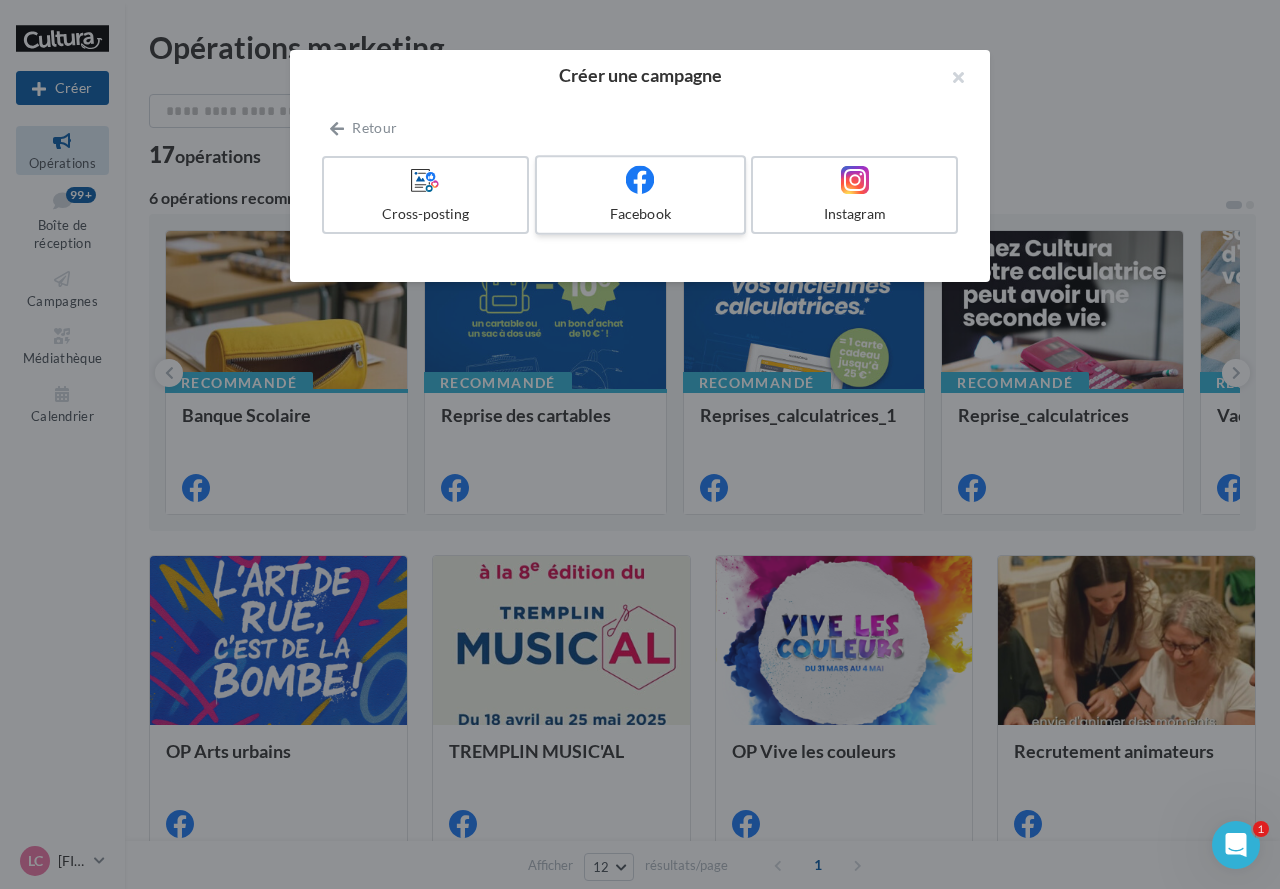 click on "Facebook" at bounding box center (640, 195) 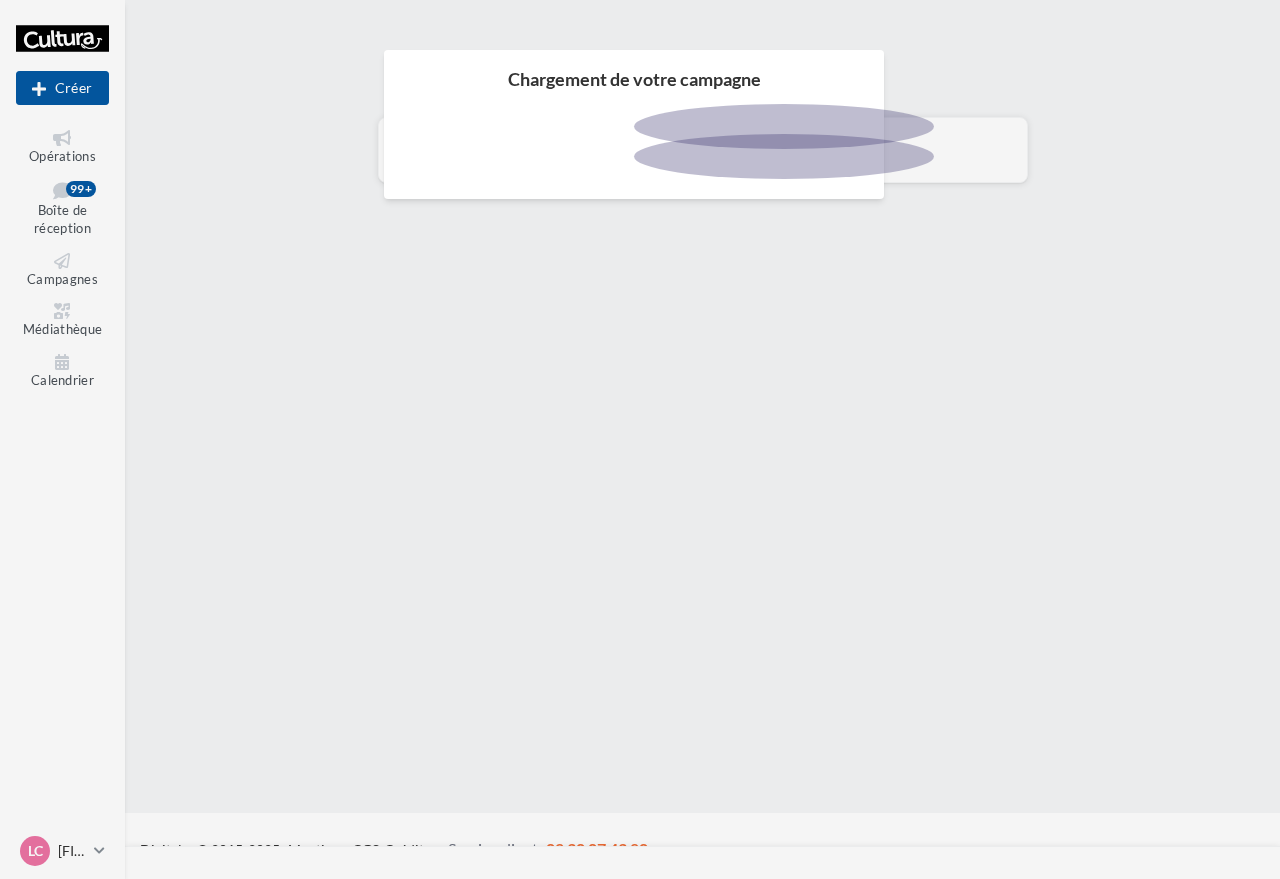 scroll, scrollTop: 0, scrollLeft: 0, axis: both 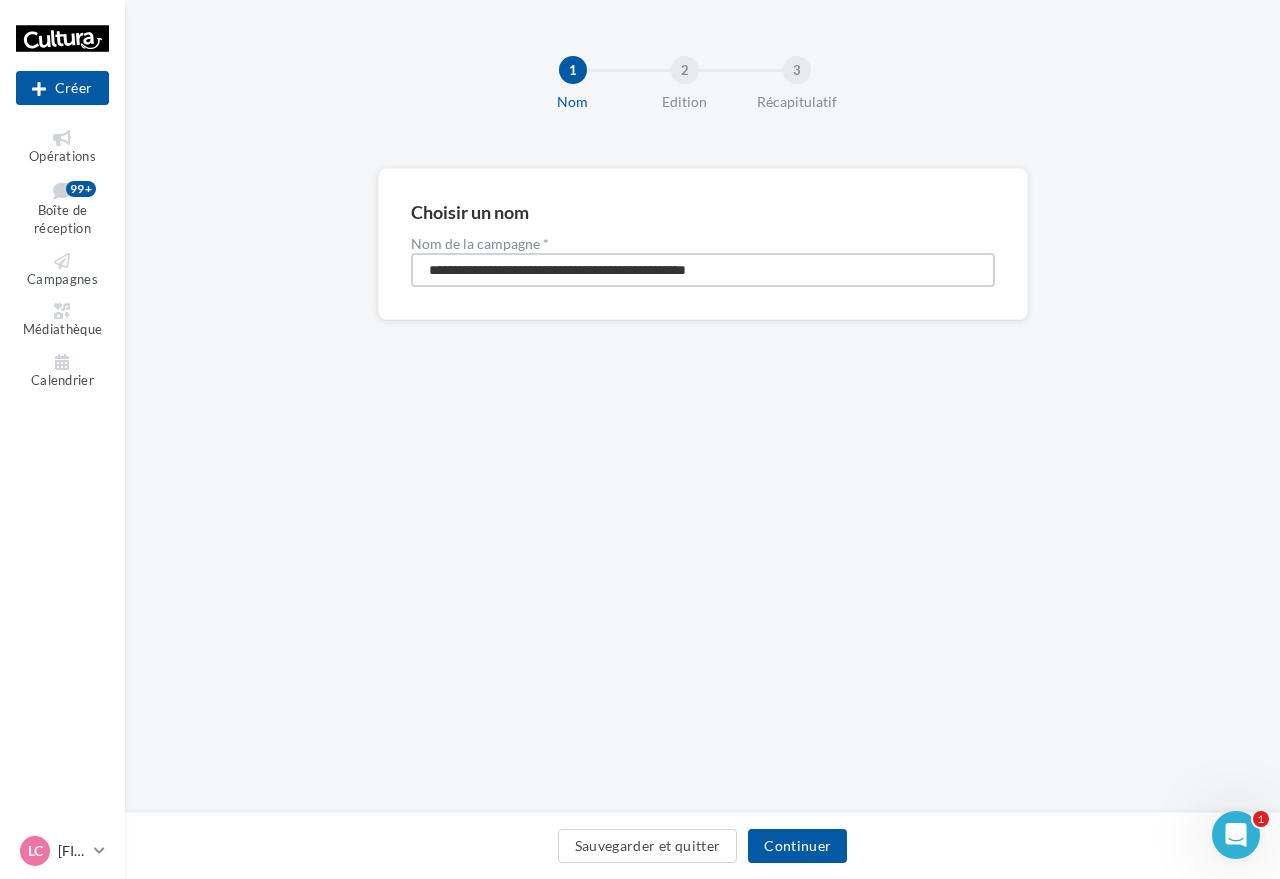 drag, startPoint x: 774, startPoint y: 257, endPoint x: 331, endPoint y: 257, distance: 443 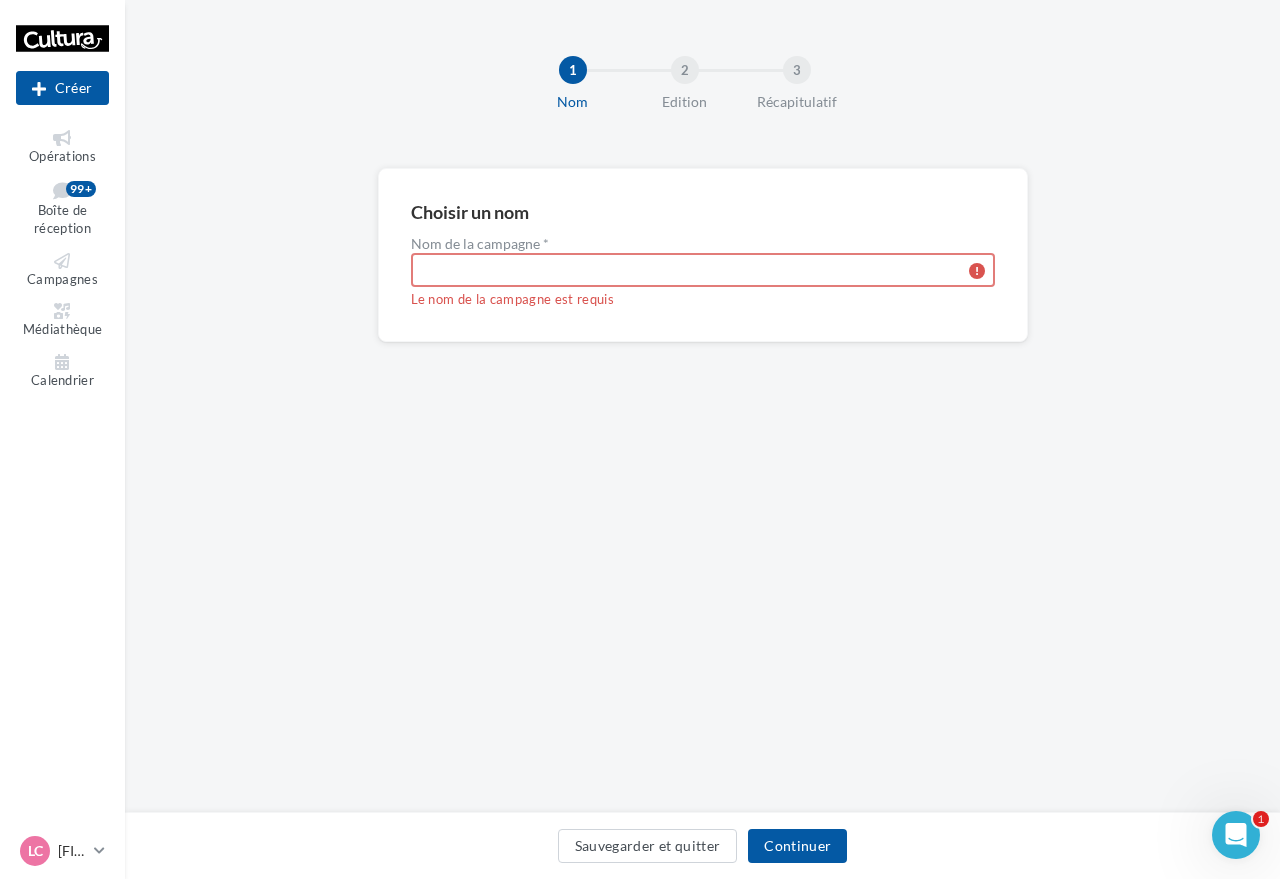 type on "*" 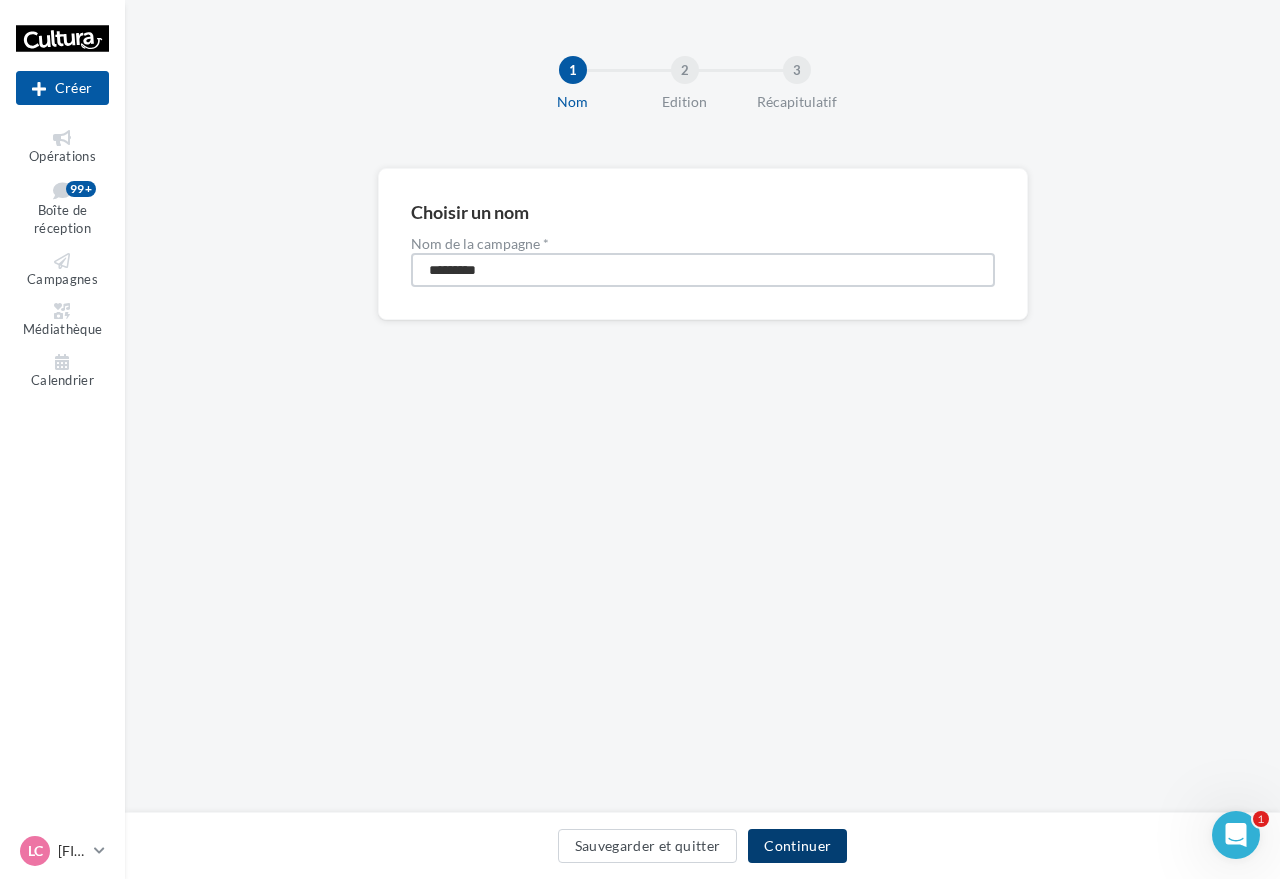 type on "*********" 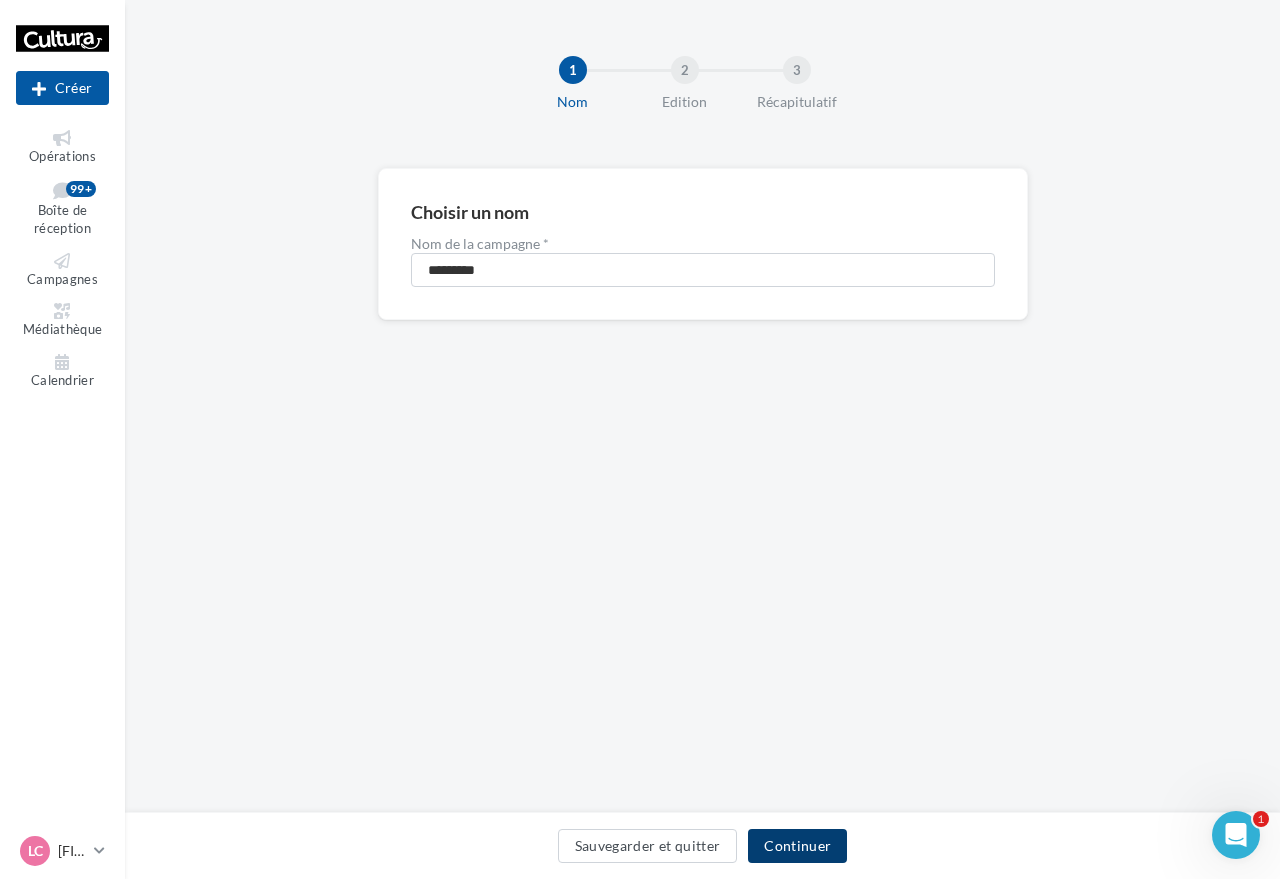click on "Continuer" at bounding box center [797, 846] 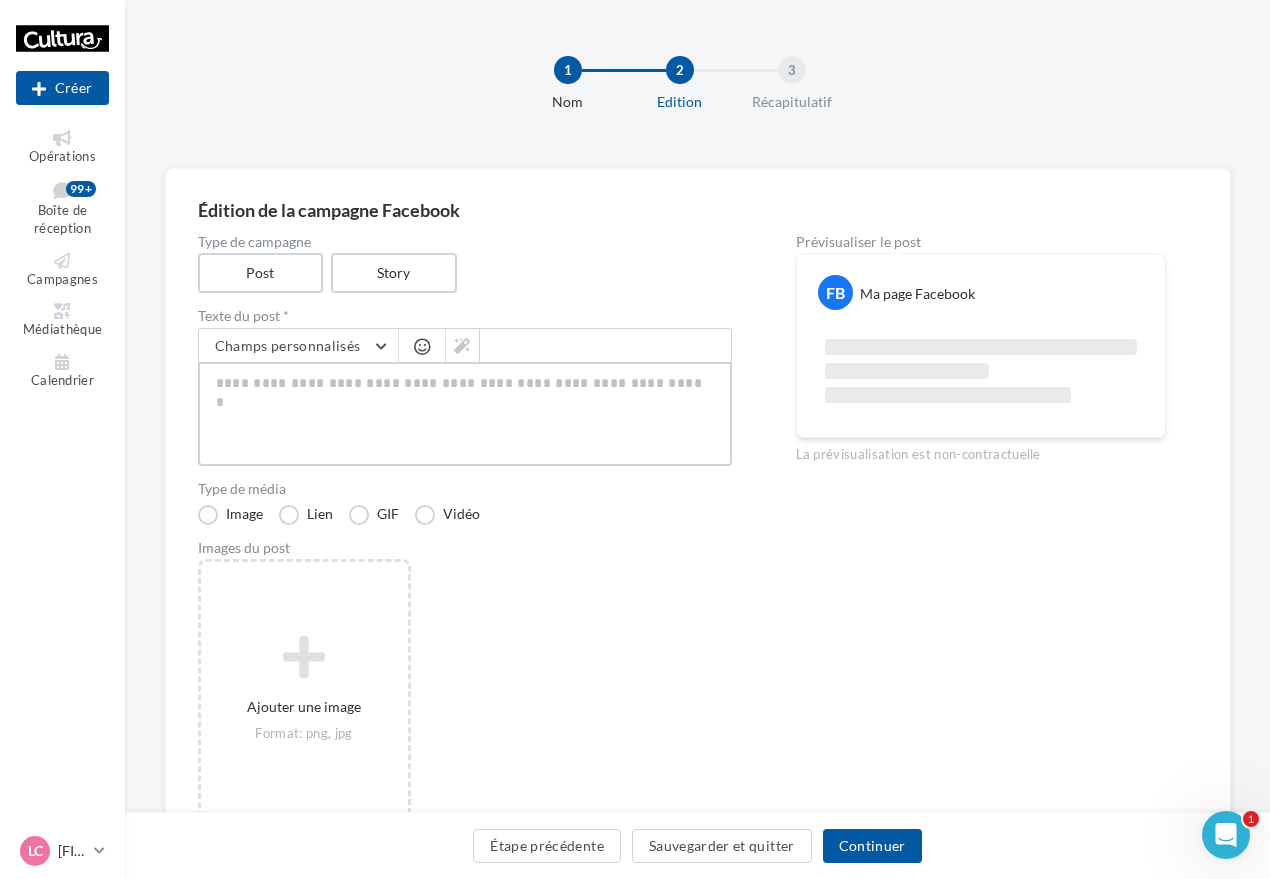 click at bounding box center [465, 414] 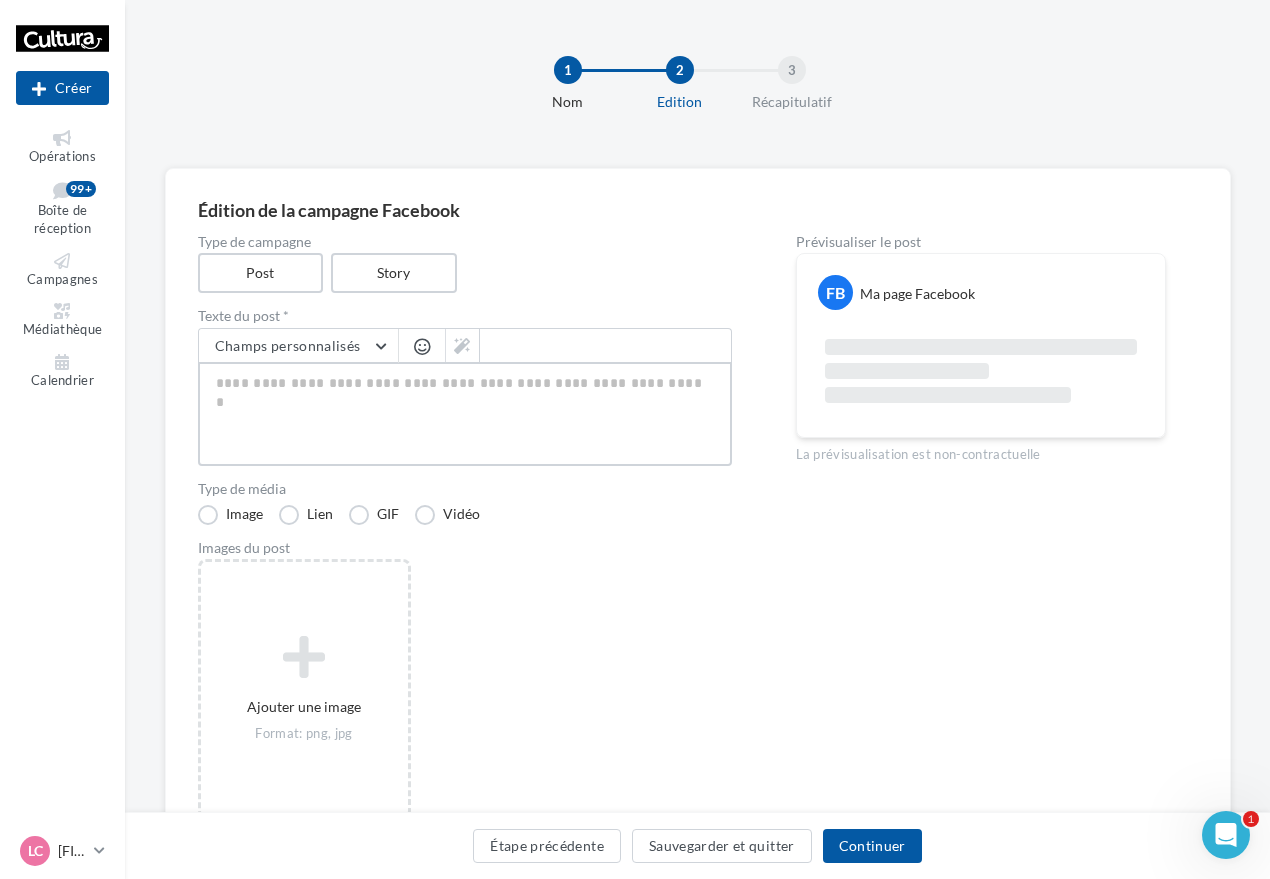 type on "*" 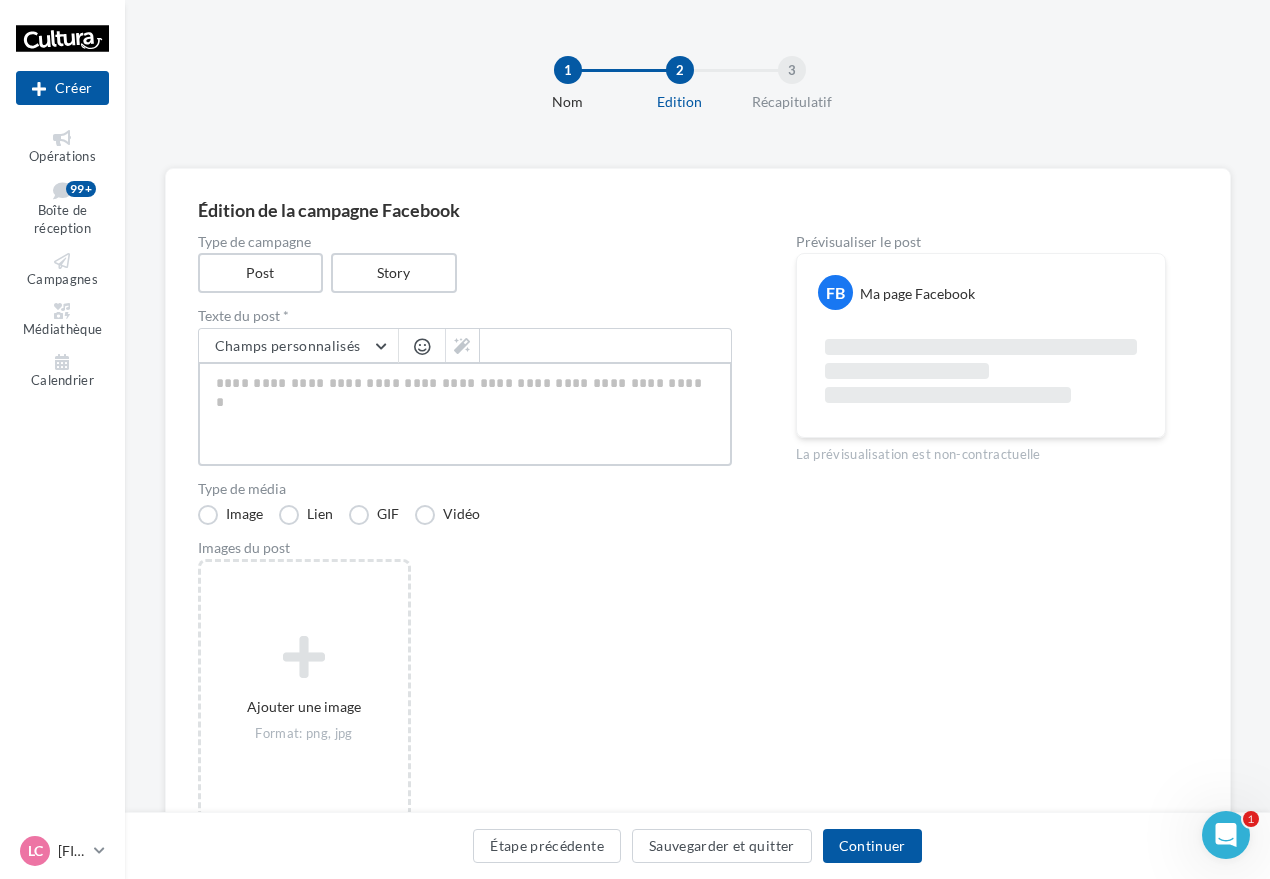 type on "*" 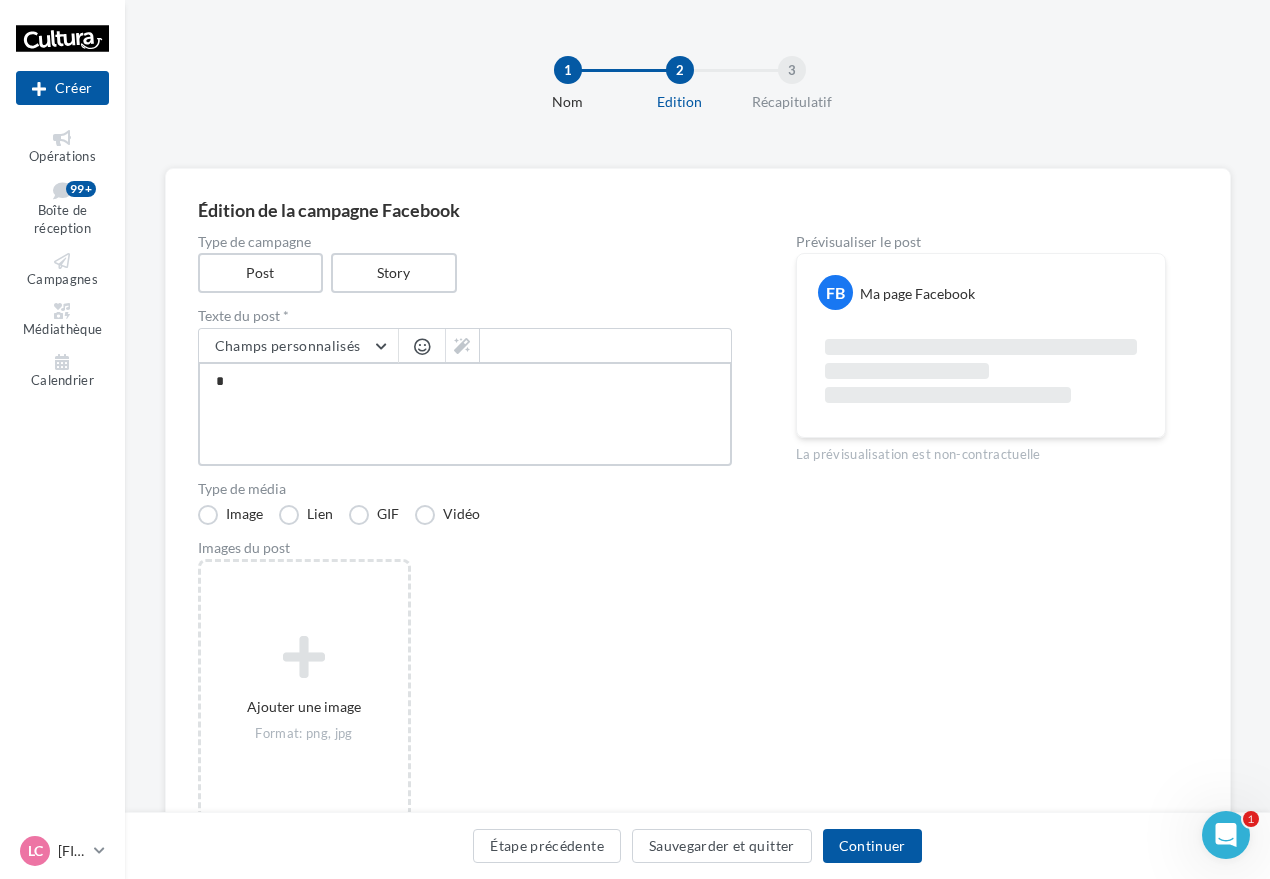 type on "**" 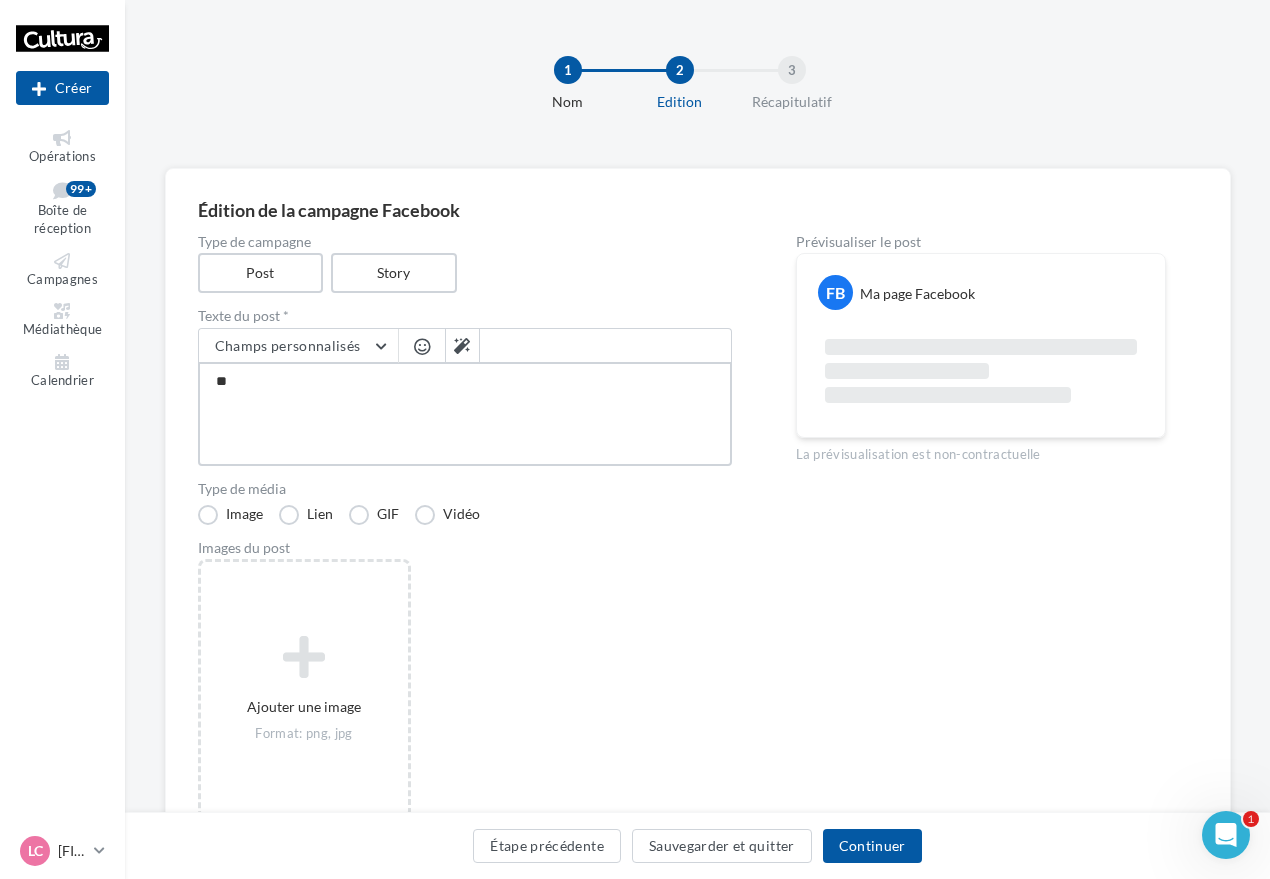 type on "***" 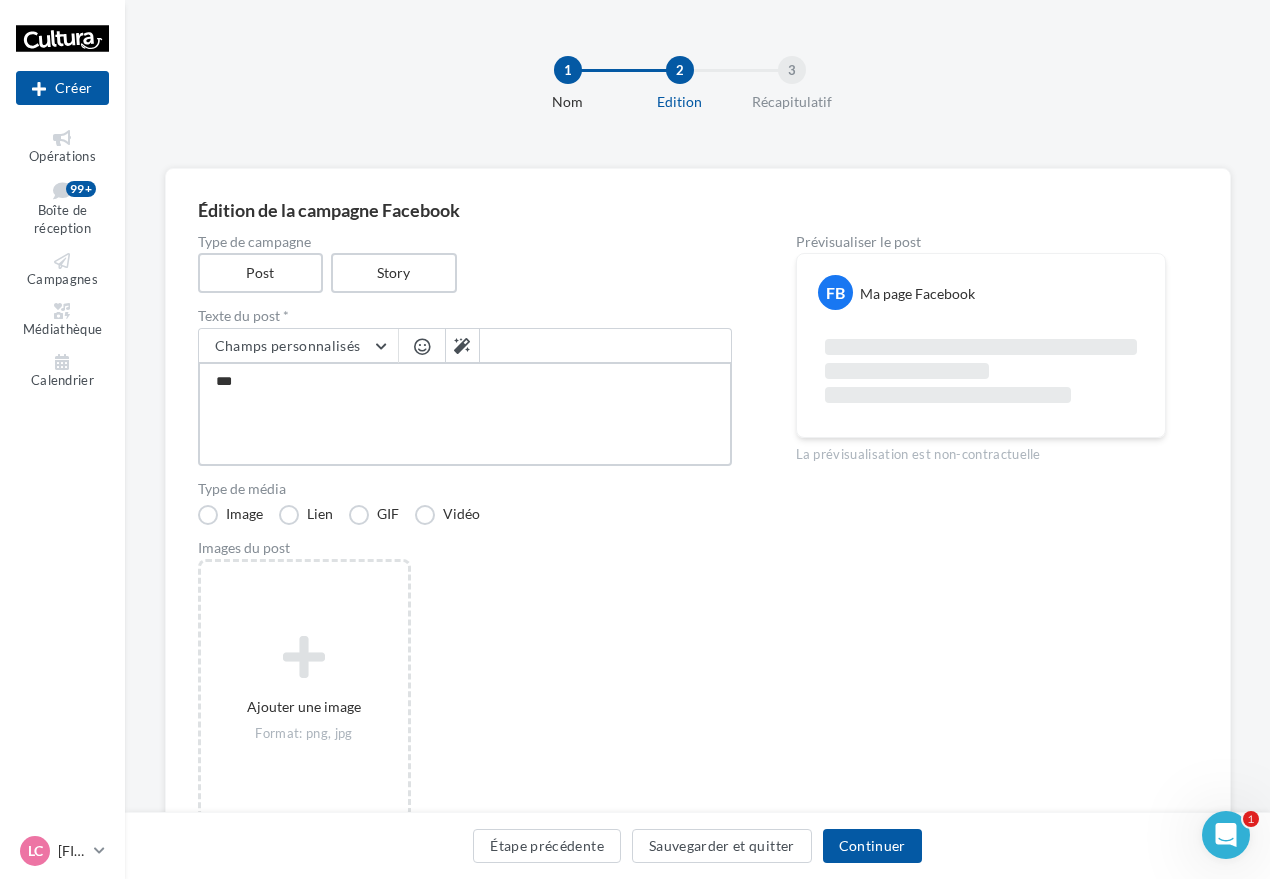 type on "****" 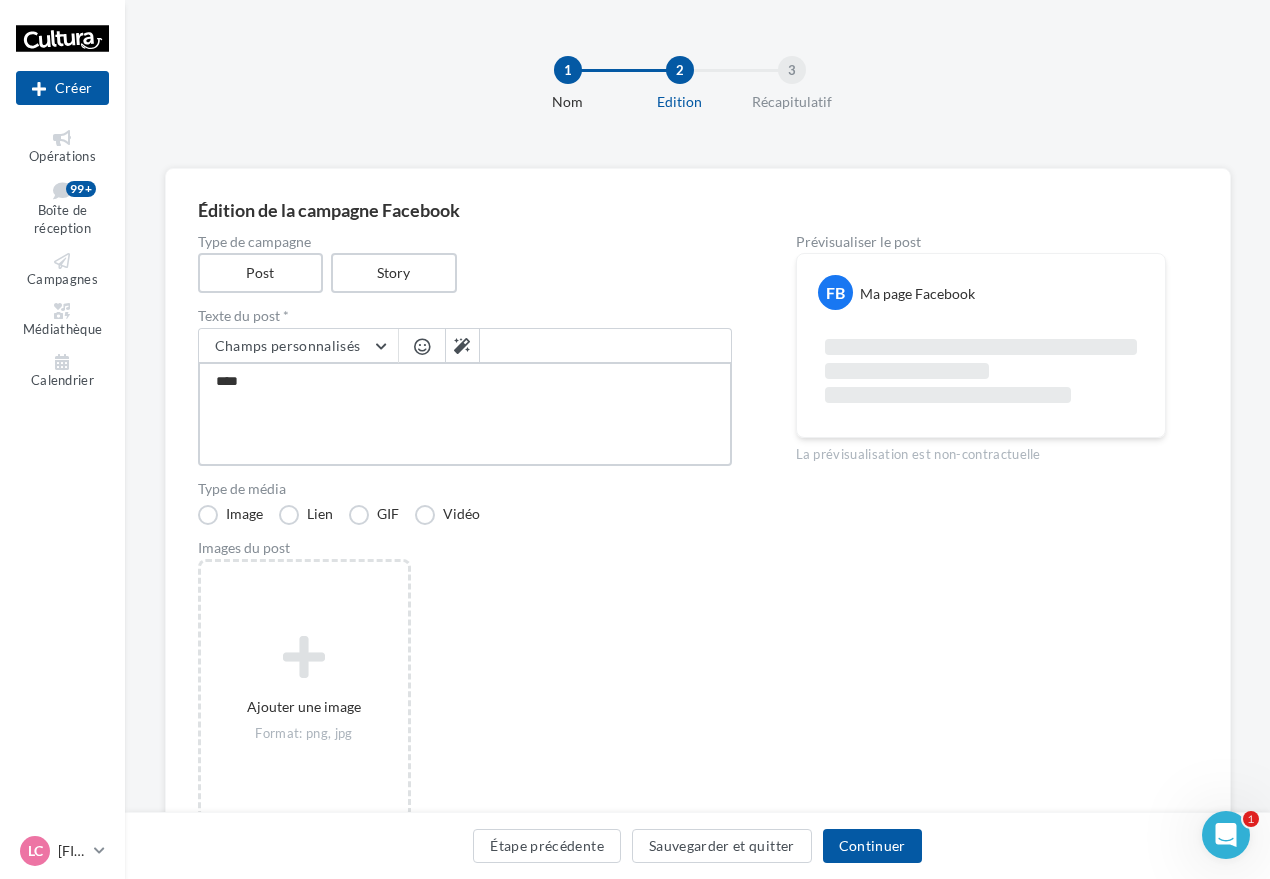 type on "*****" 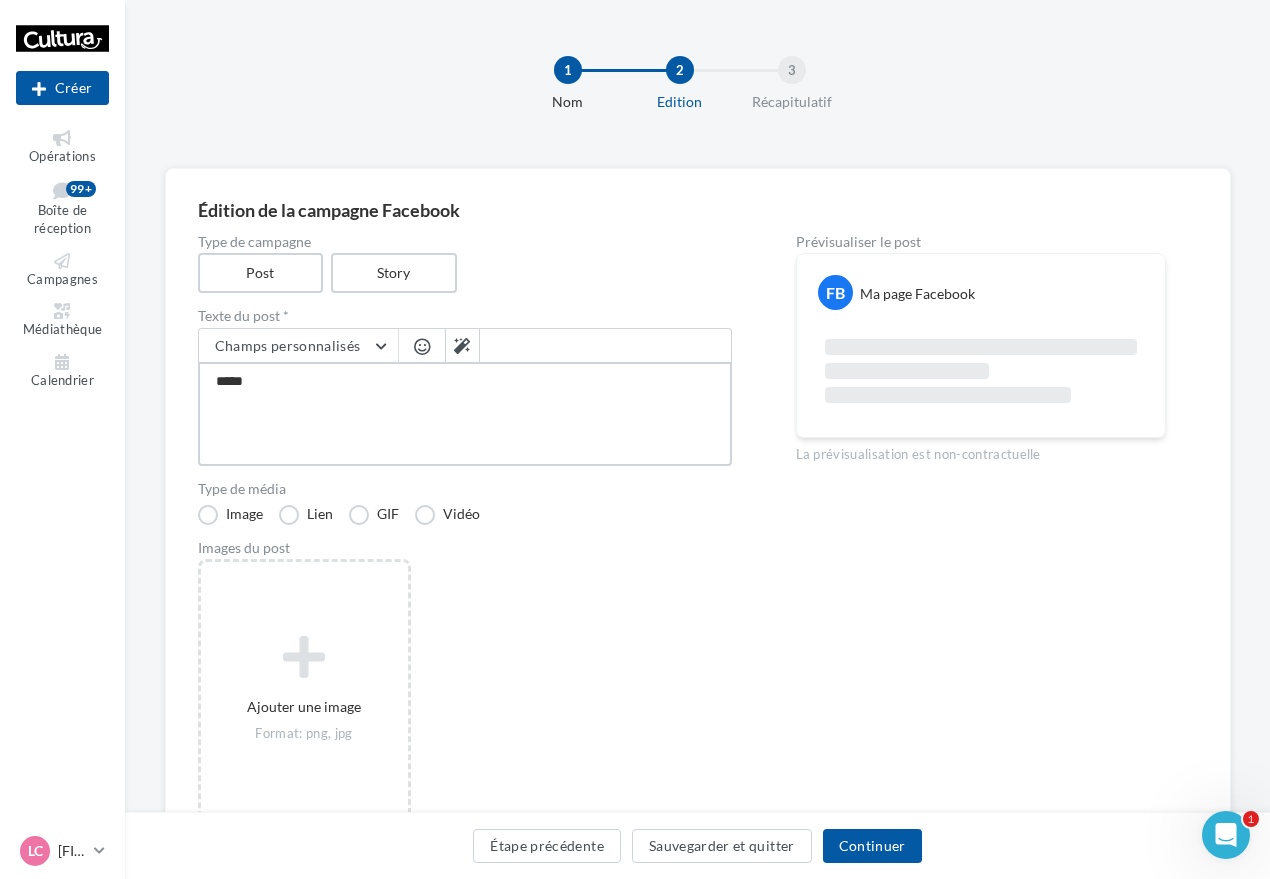 type on "******" 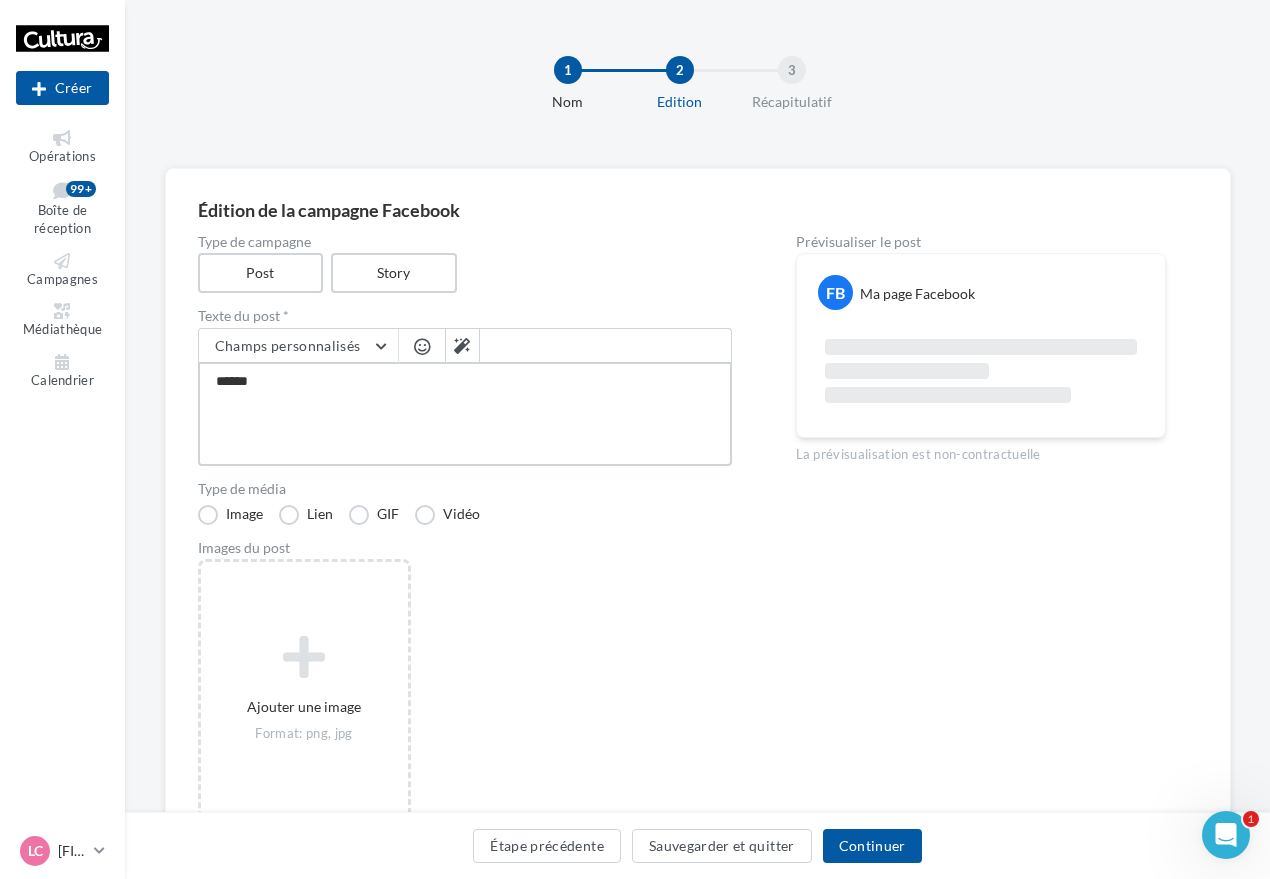 type on "*******" 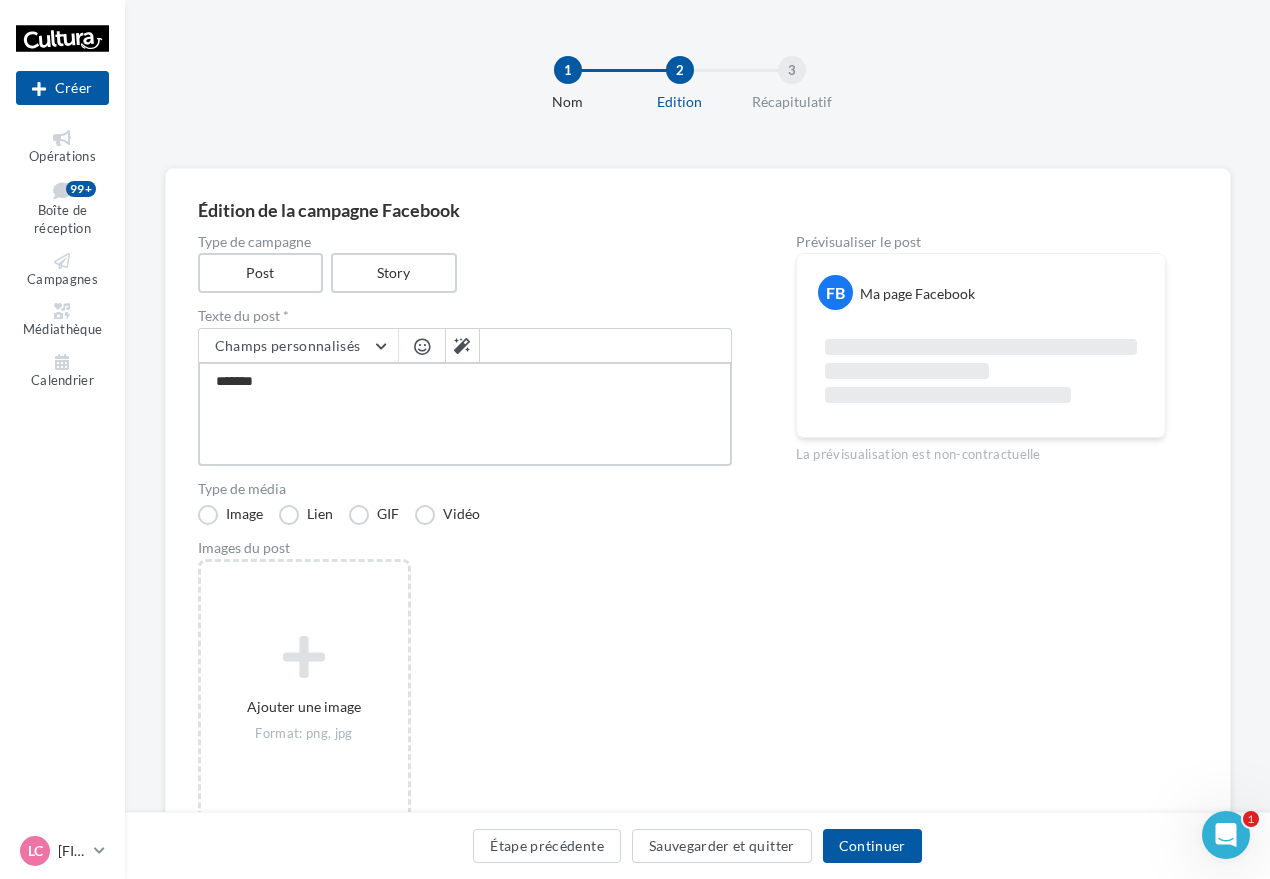 type on "********" 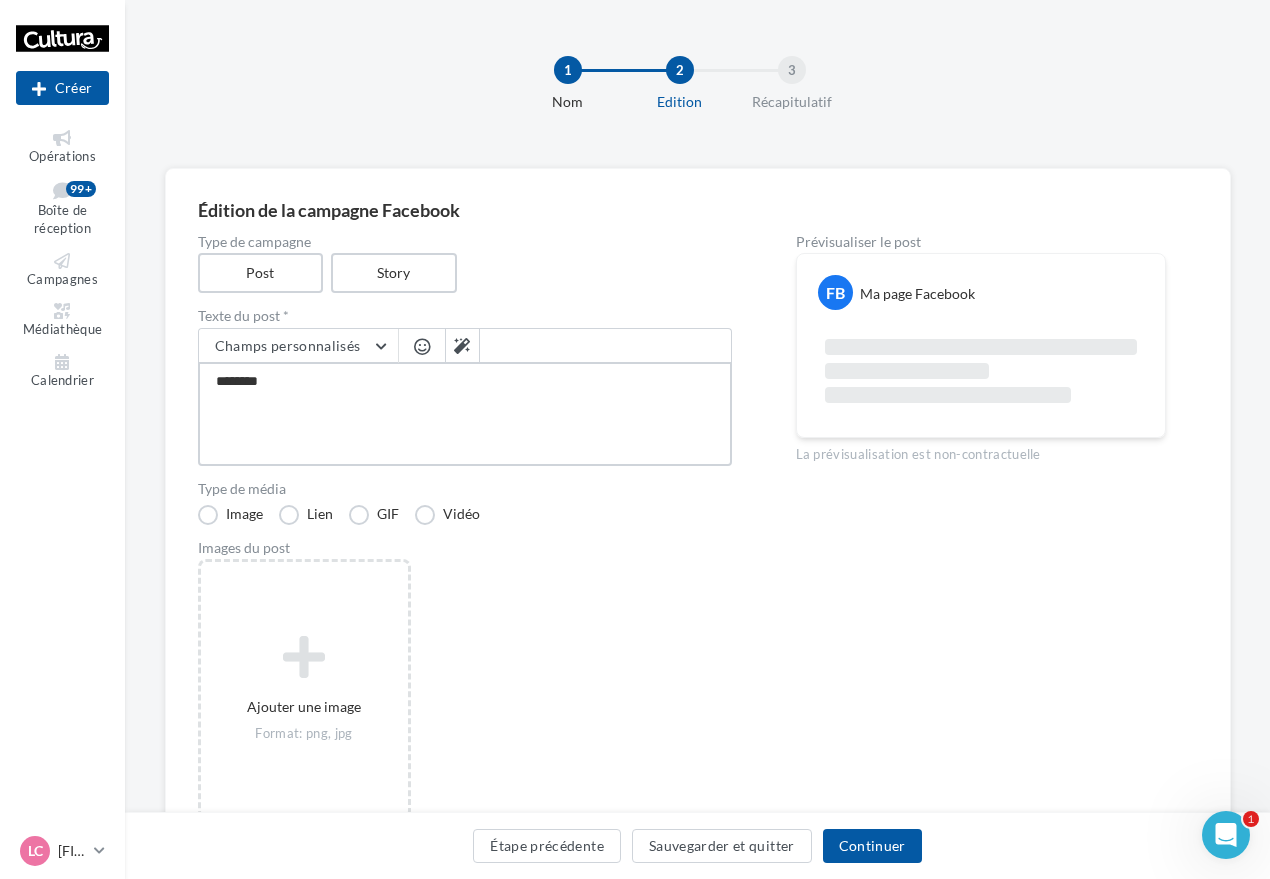 type on "*********" 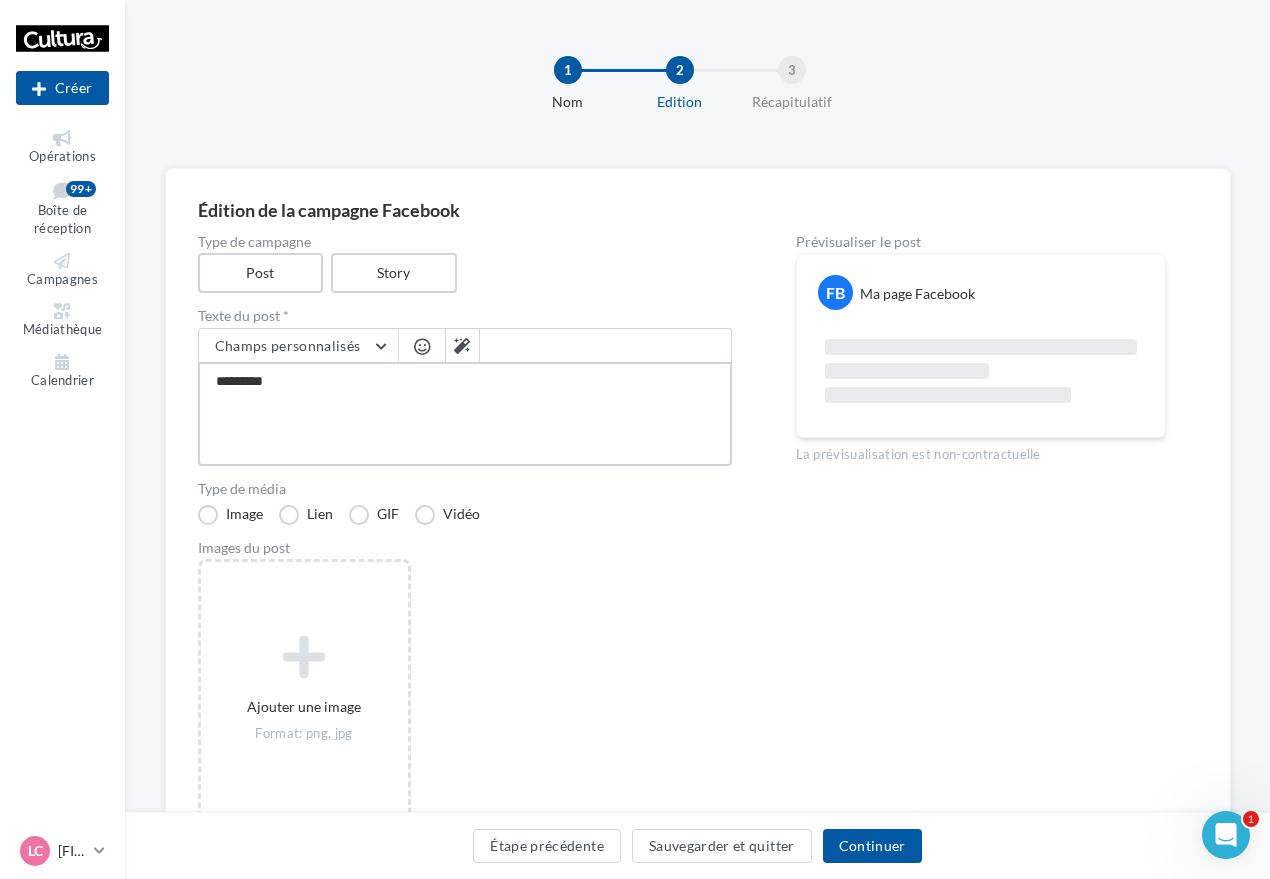 type on "*********" 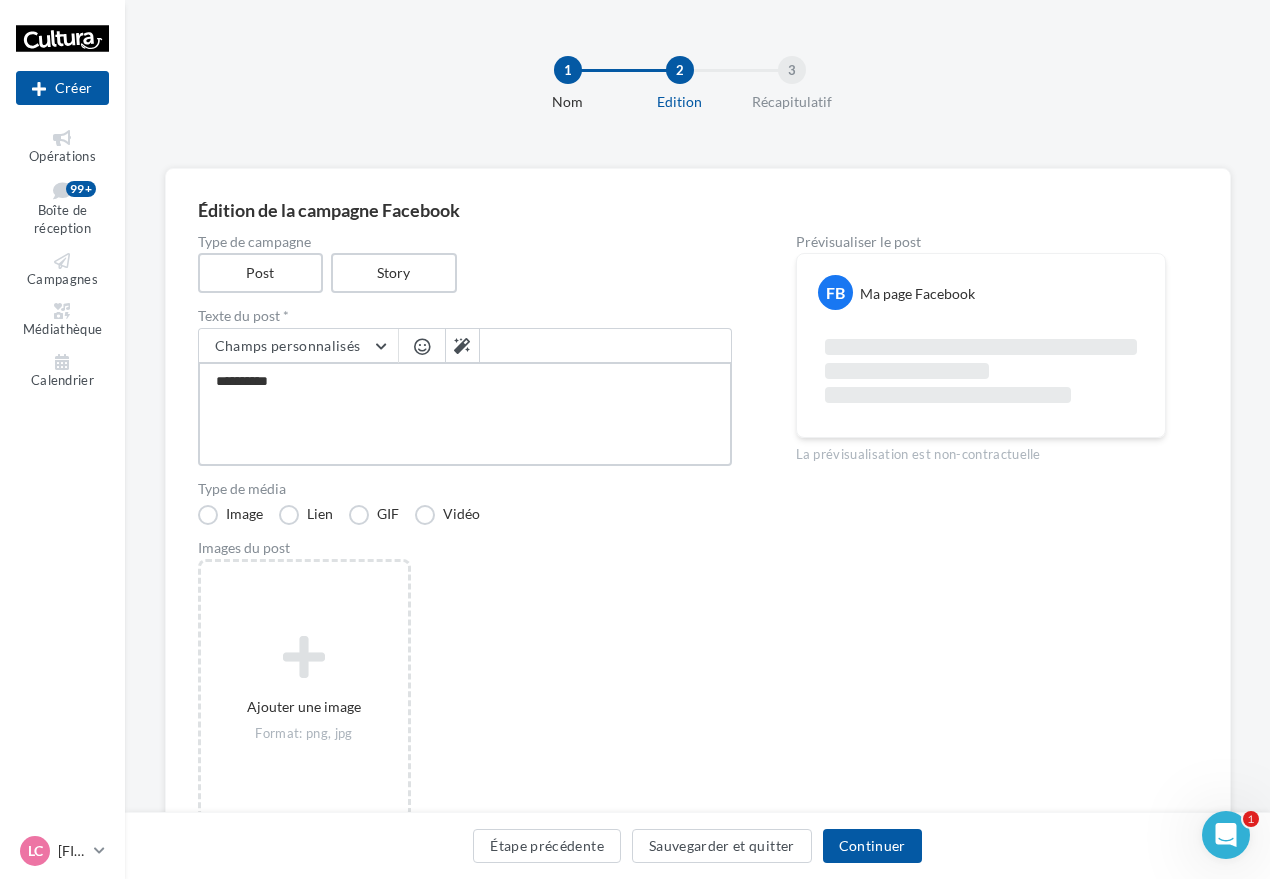 type on "**********" 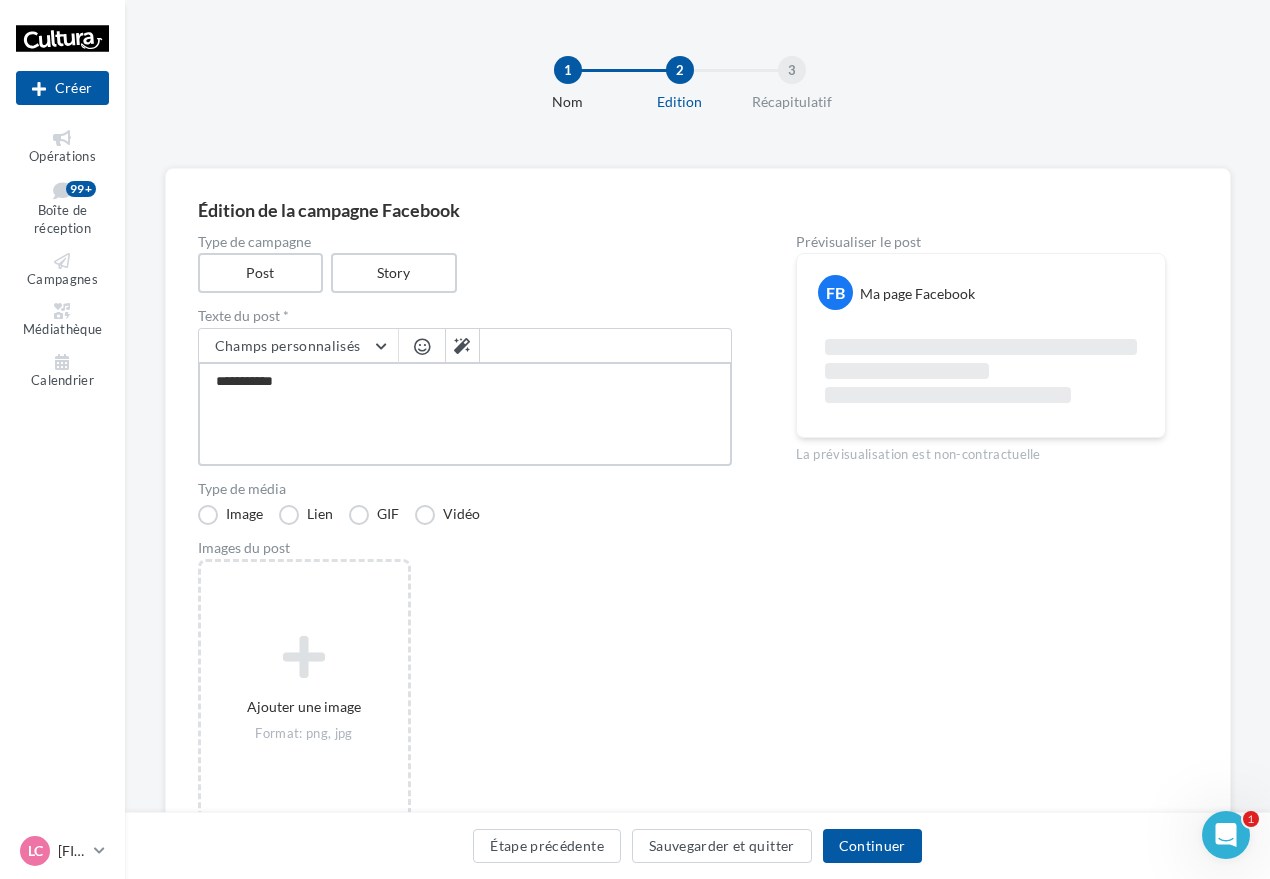type on "**********" 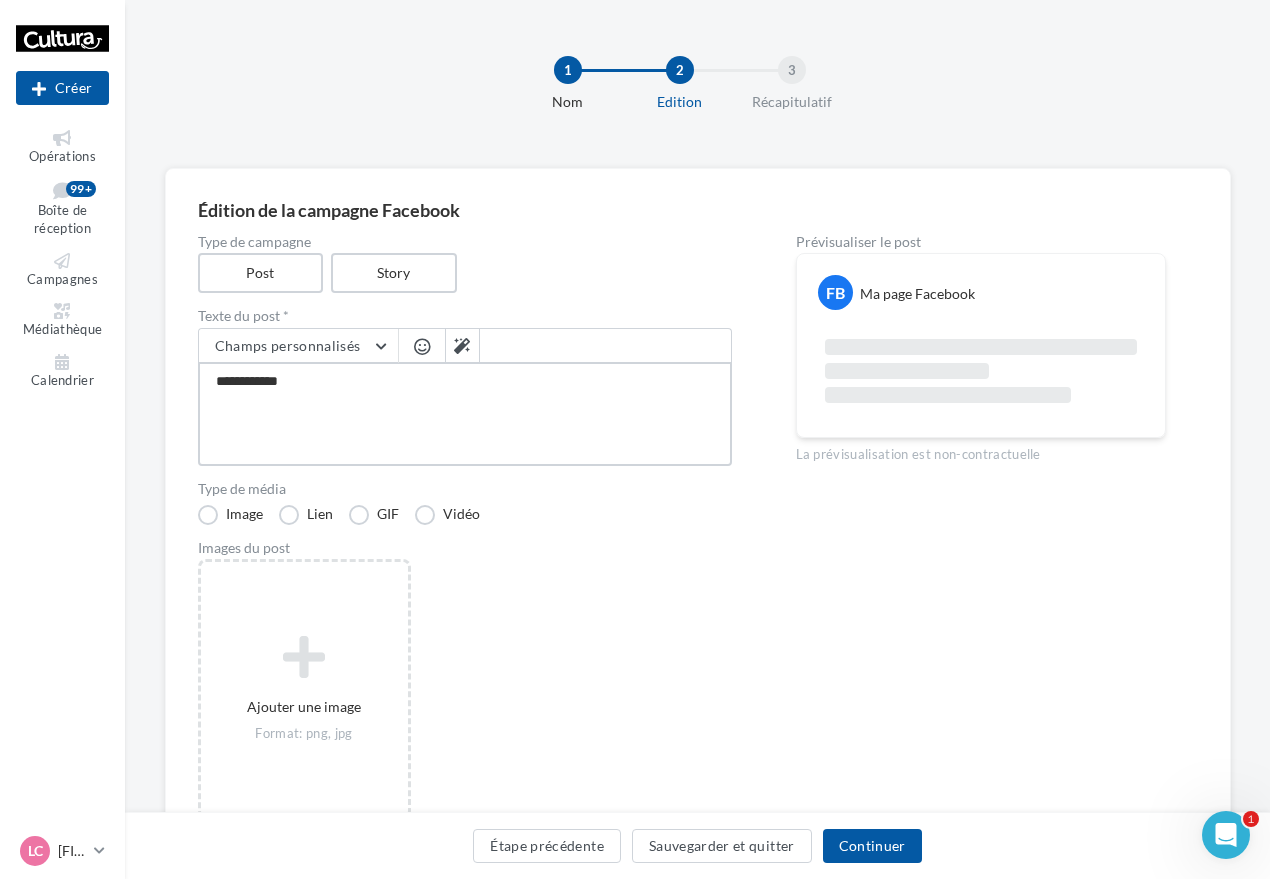 type on "**********" 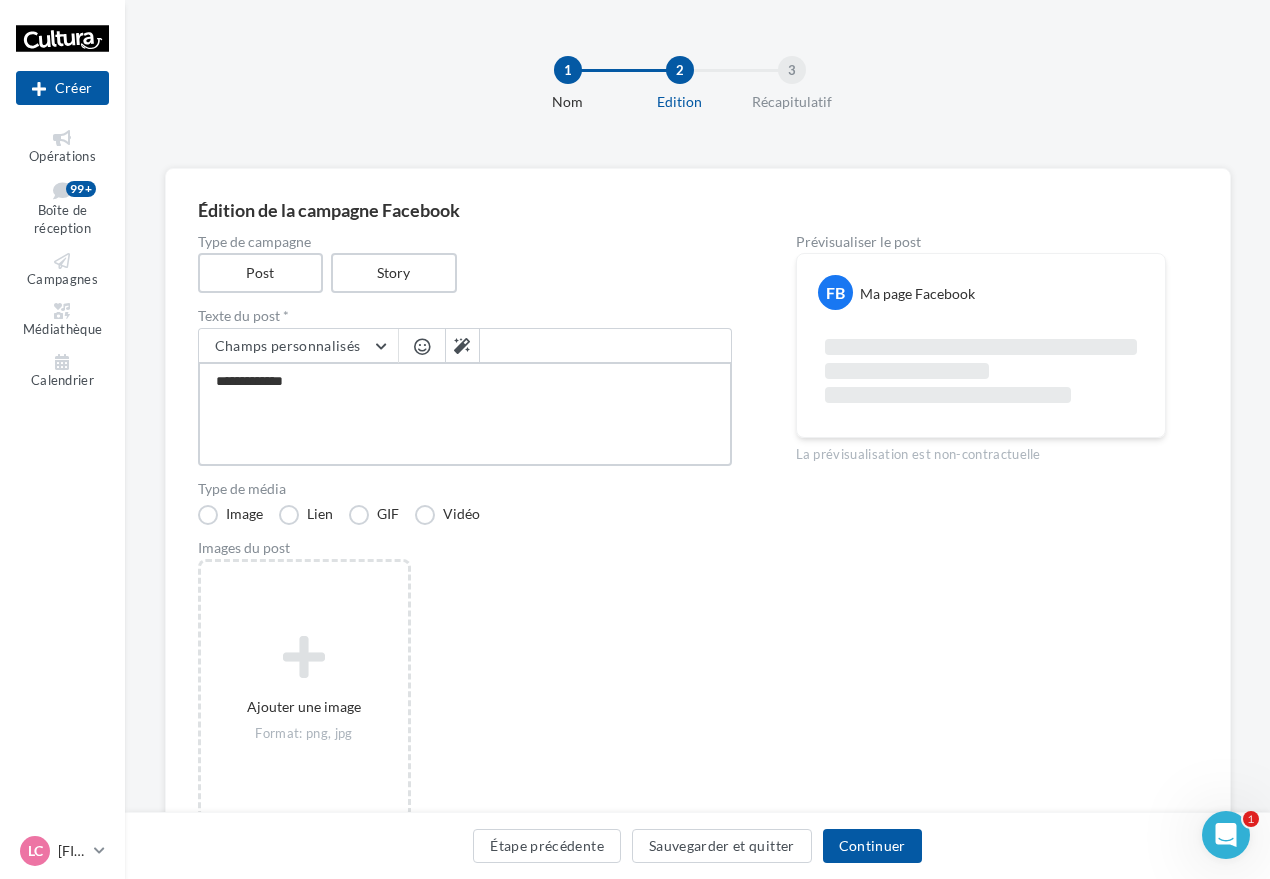 type on "**********" 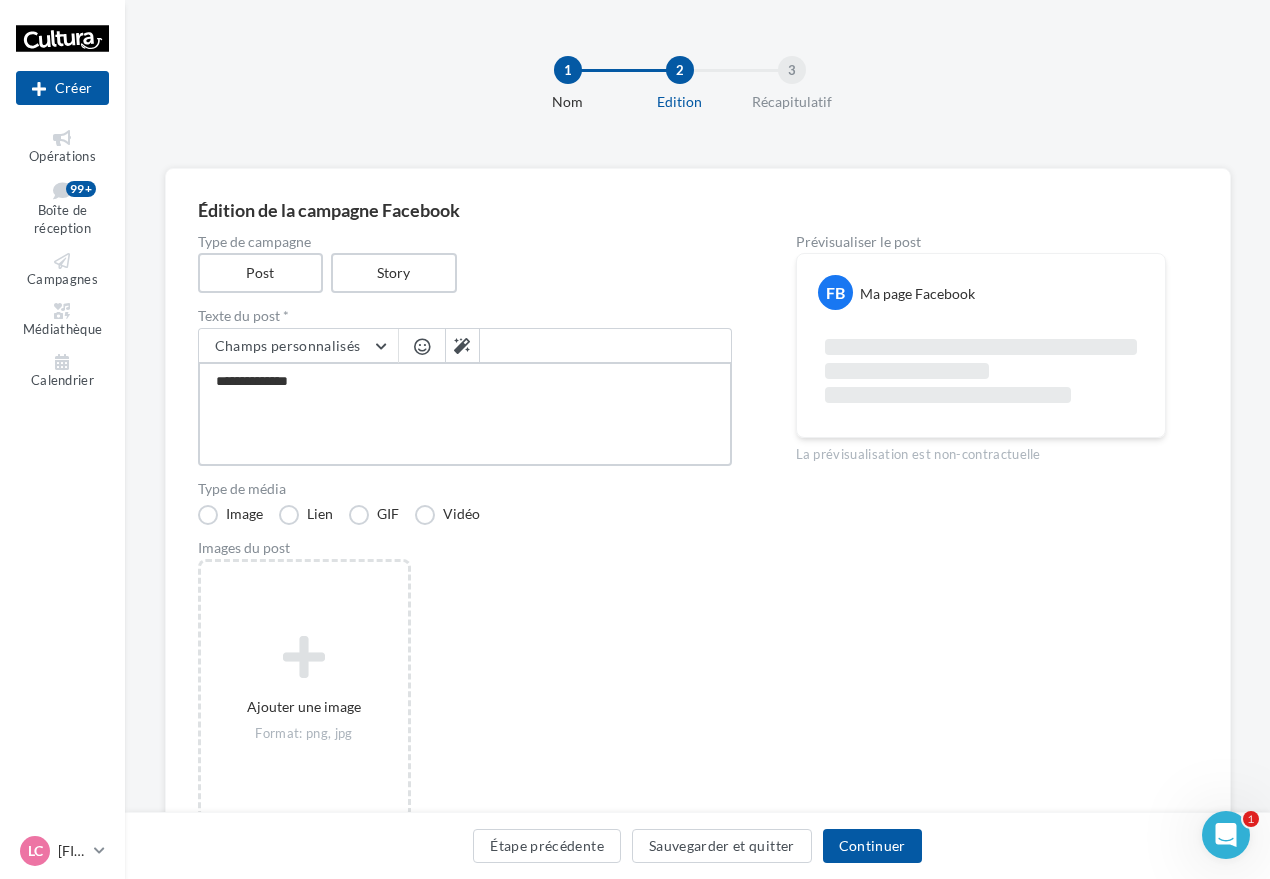 type on "**********" 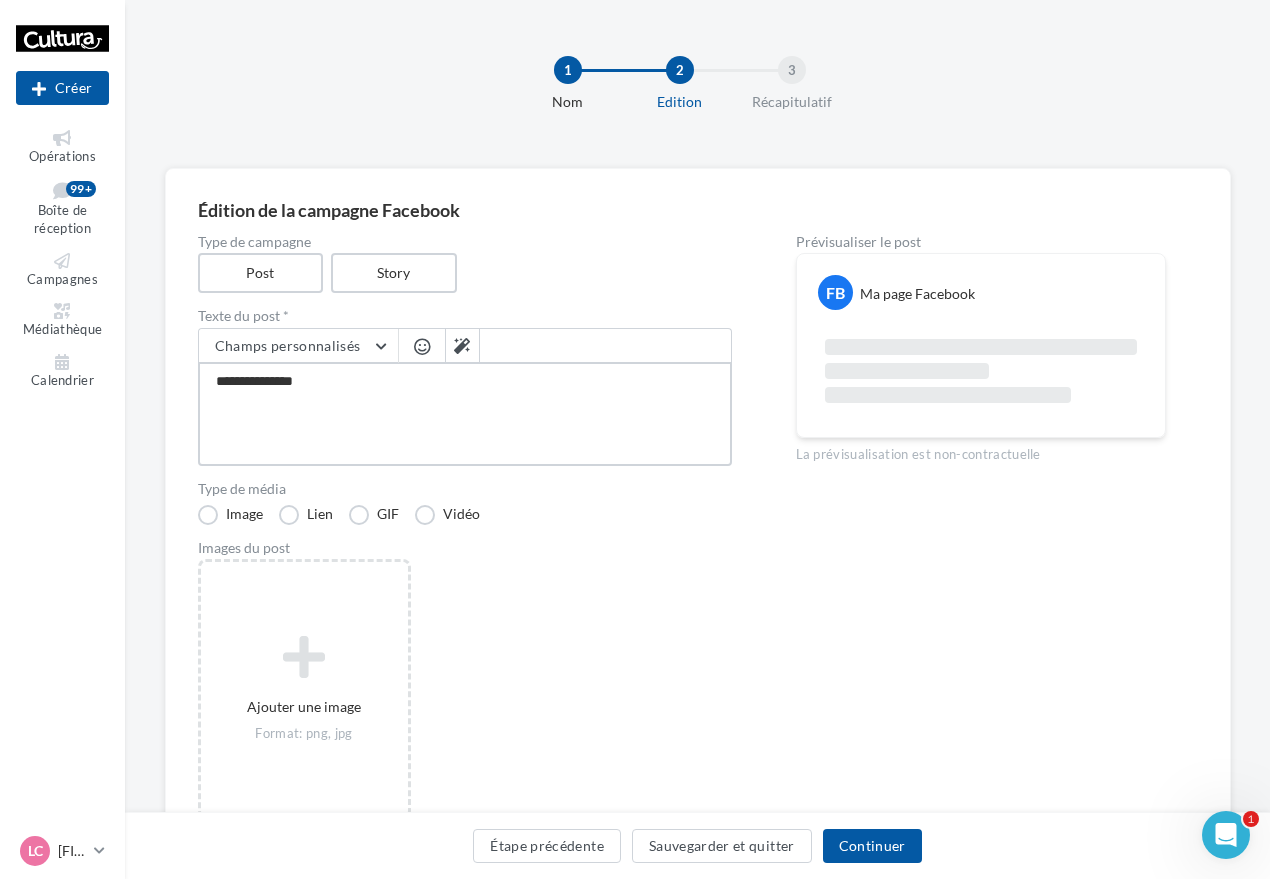 type on "**********" 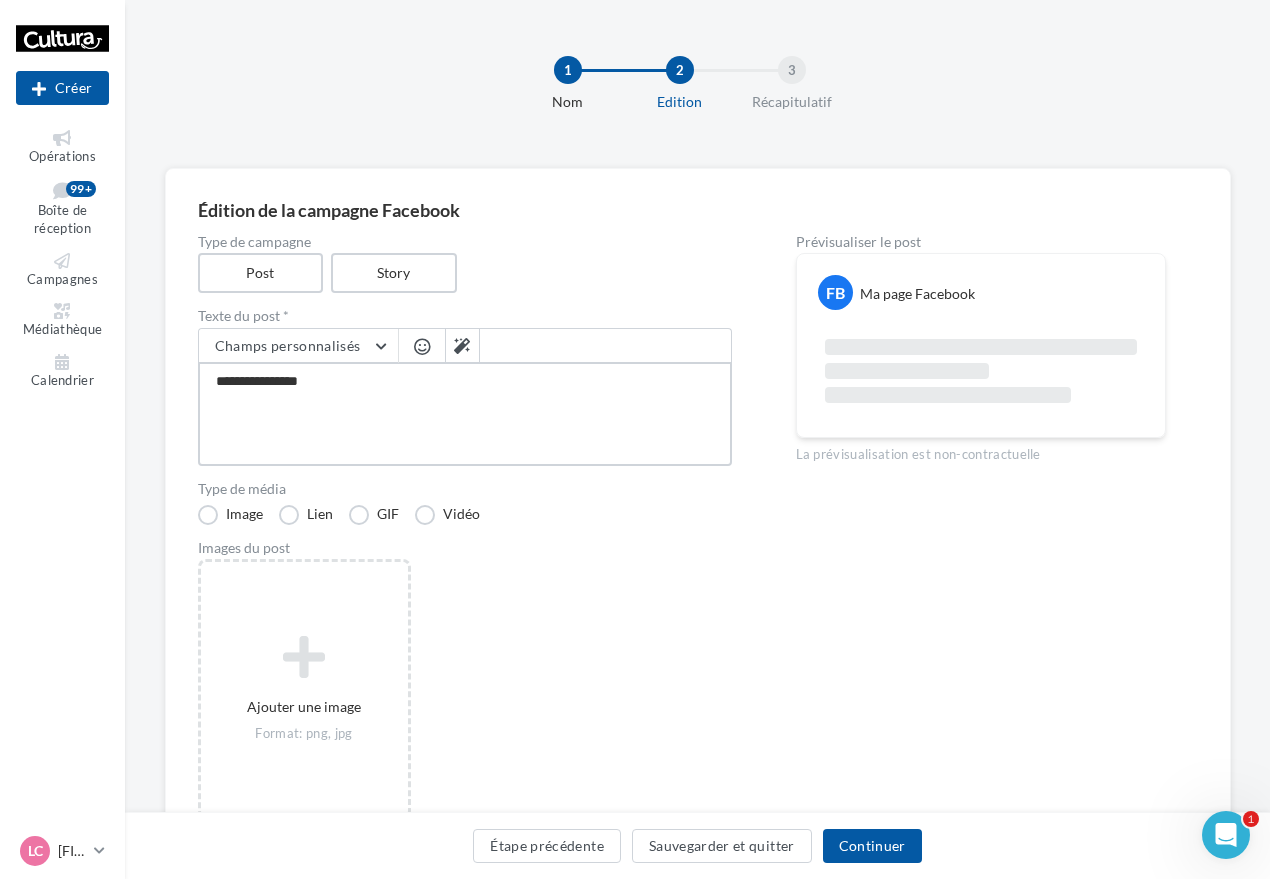 type on "**********" 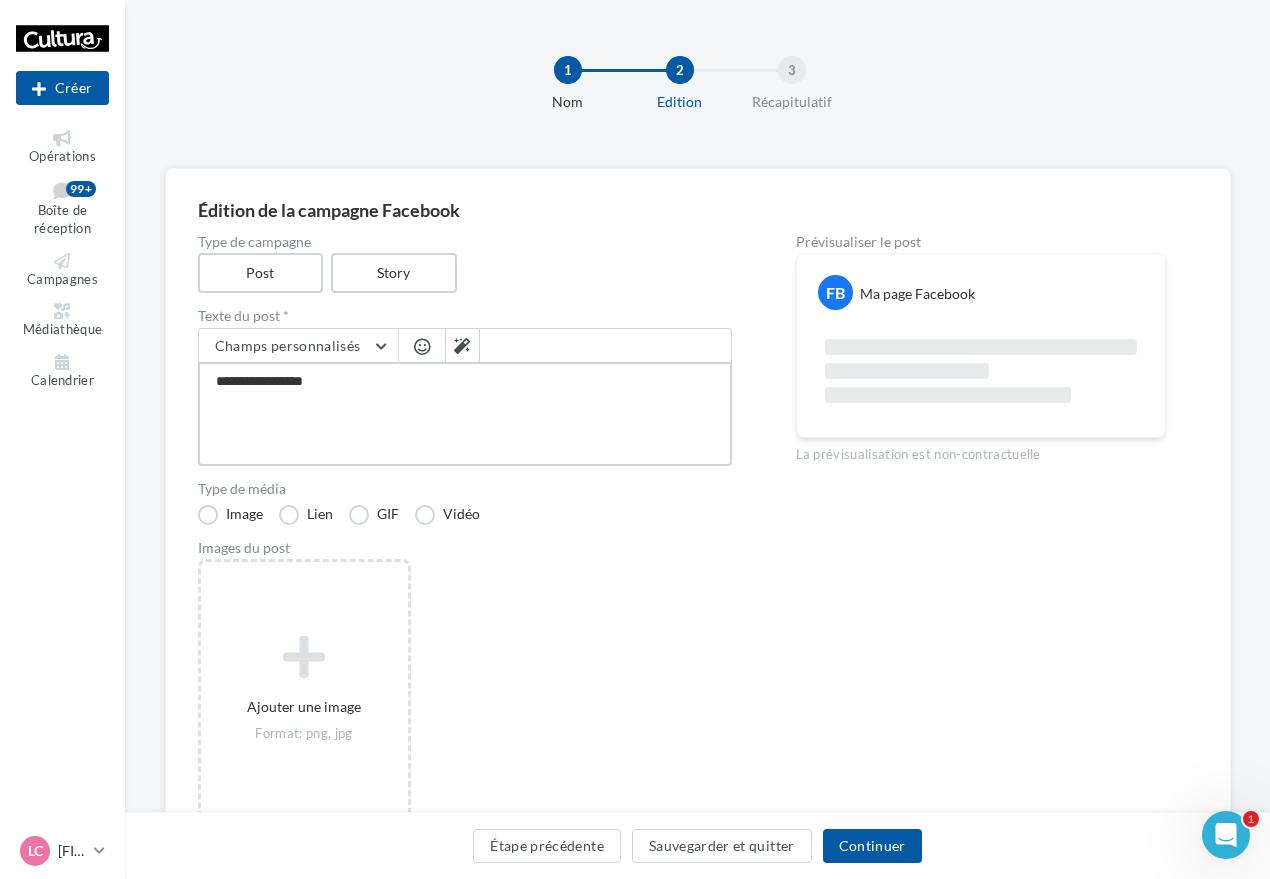 type on "**********" 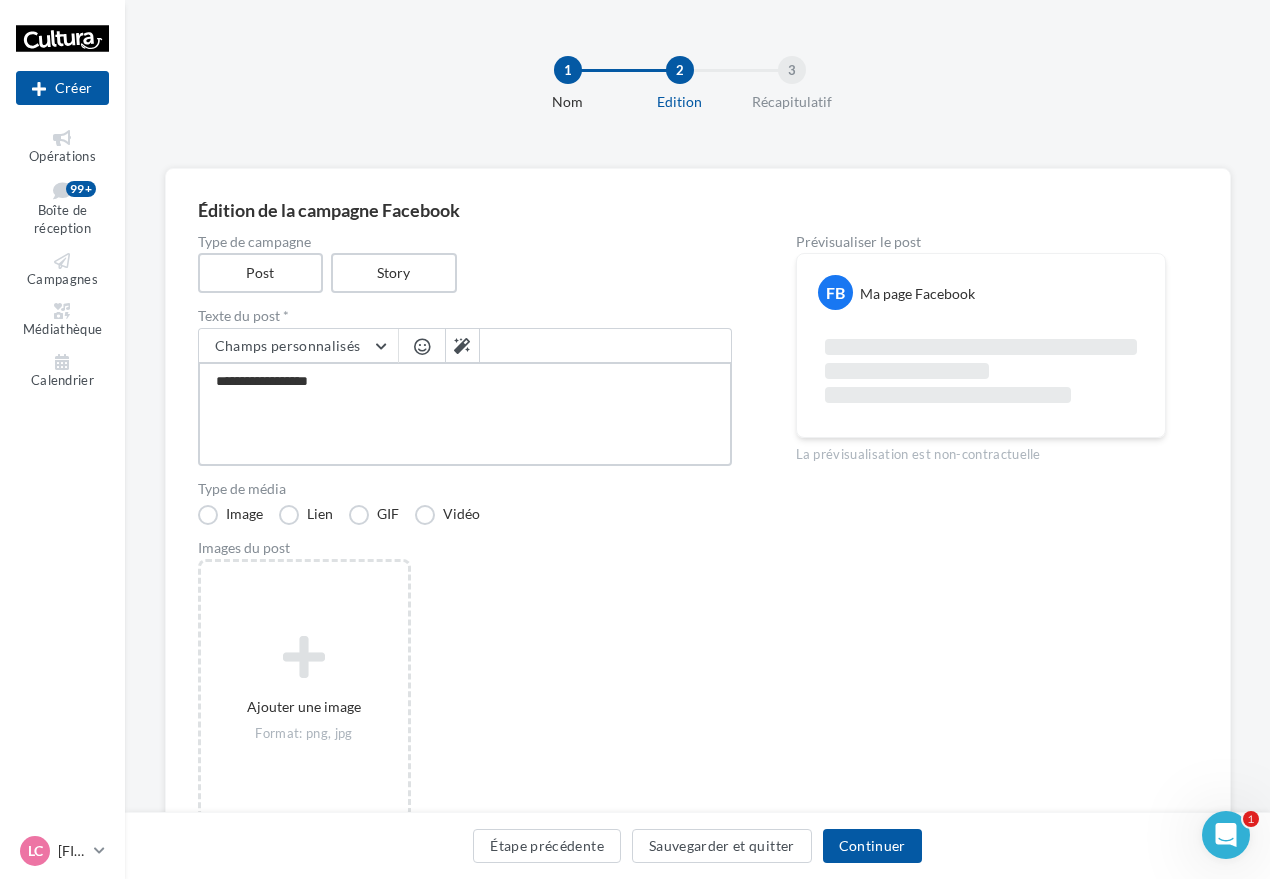 type on "**********" 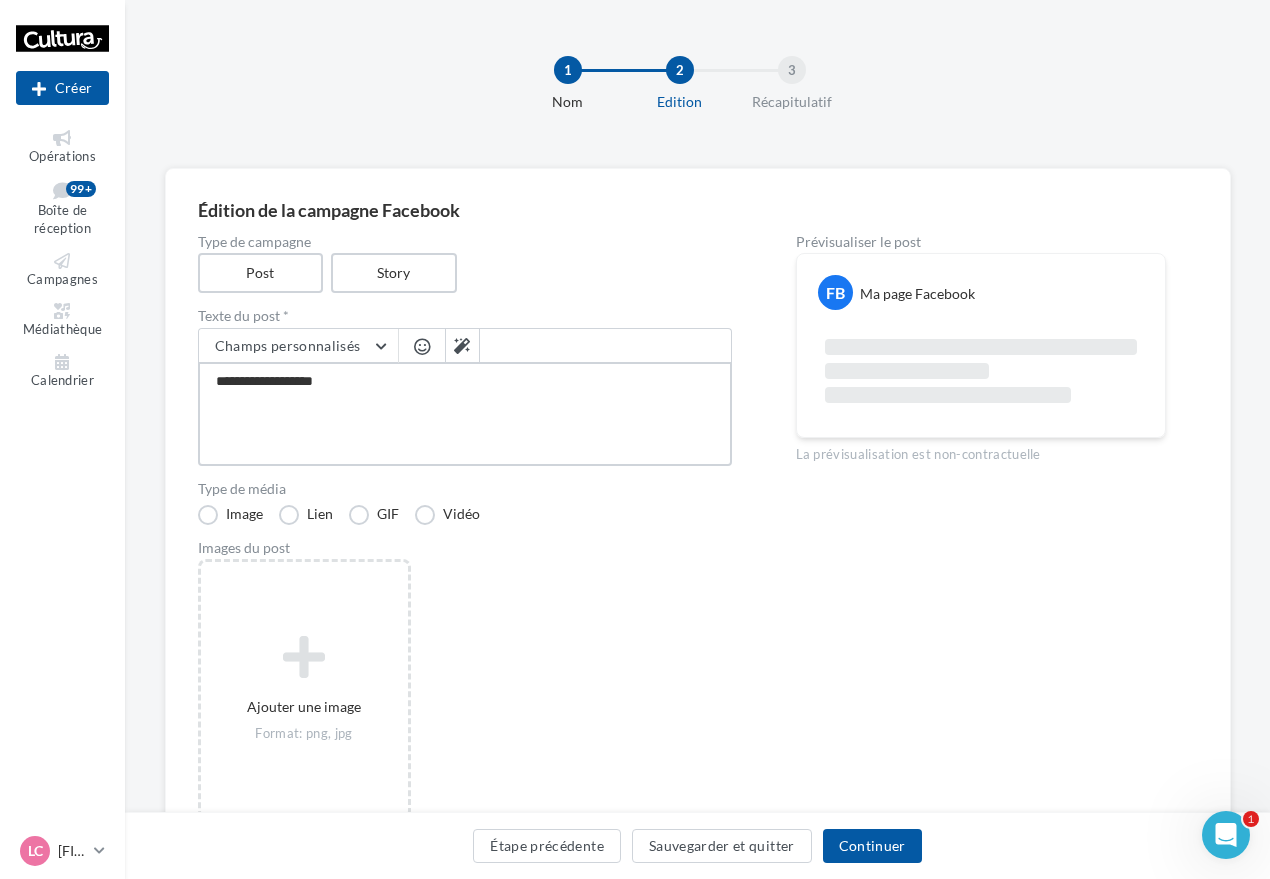 type on "**********" 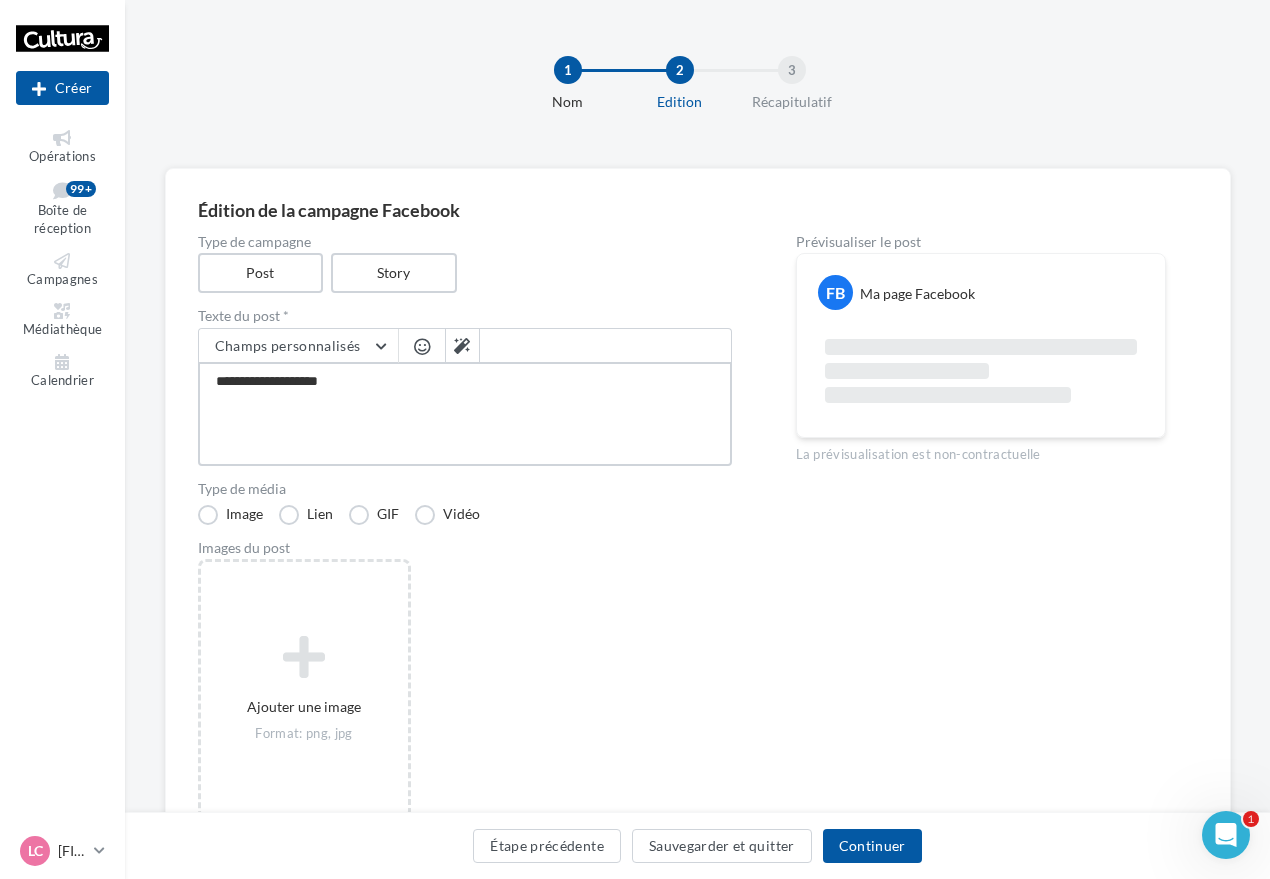 type on "**********" 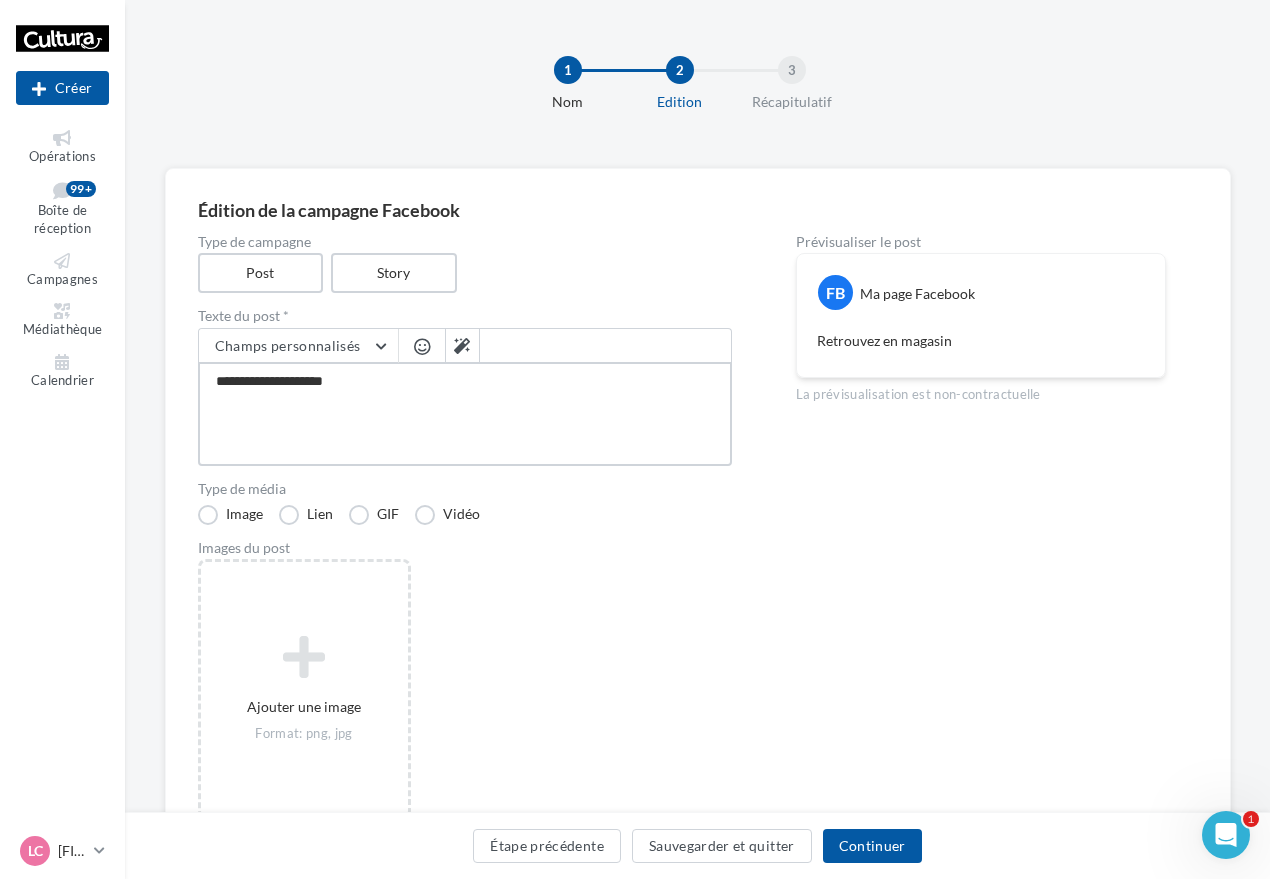 type on "**********" 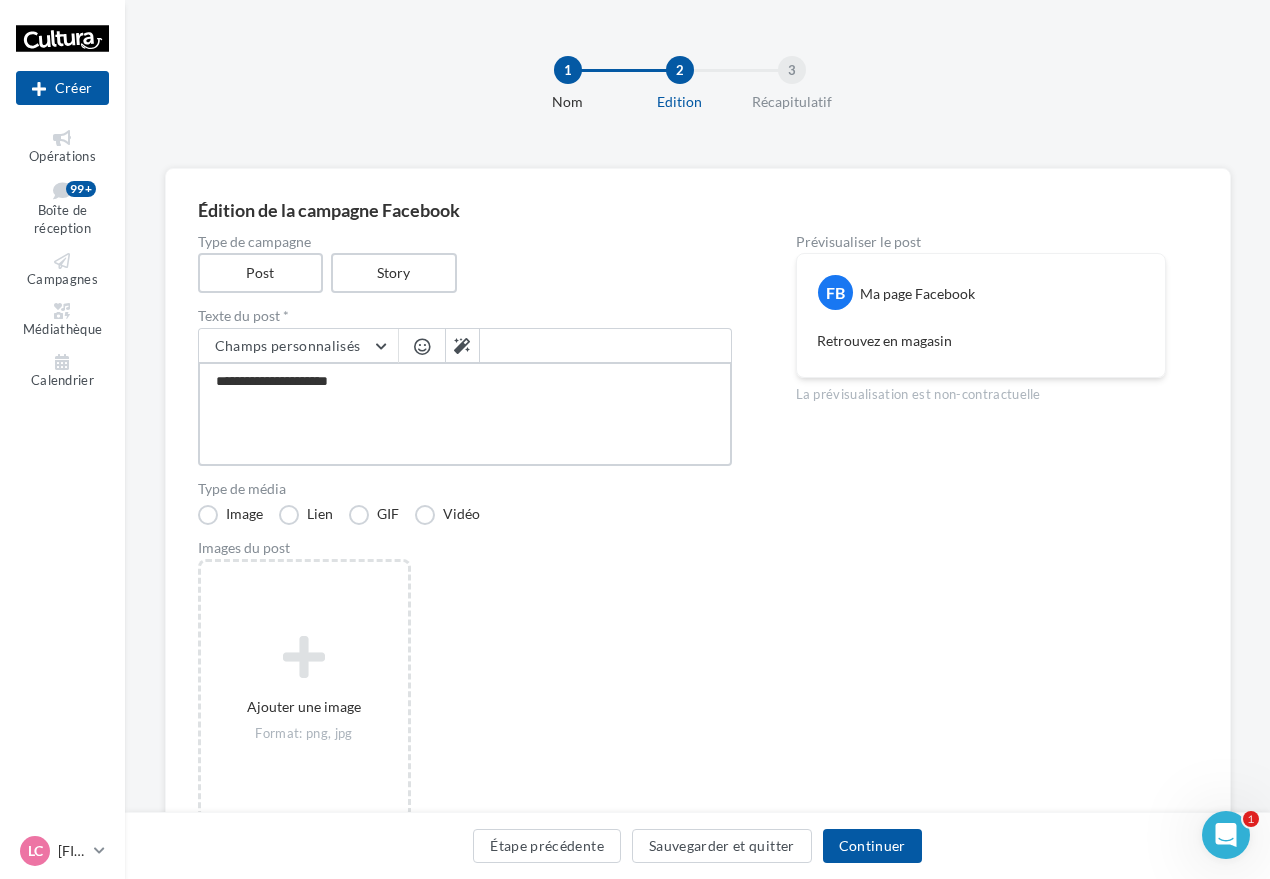 type on "**********" 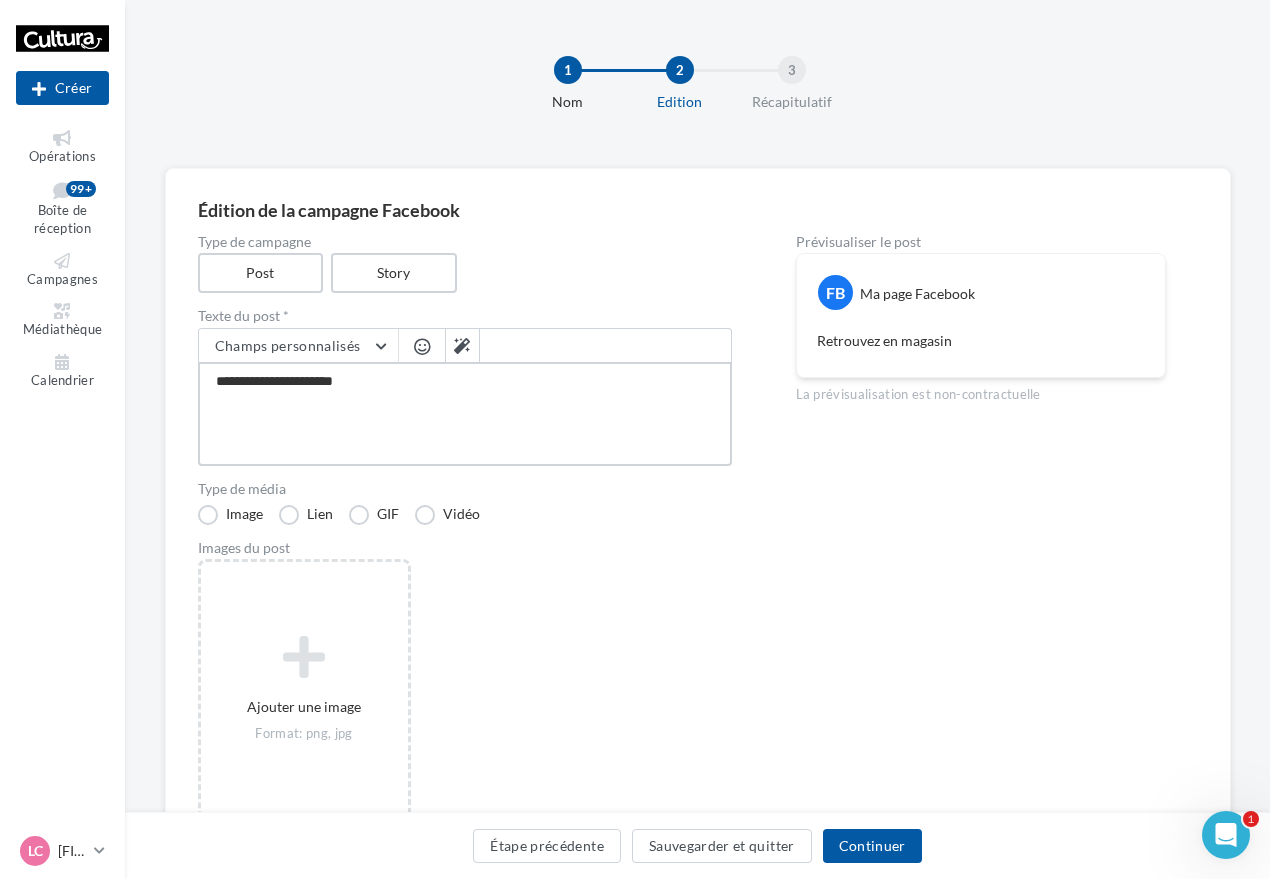 type on "**********" 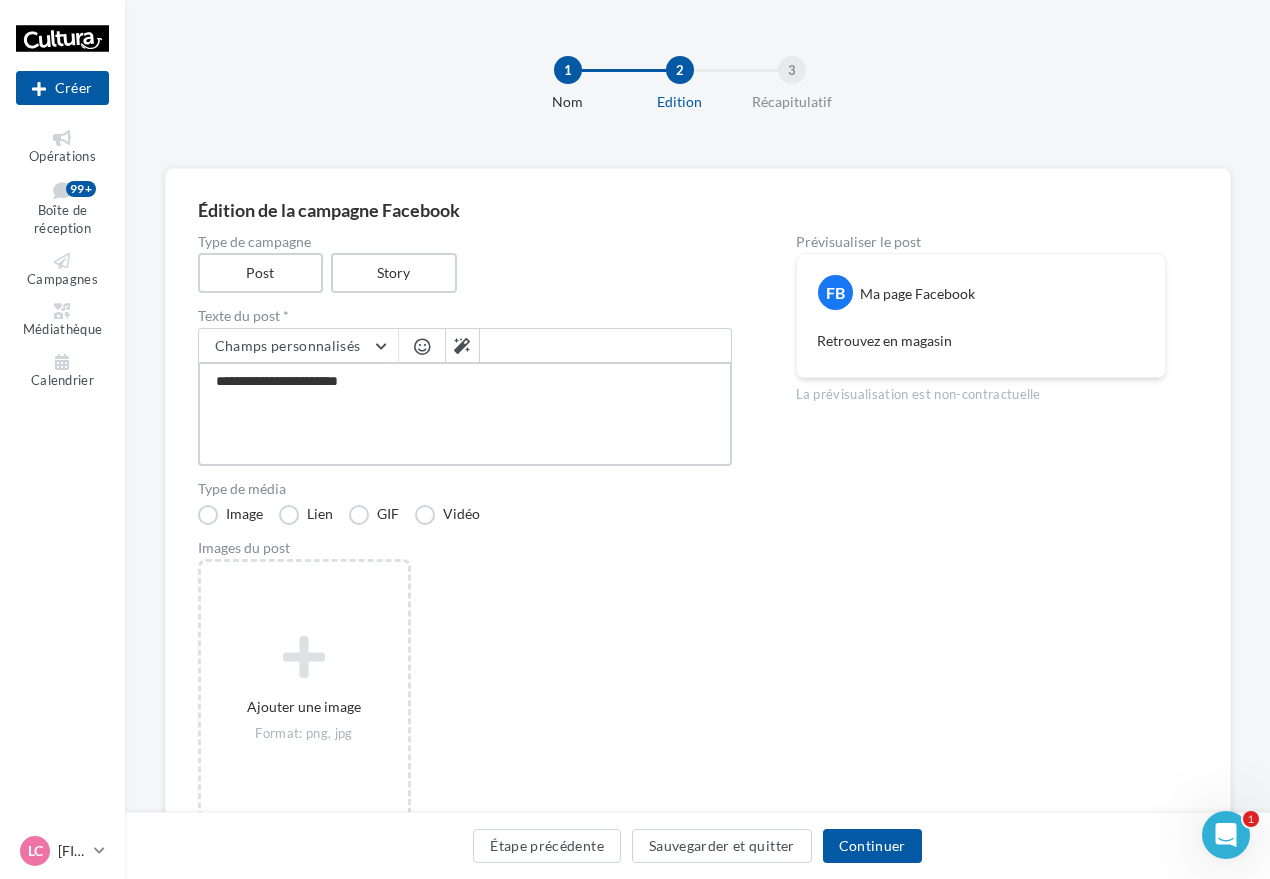 type on "**********" 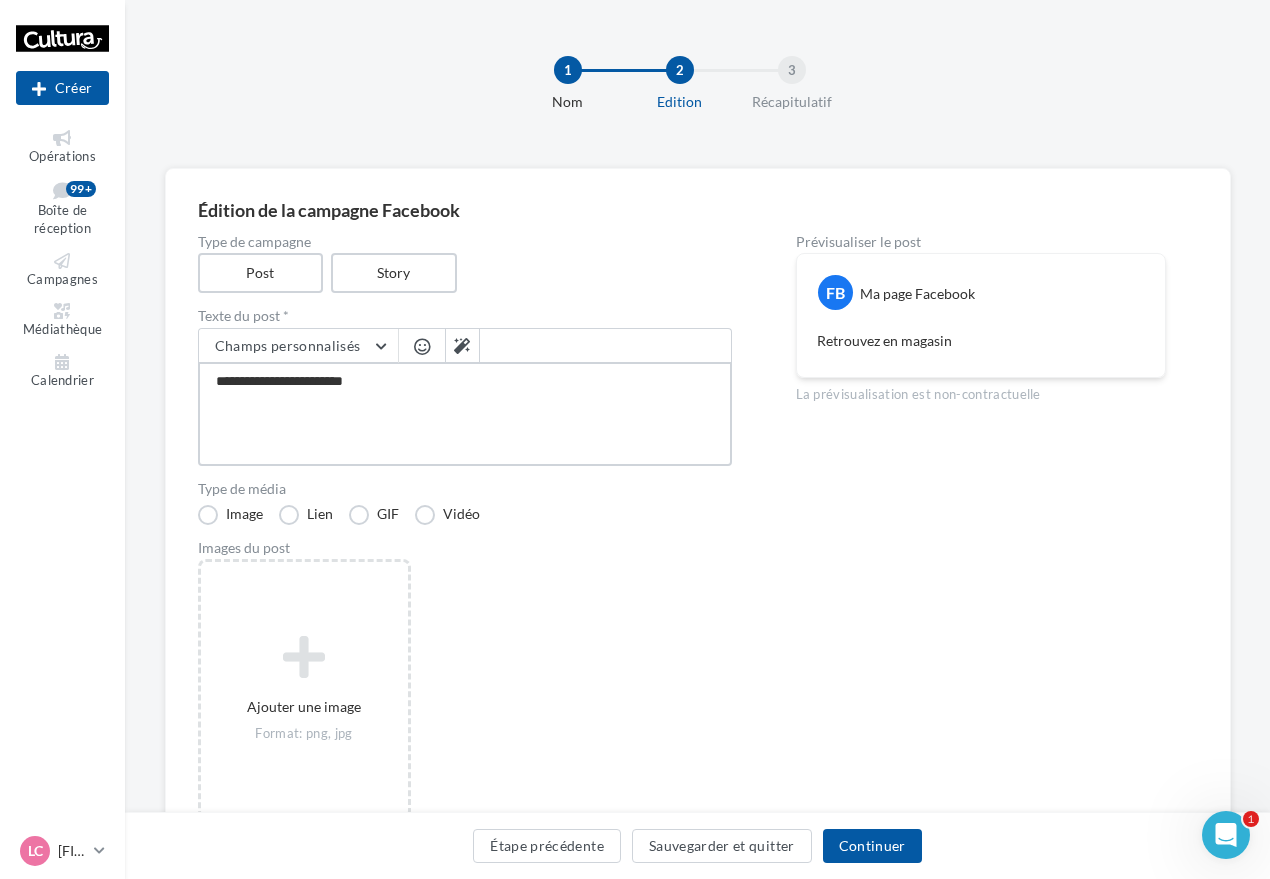 type on "**********" 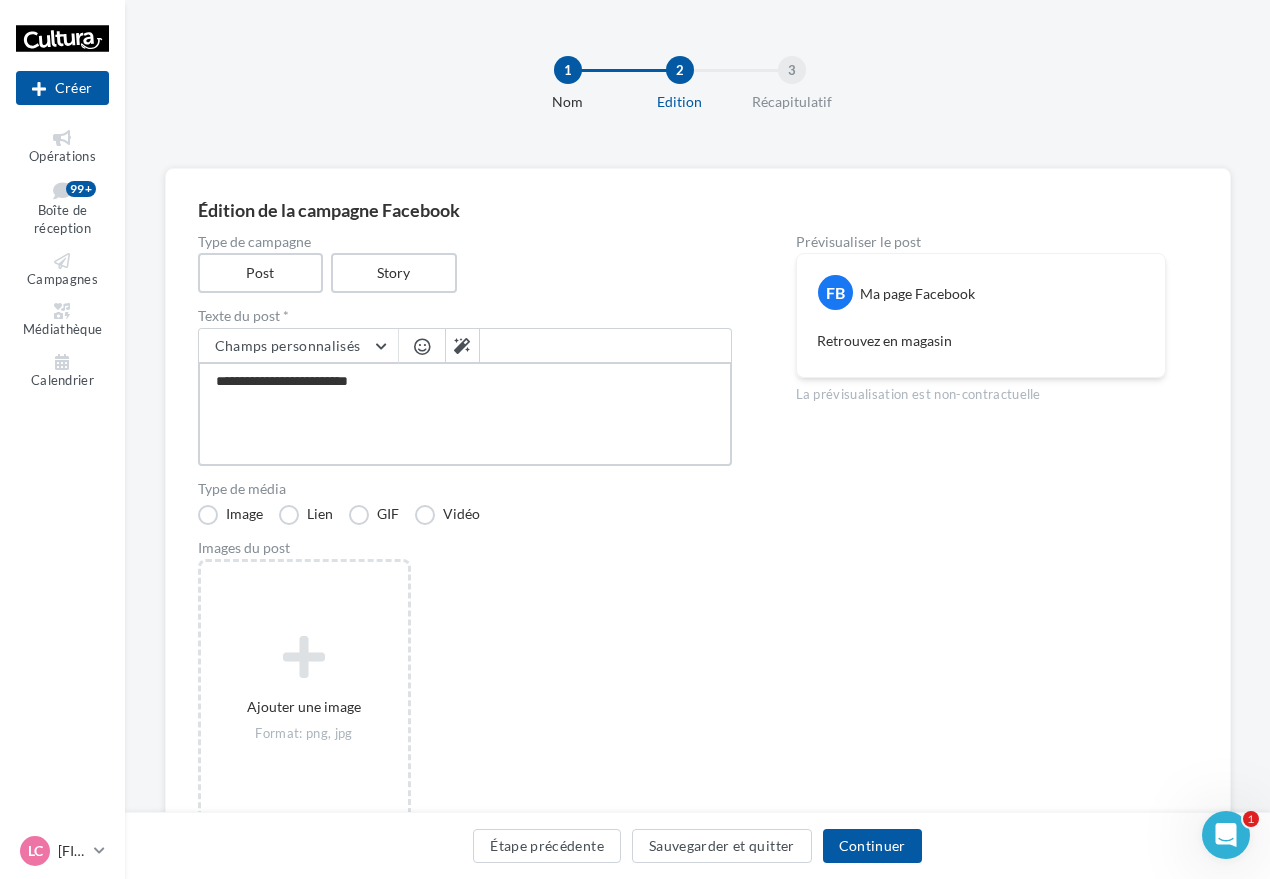 type on "**********" 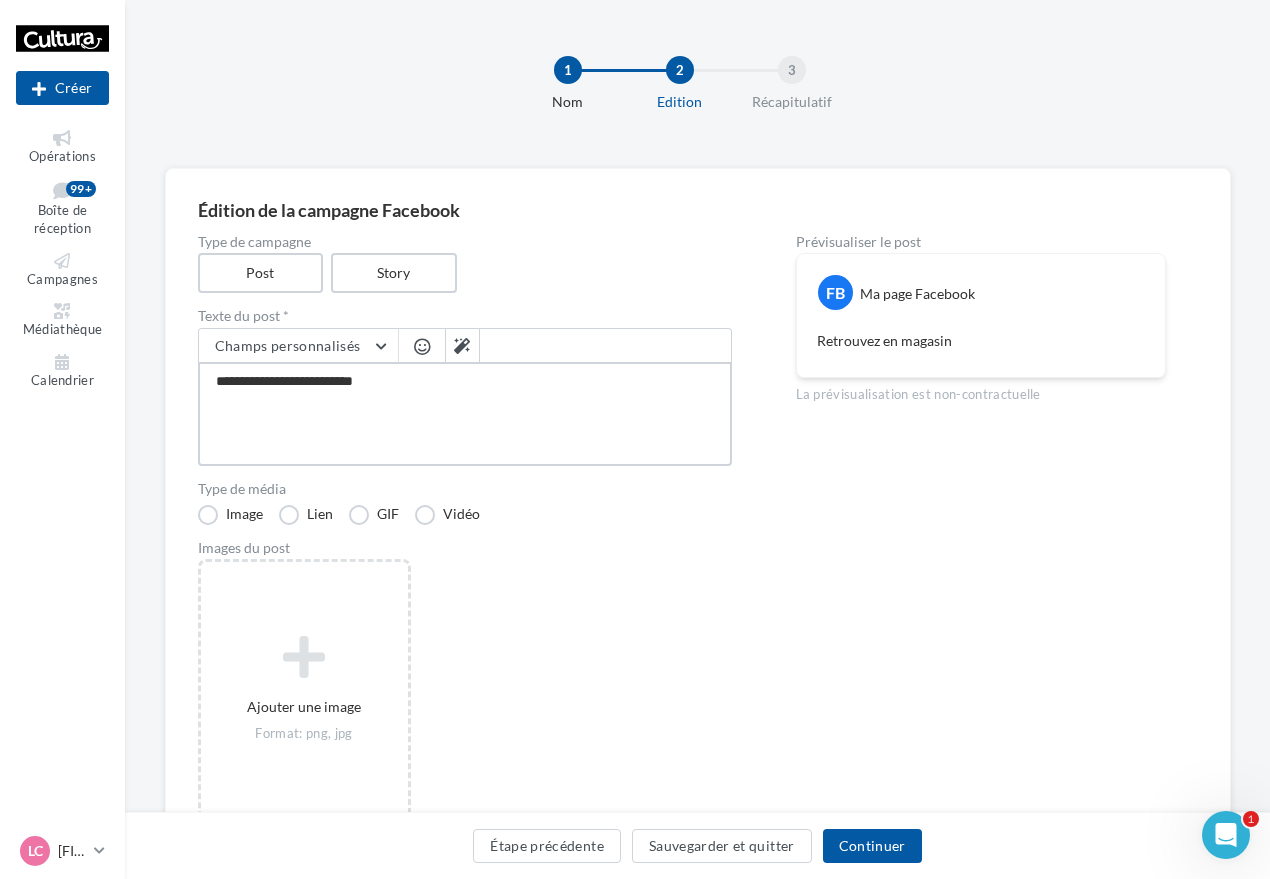 type on "**********" 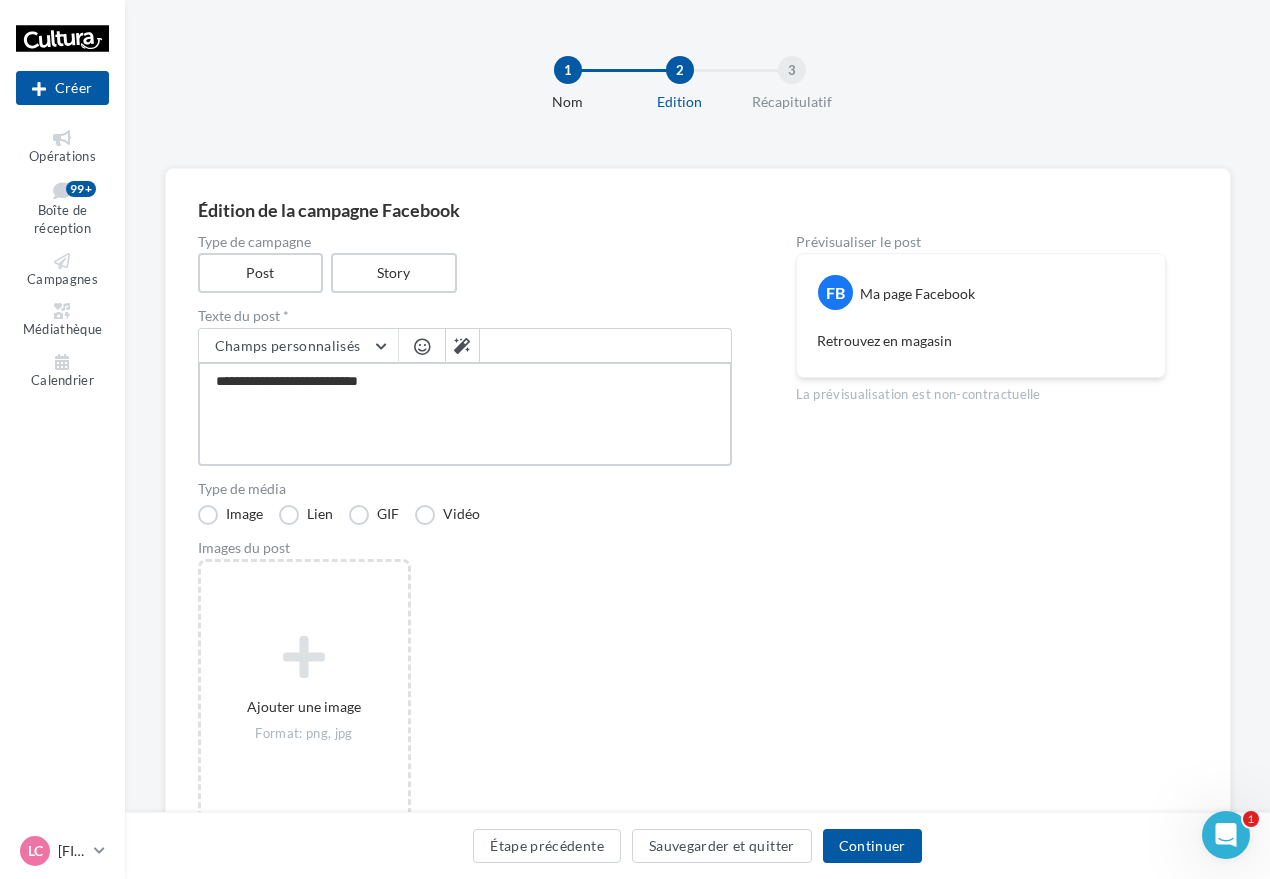 type on "**********" 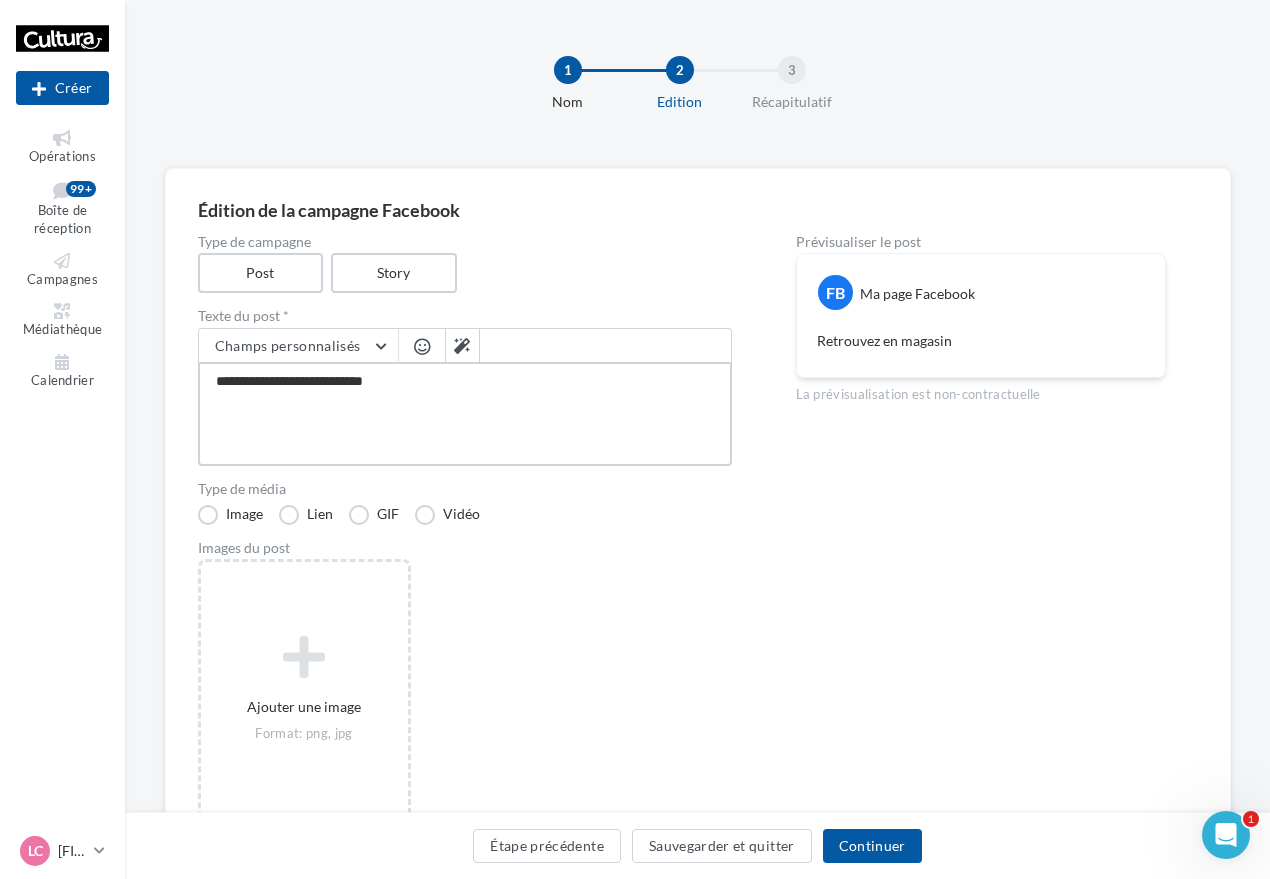 type on "**********" 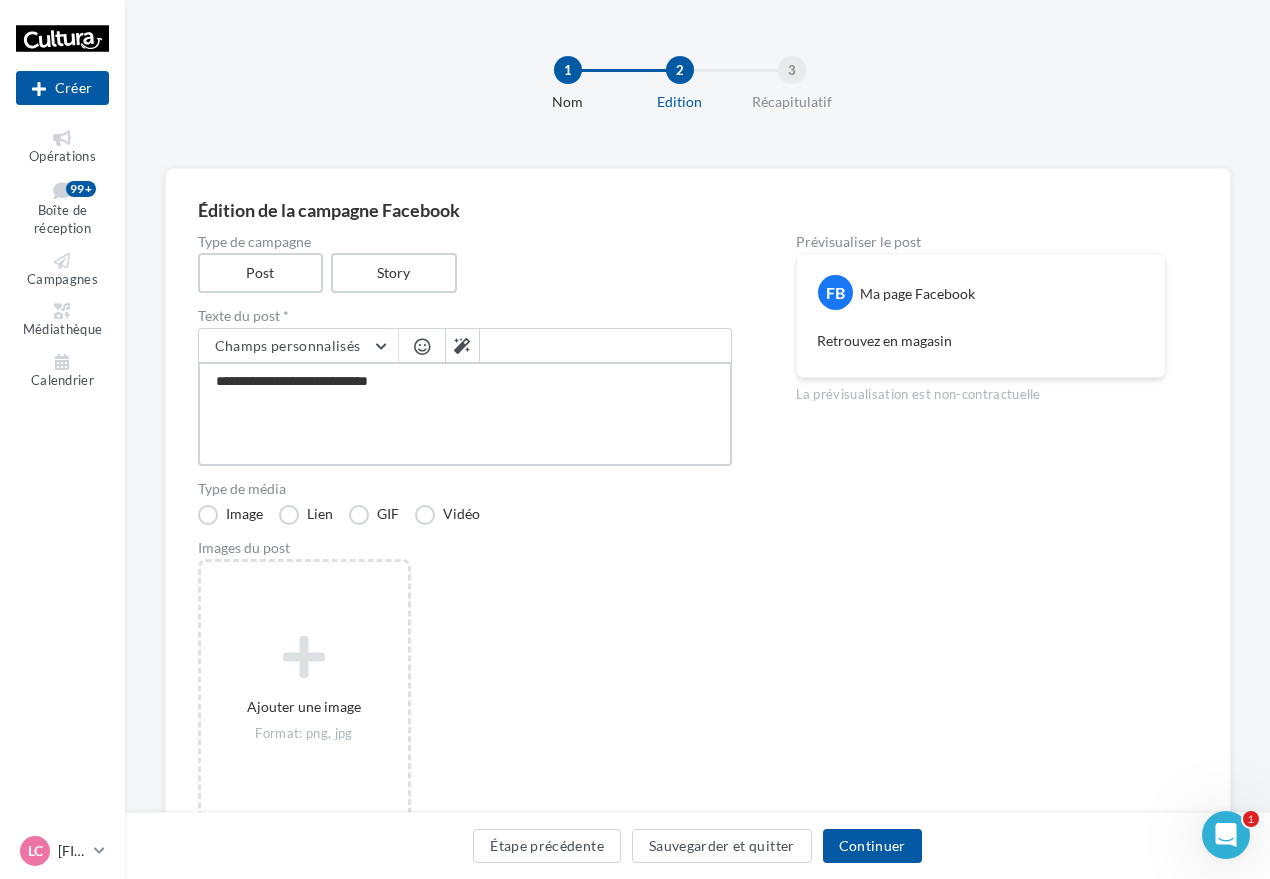 type on "**********" 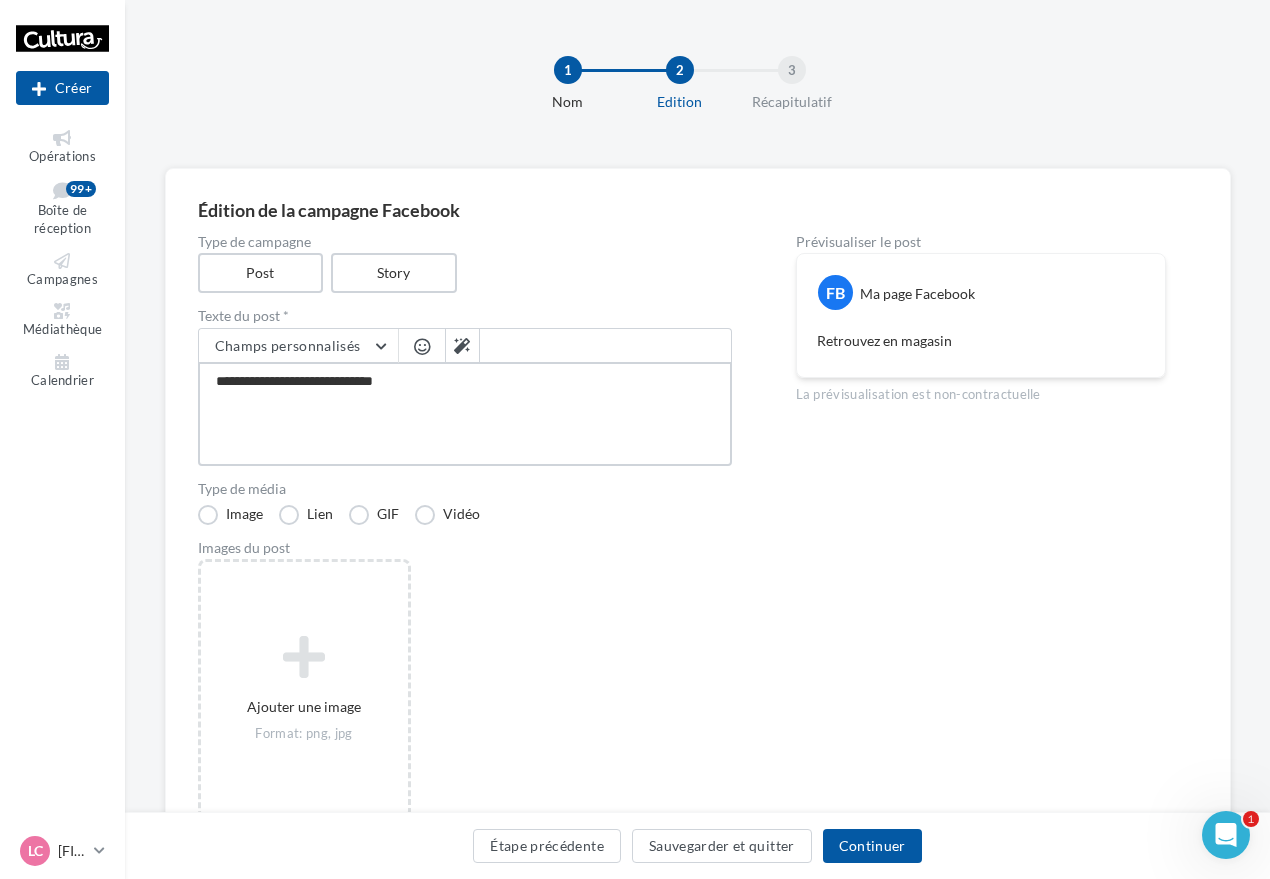 type on "**********" 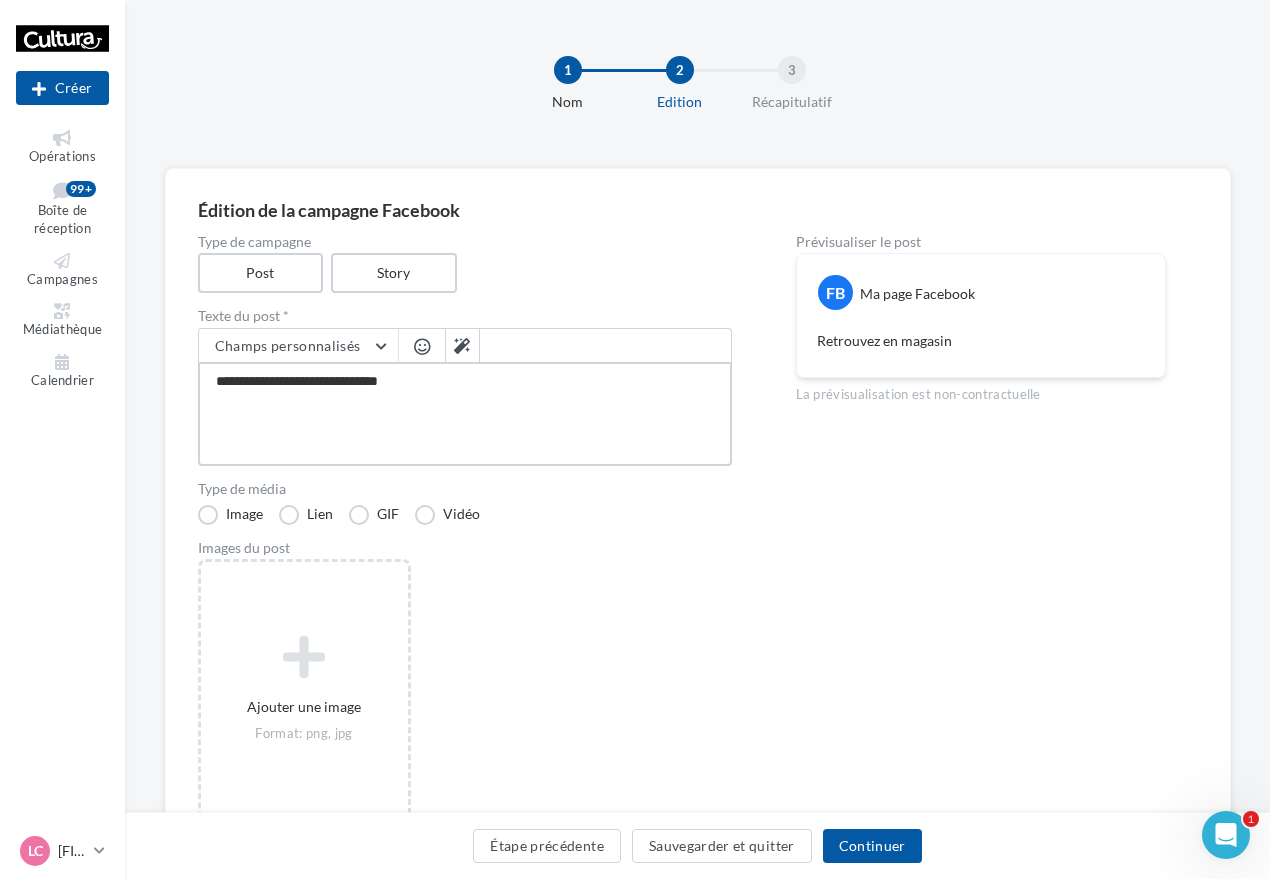 type on "**********" 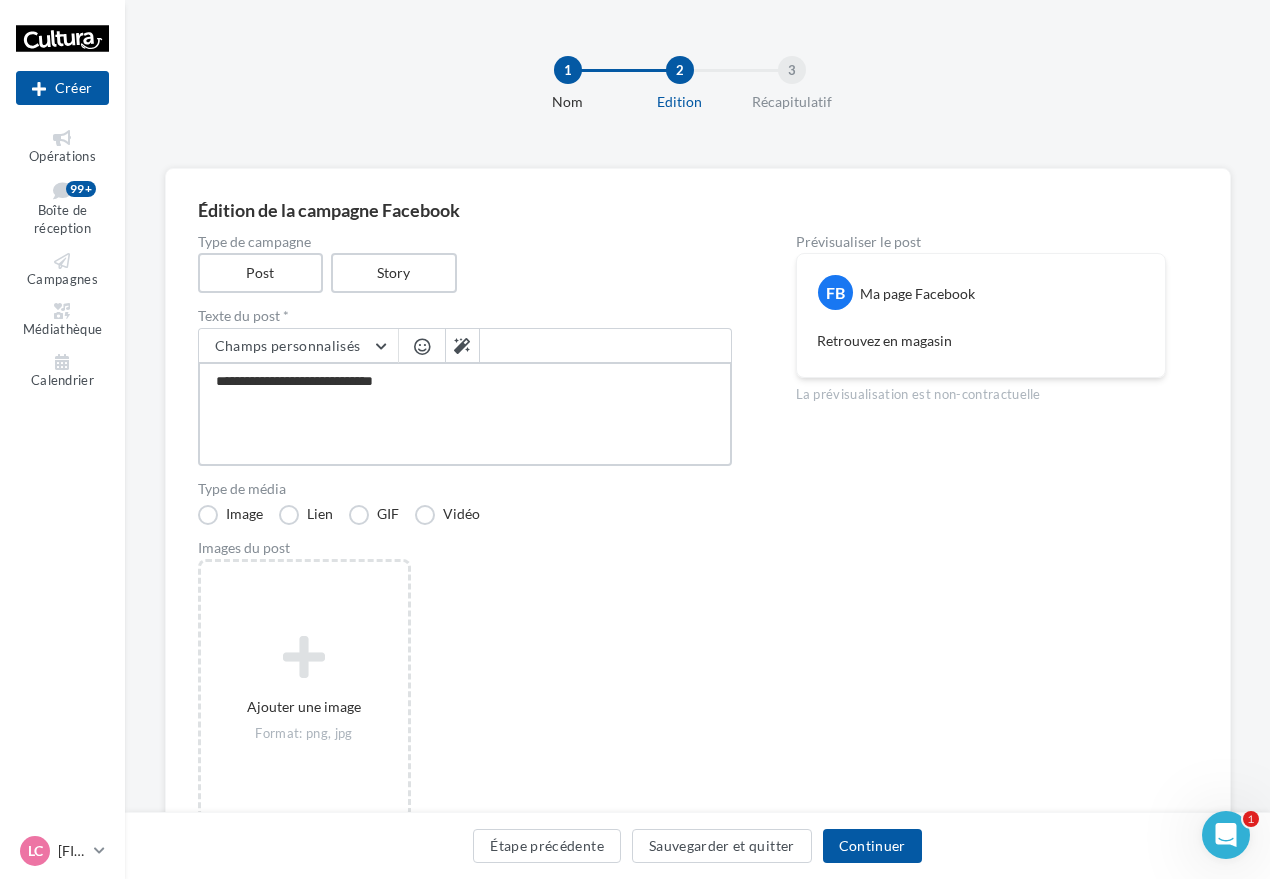 type on "**********" 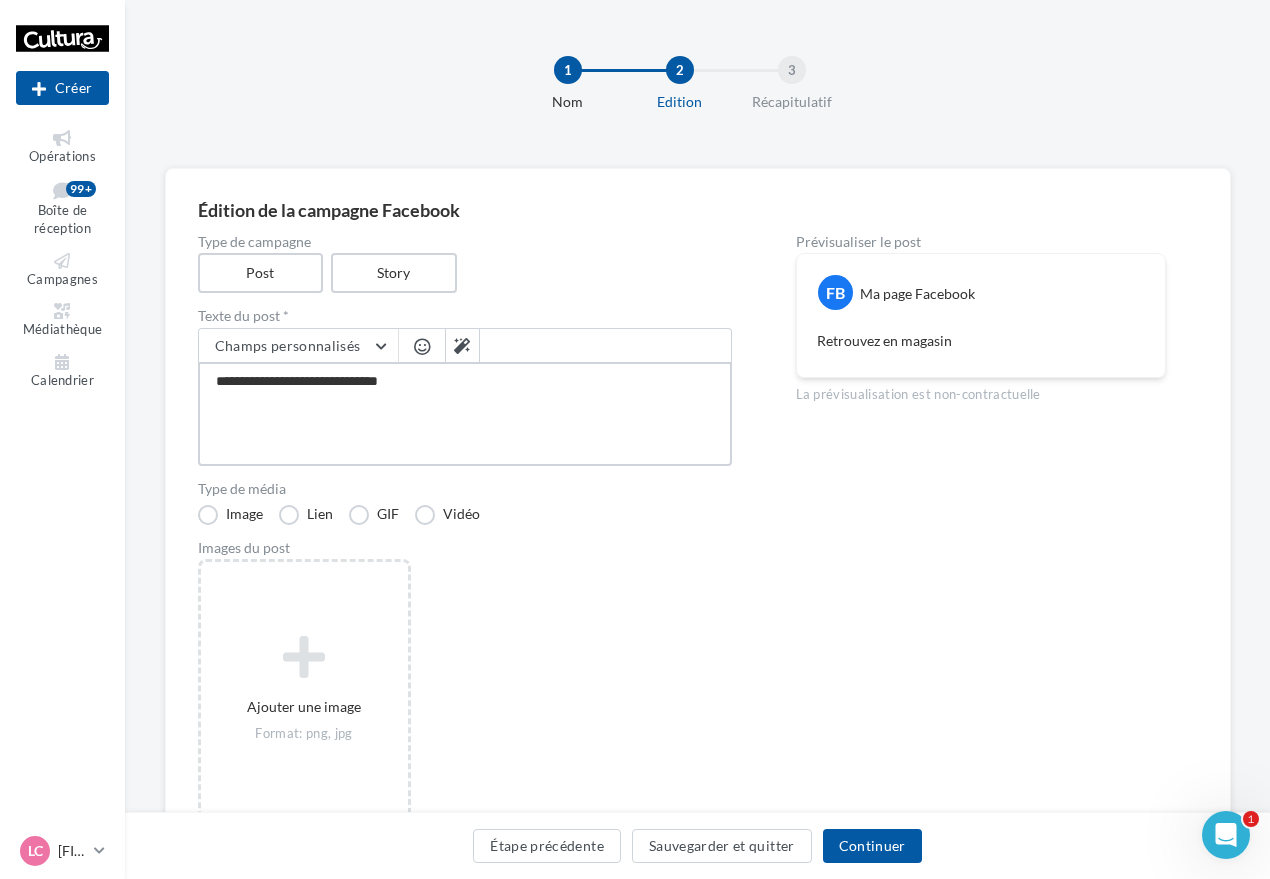 type on "**********" 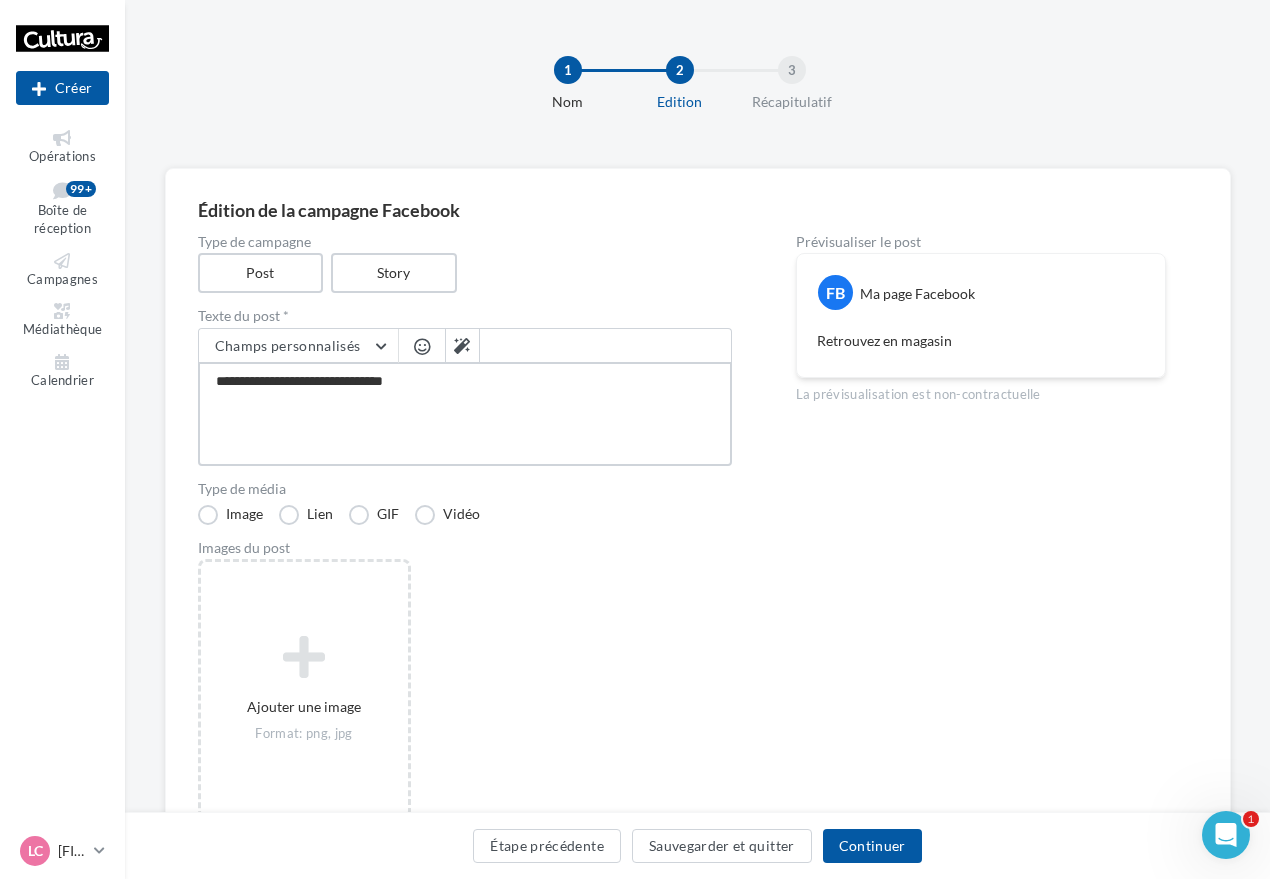 type on "**********" 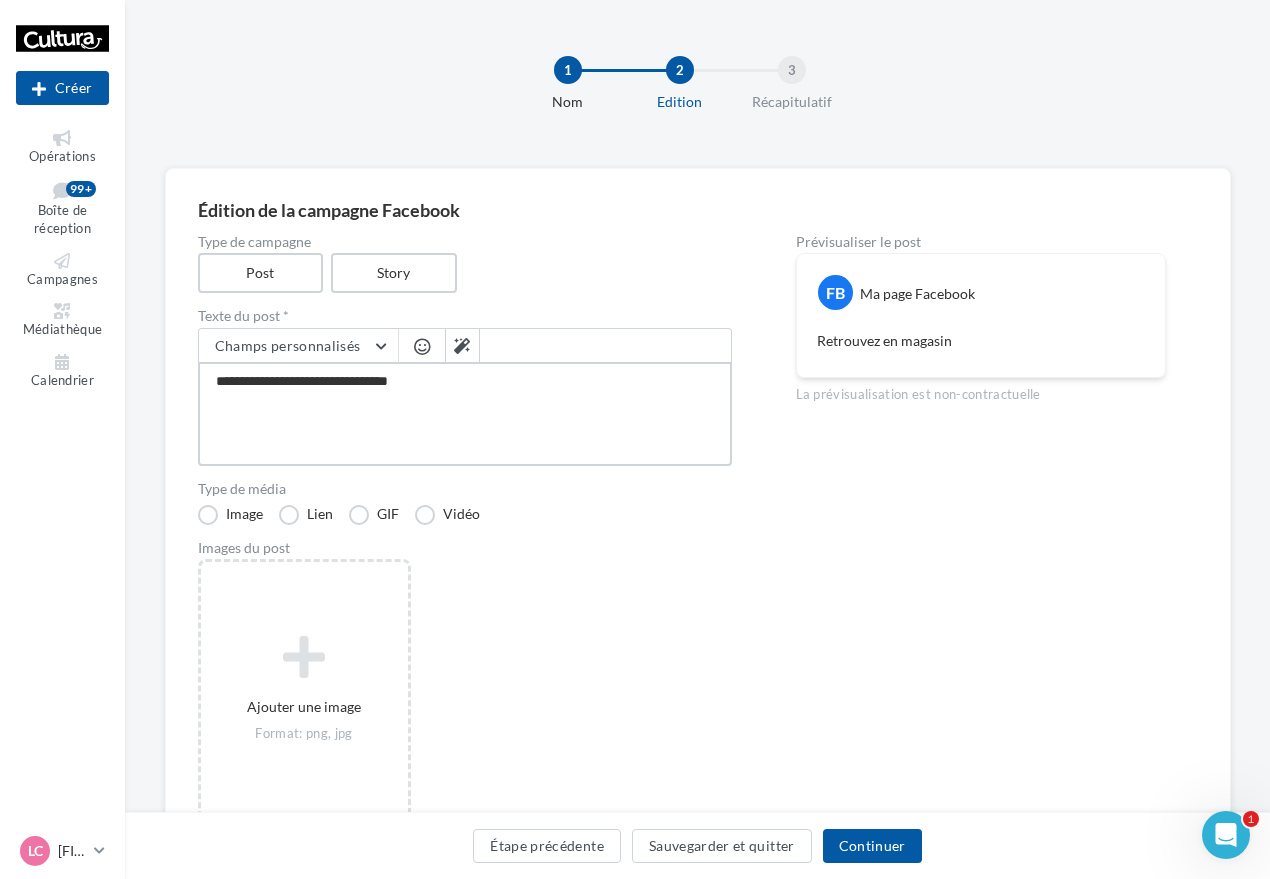 type on "**********" 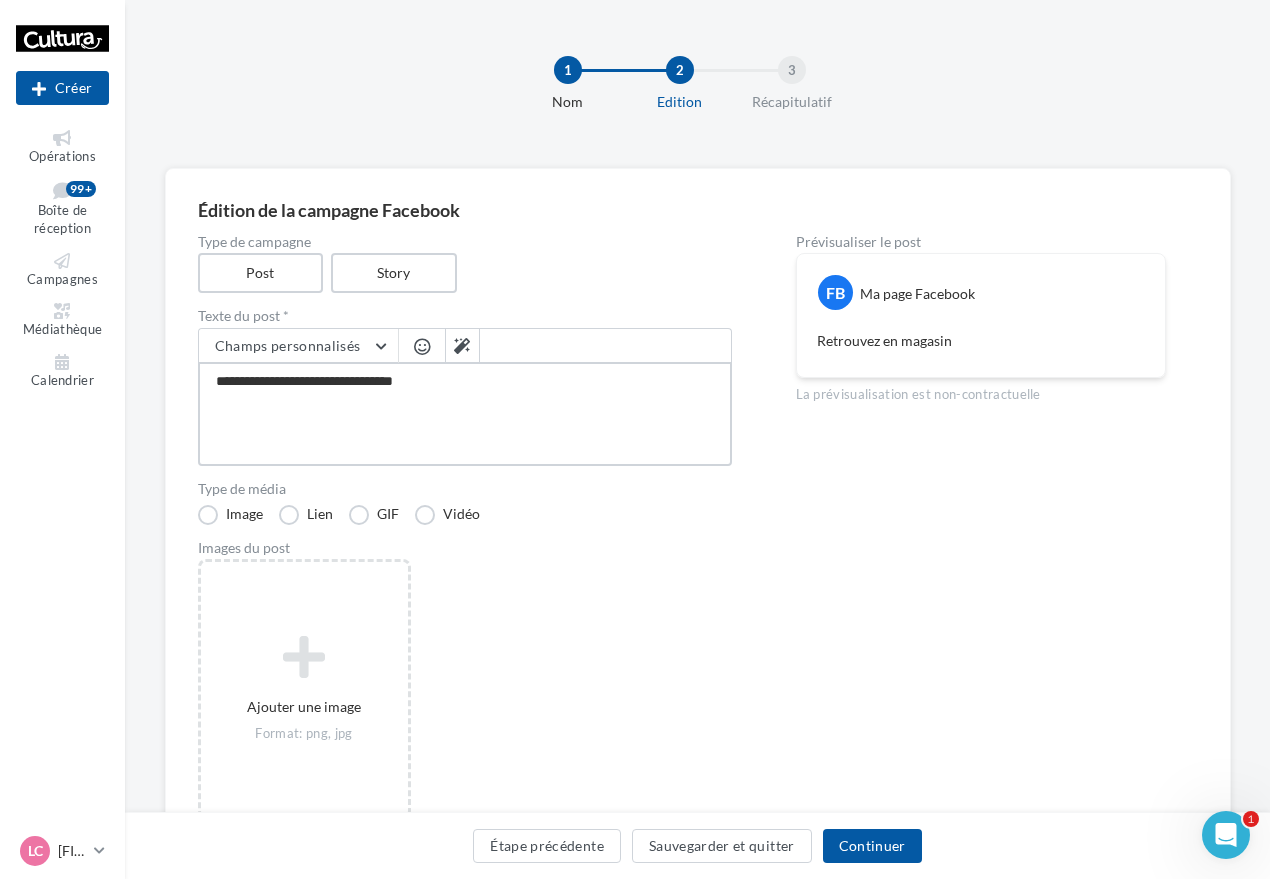 type on "**********" 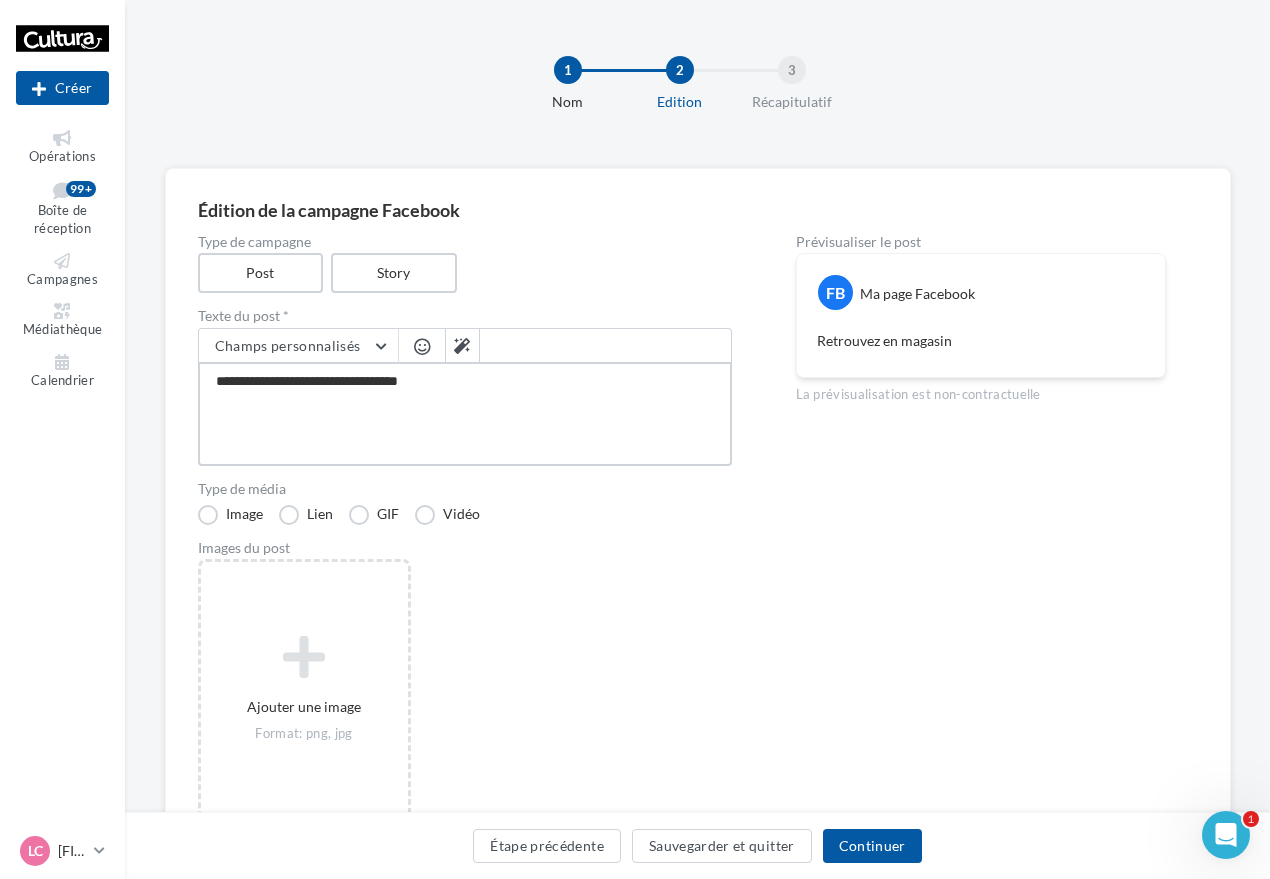 type on "**********" 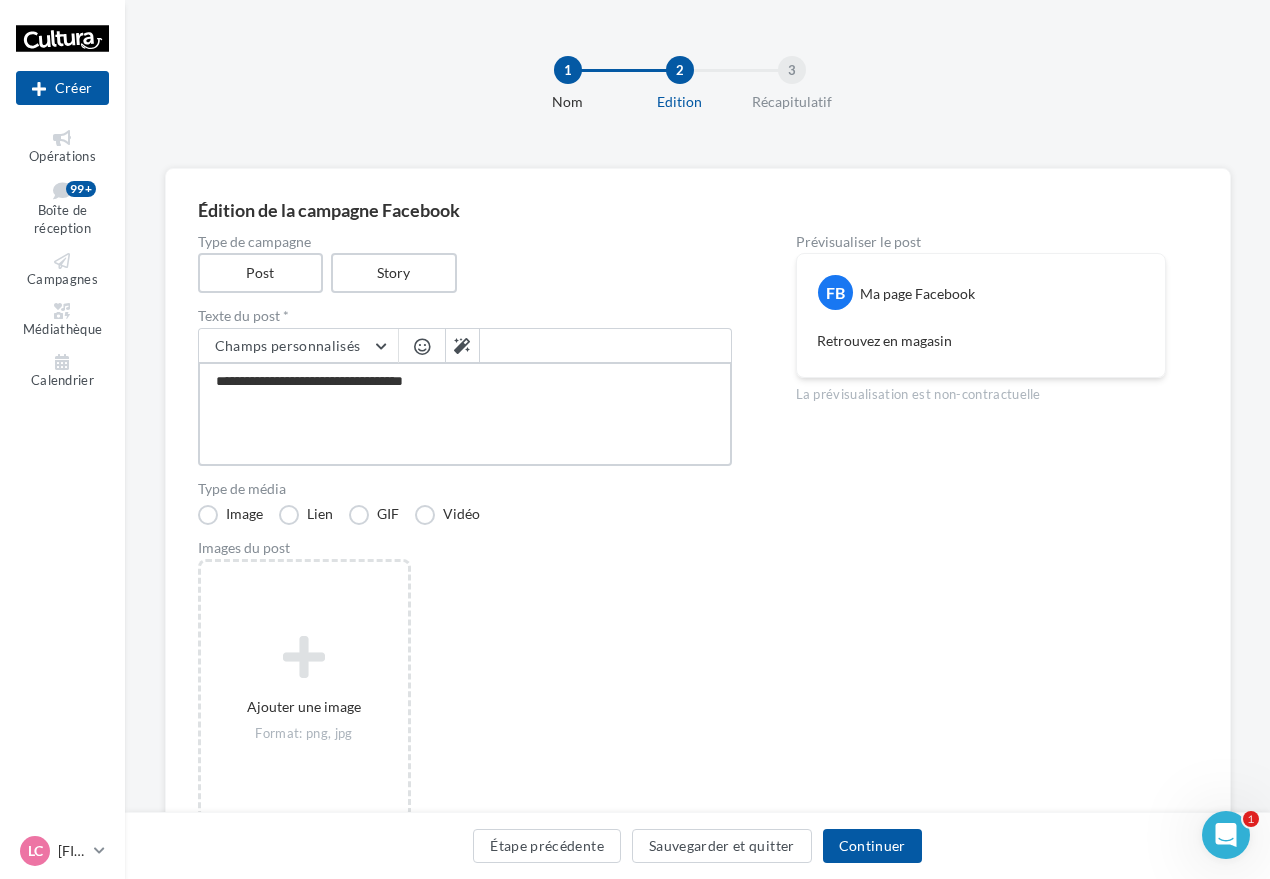type on "**********" 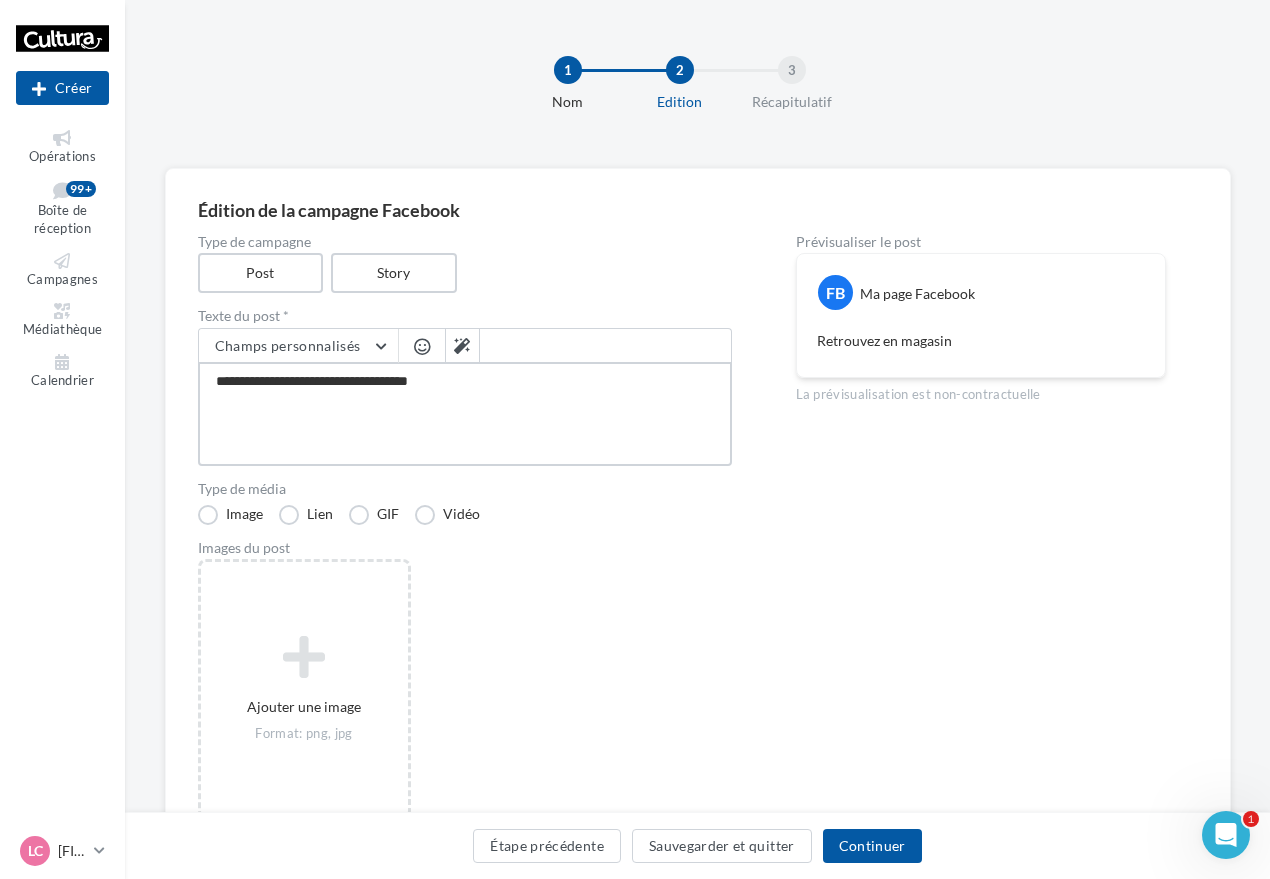 type on "**********" 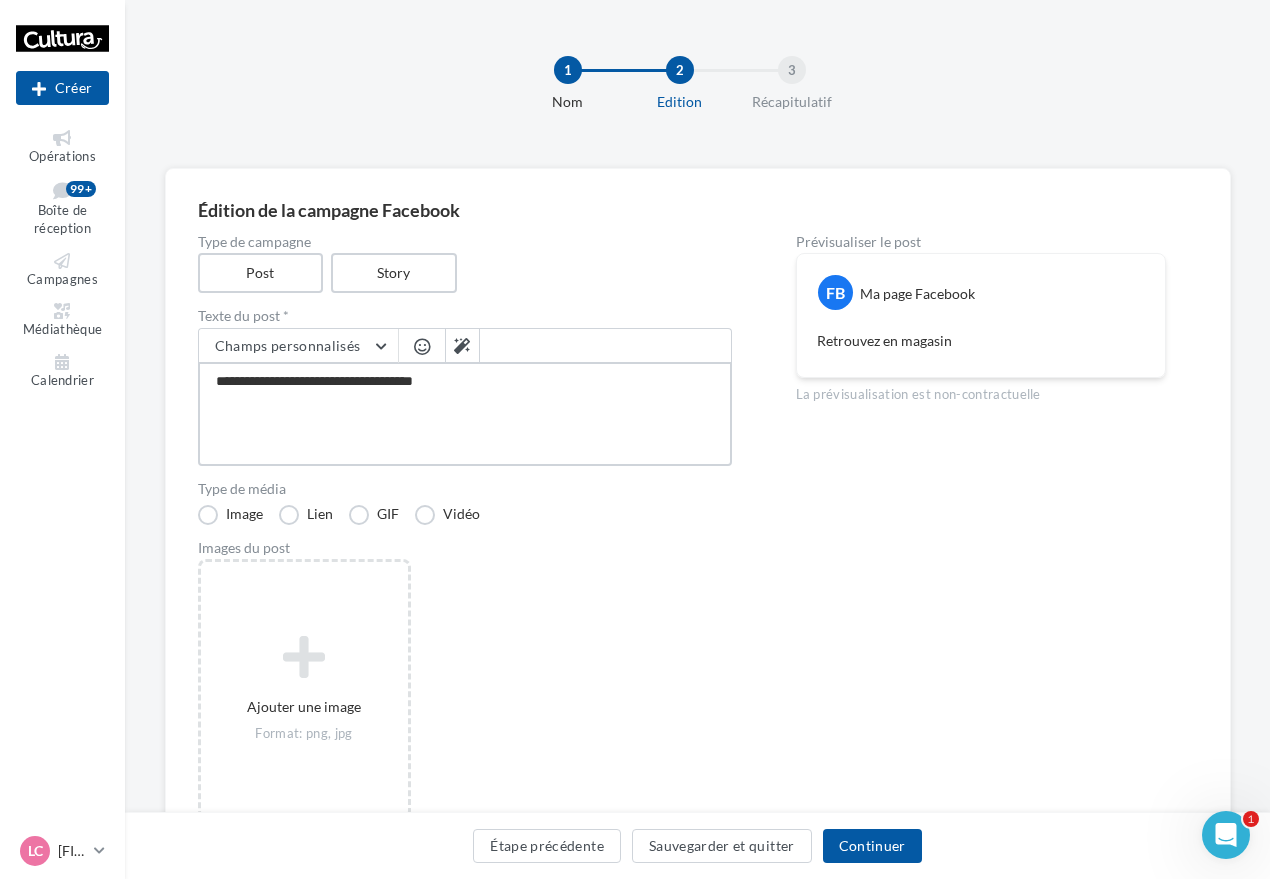 type on "**********" 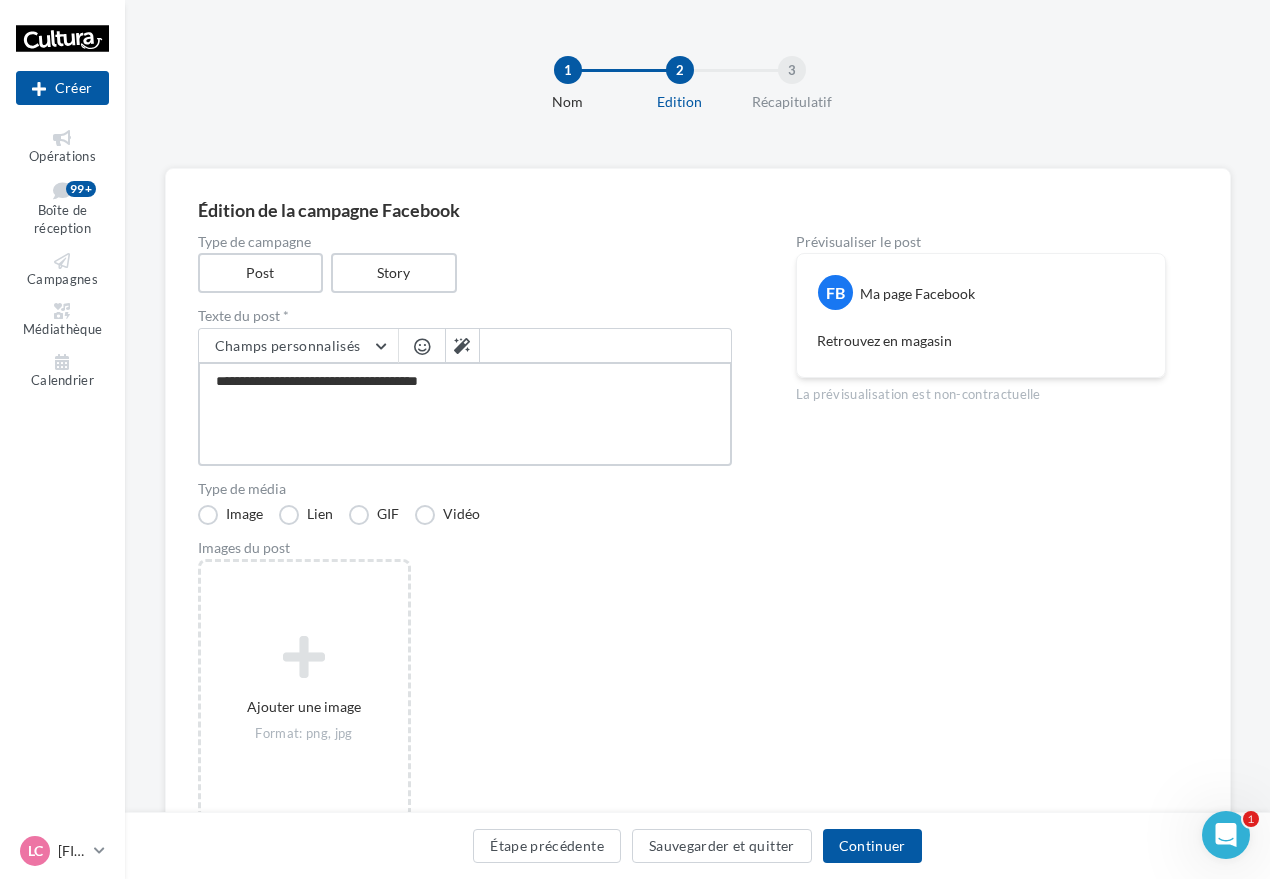 type on "**********" 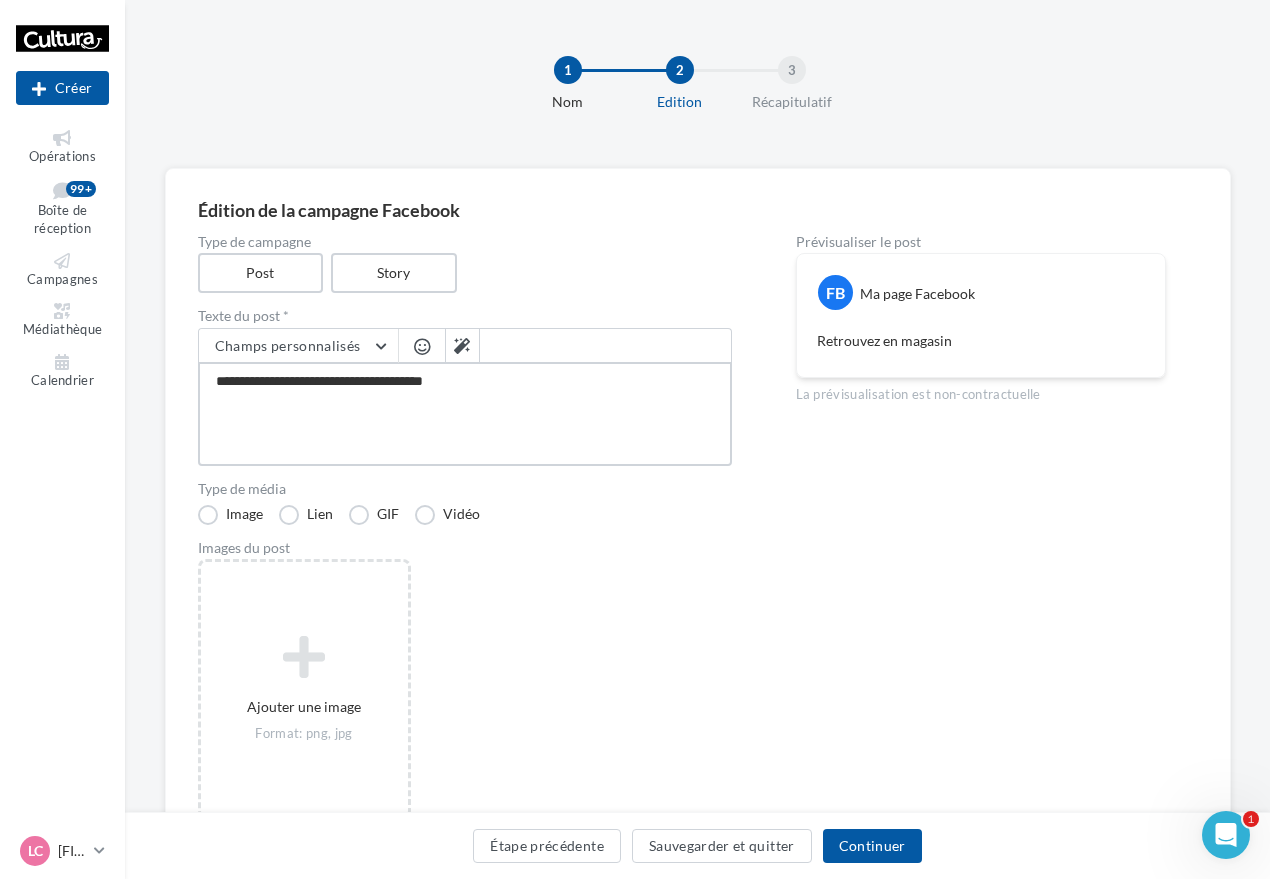 type on "**********" 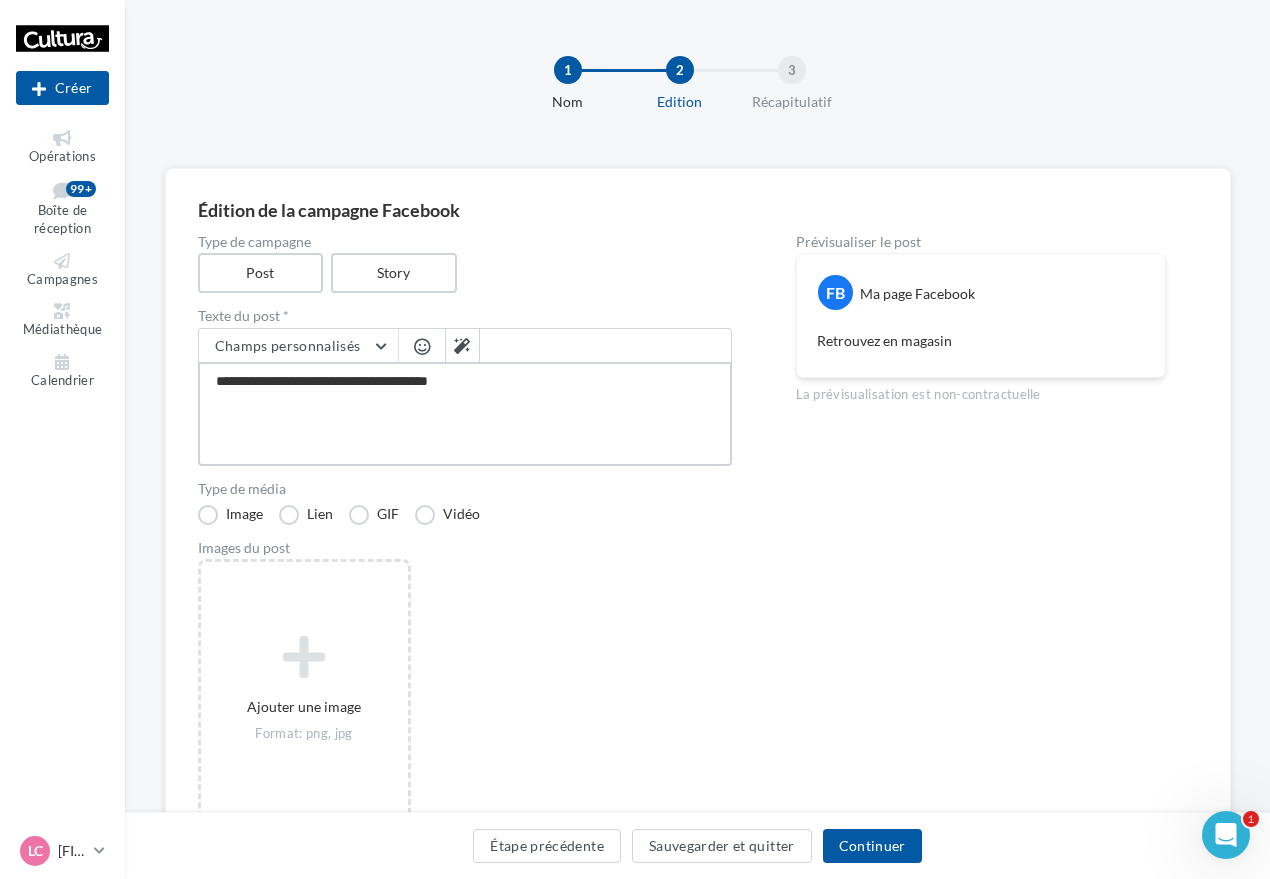 type on "**********" 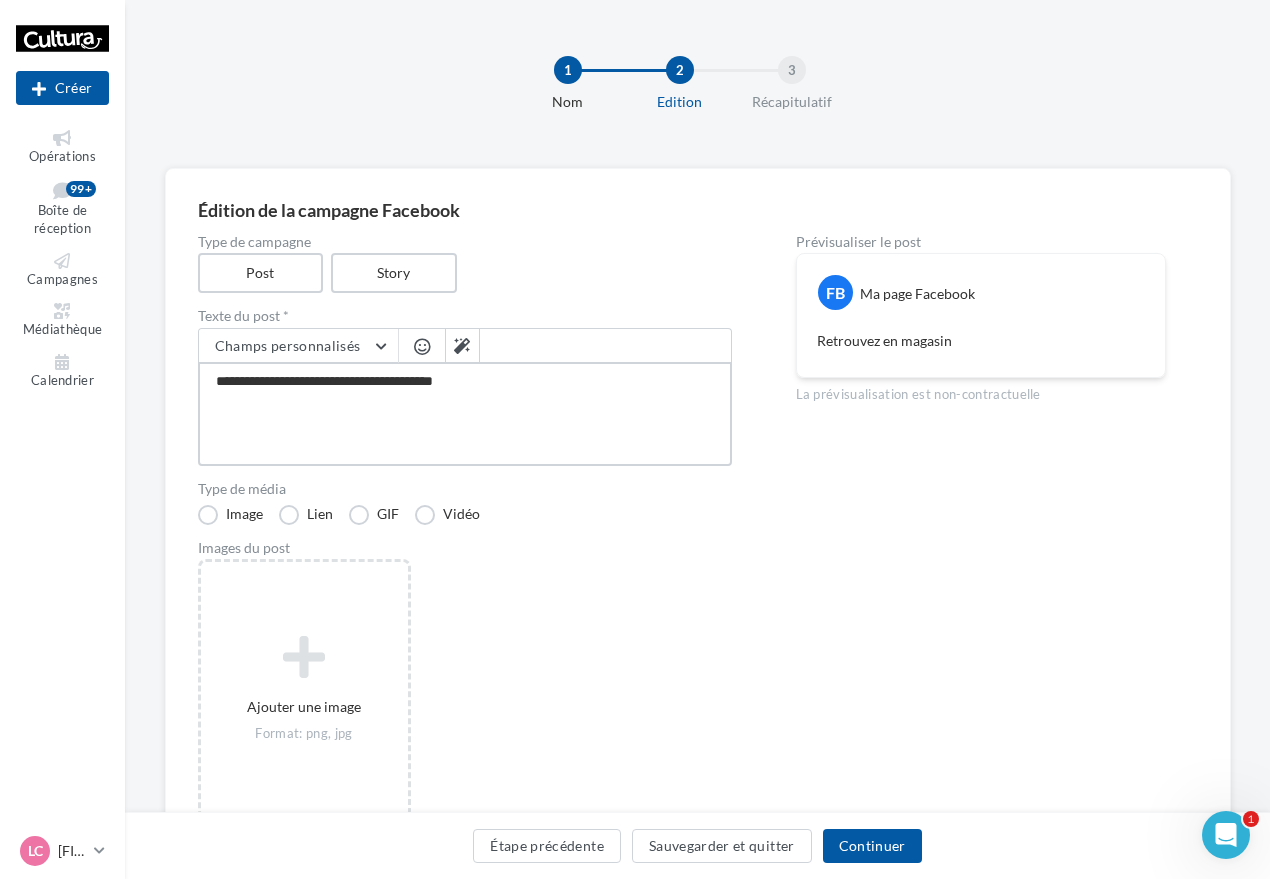 type on "**********" 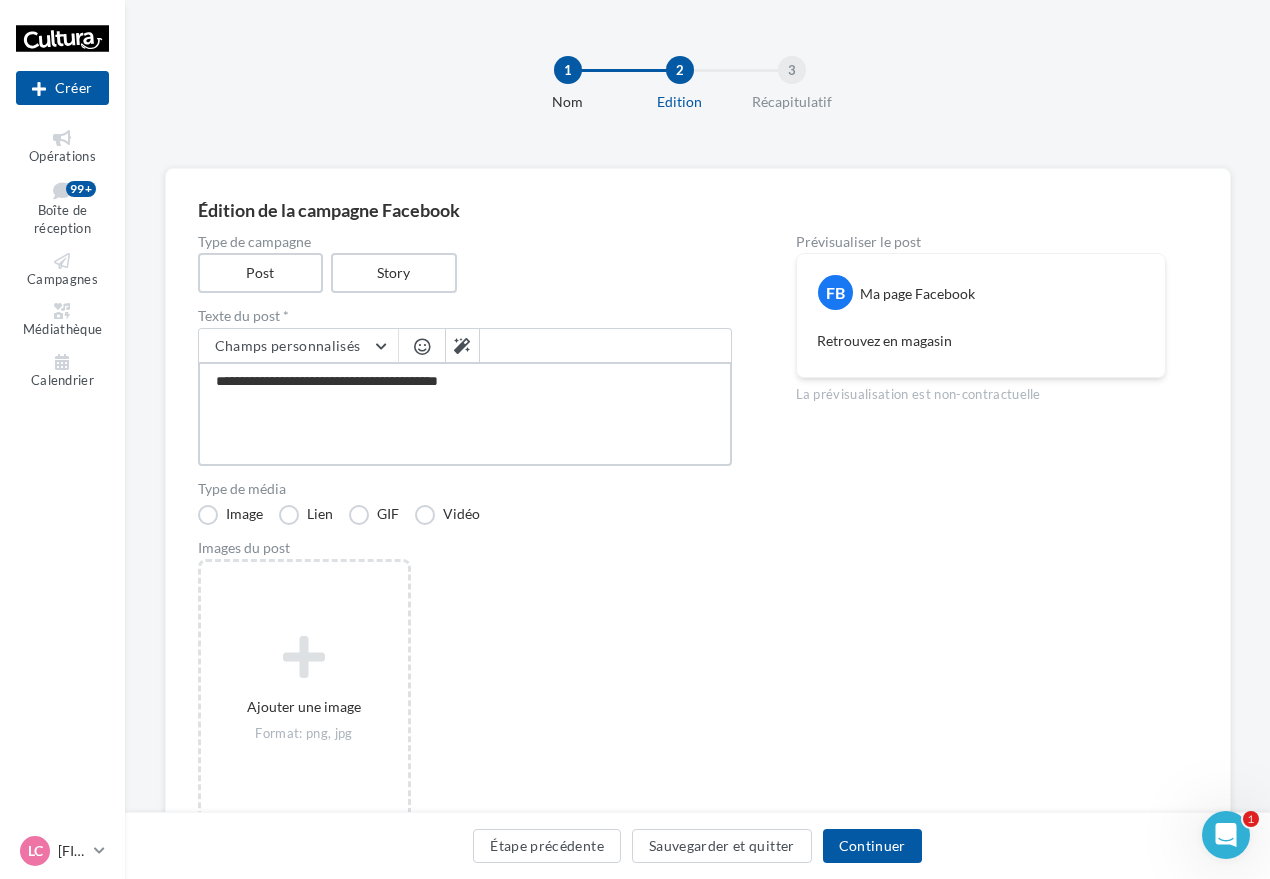 type on "**********" 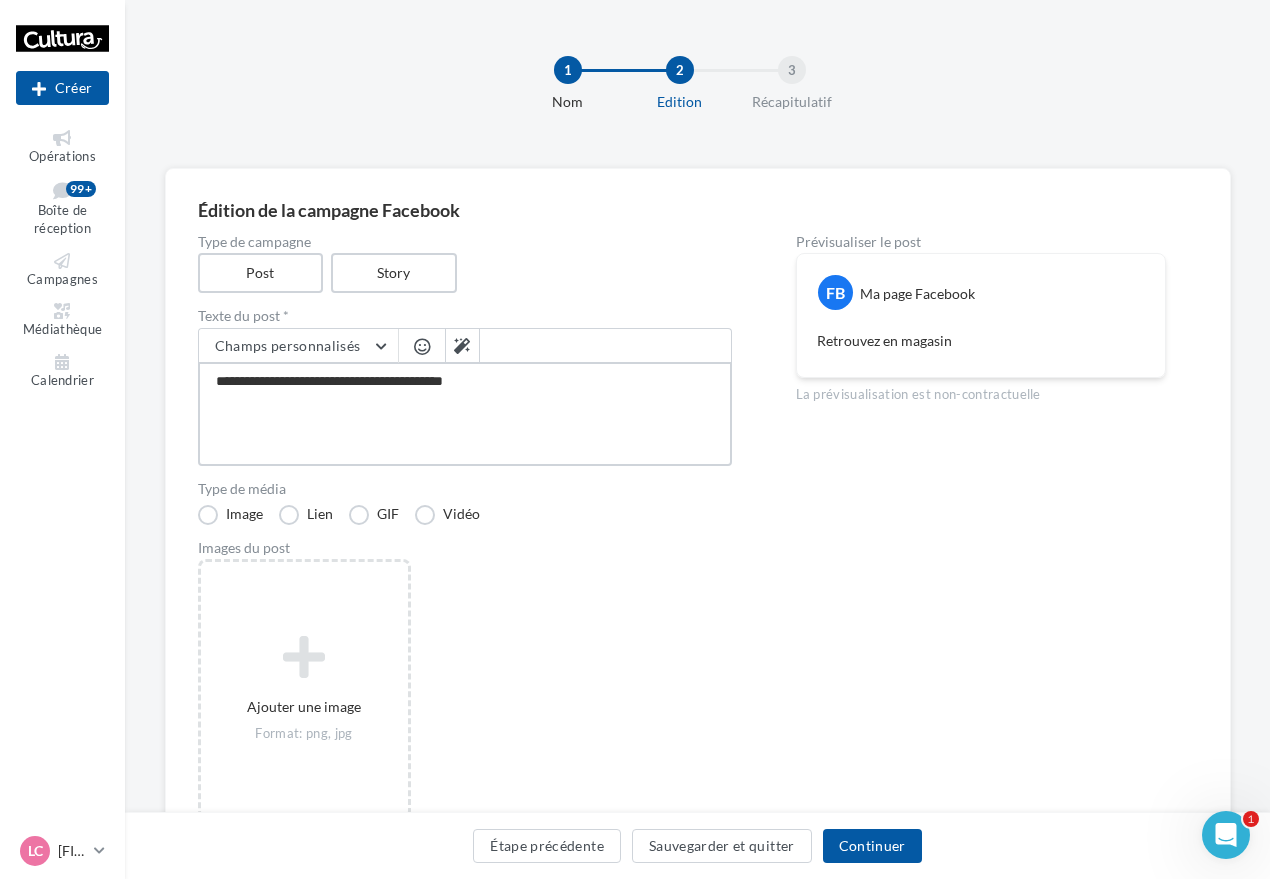 type on "**********" 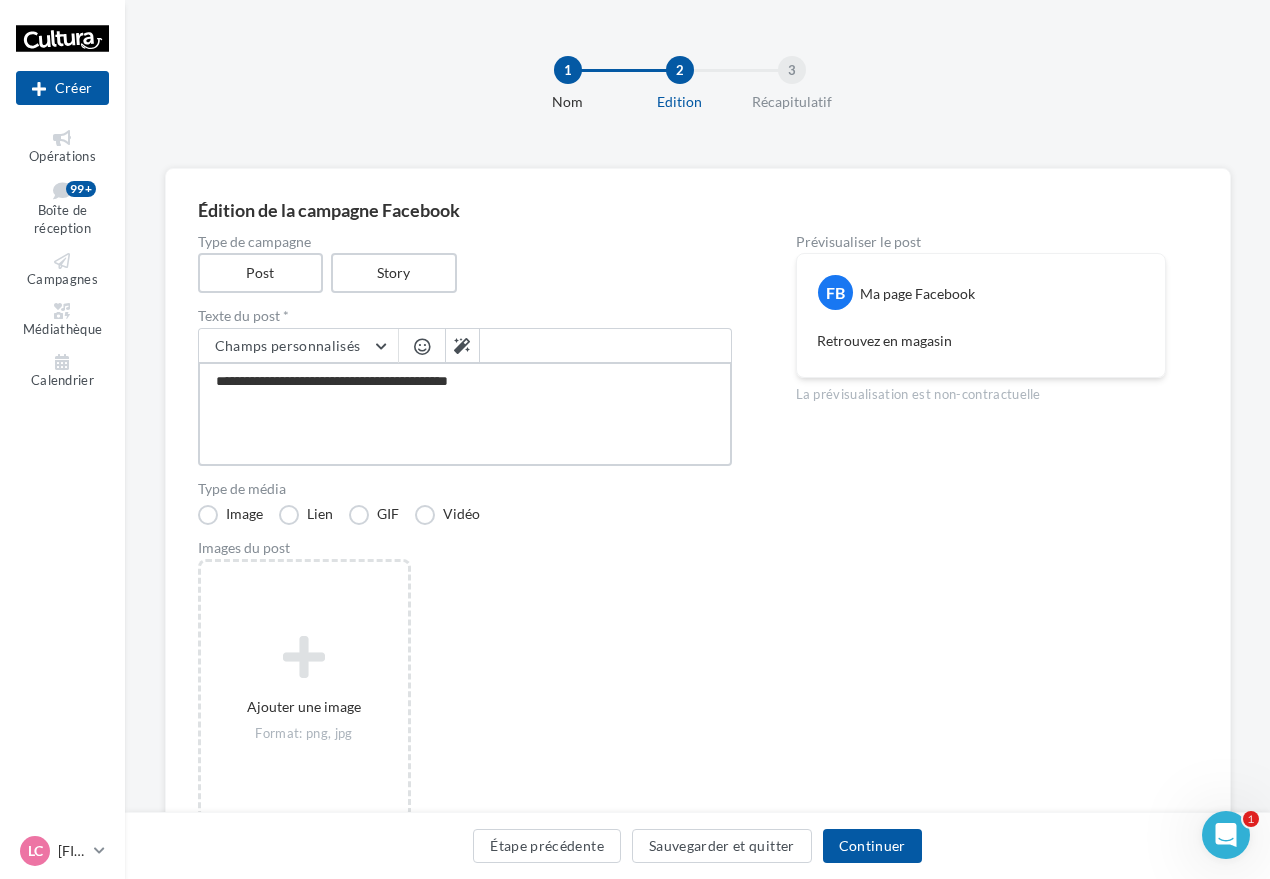 type on "**********" 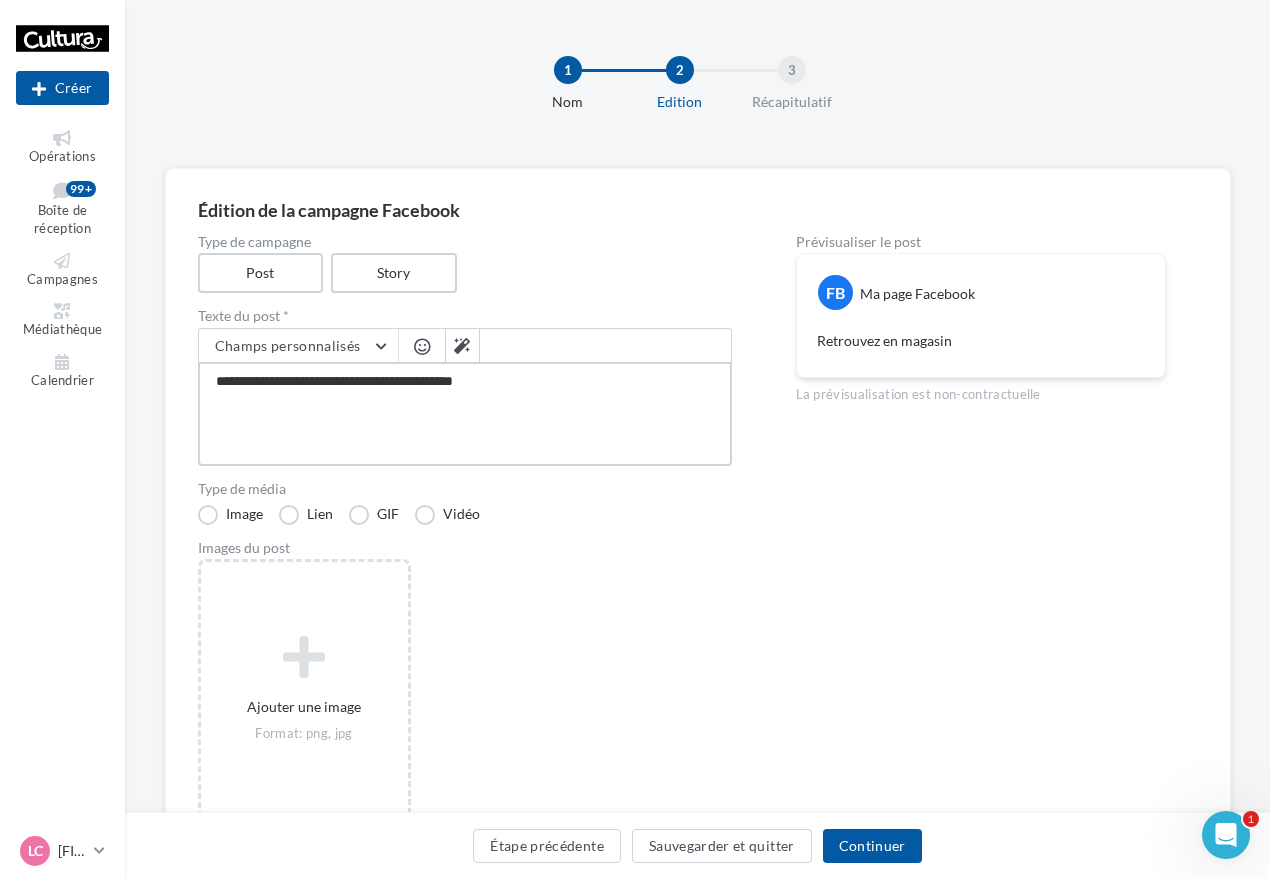 type on "**********" 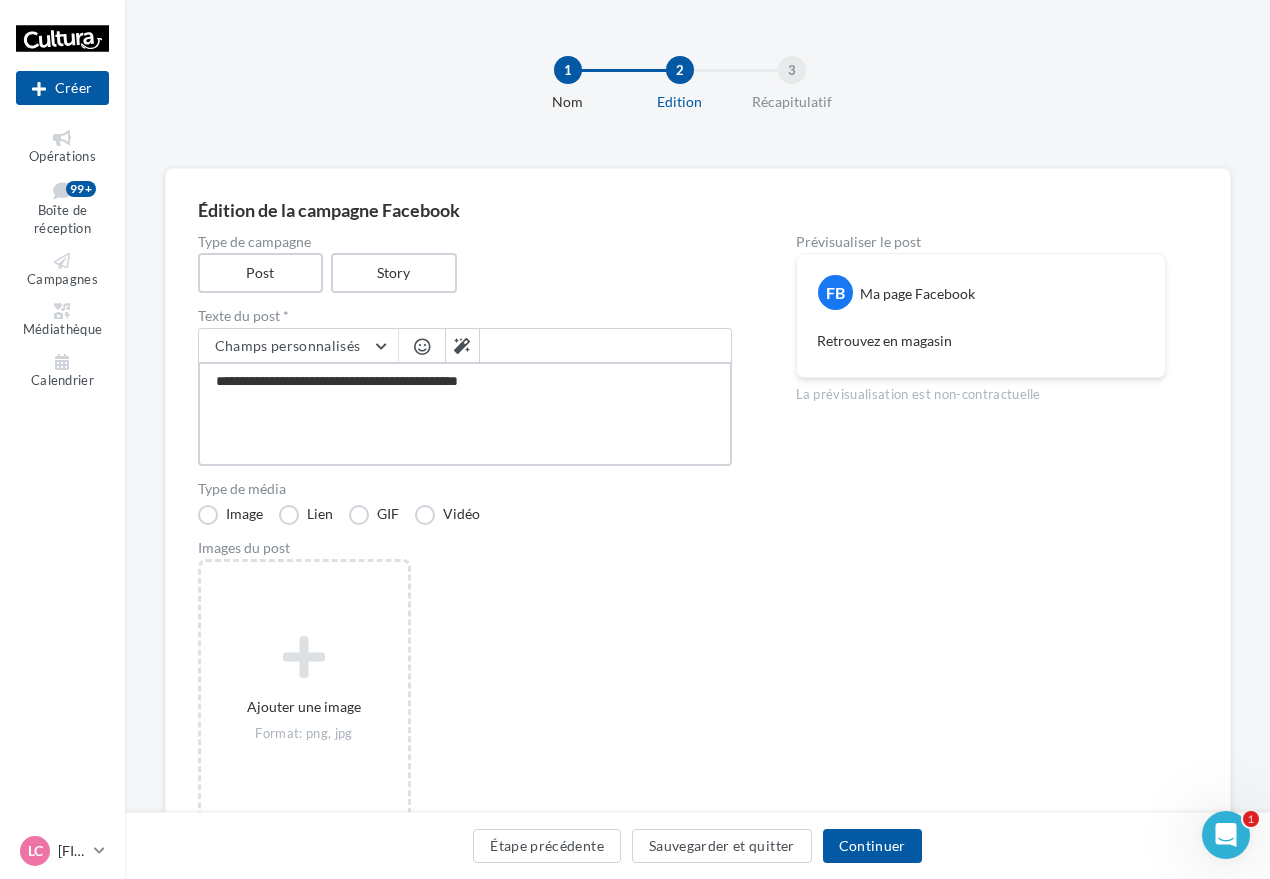 type on "**********" 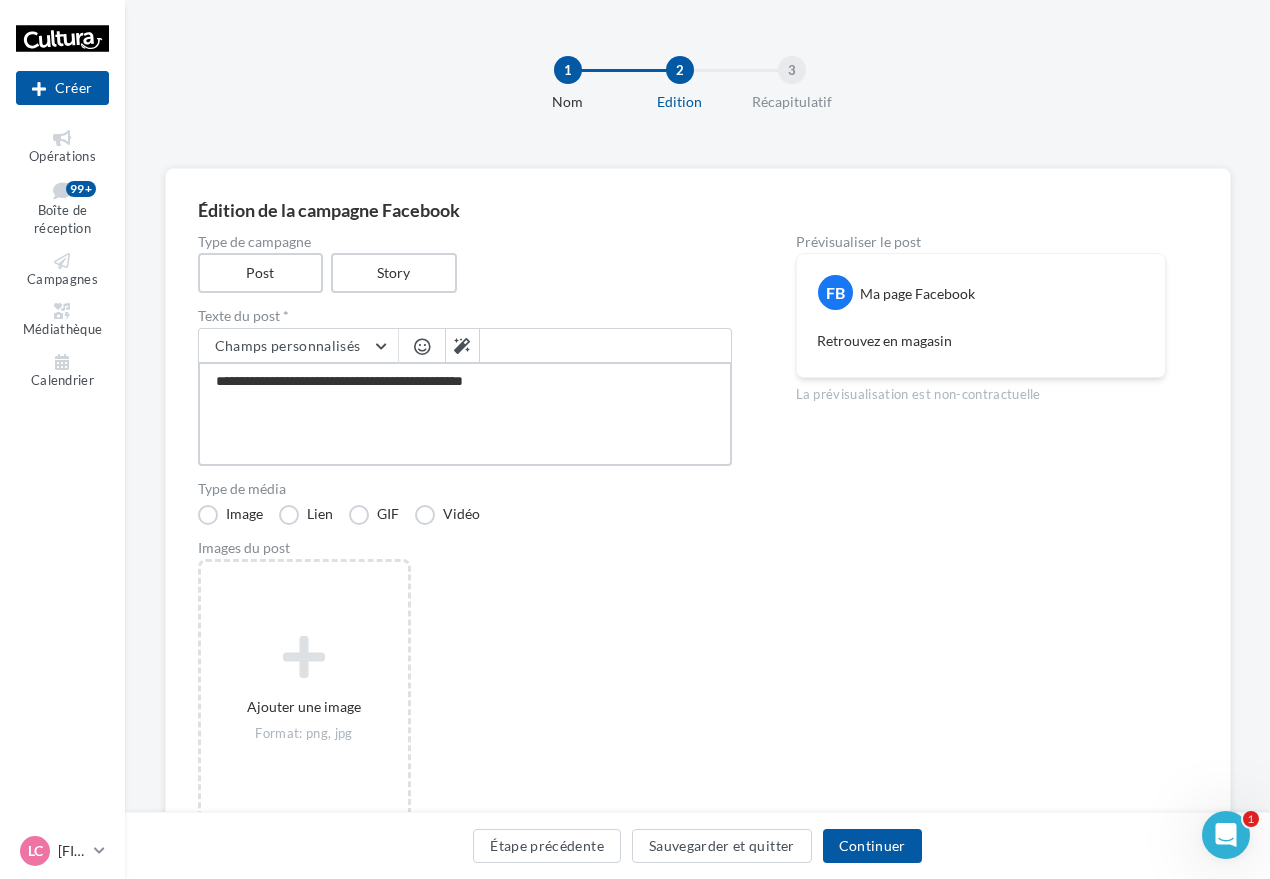 type on "**********" 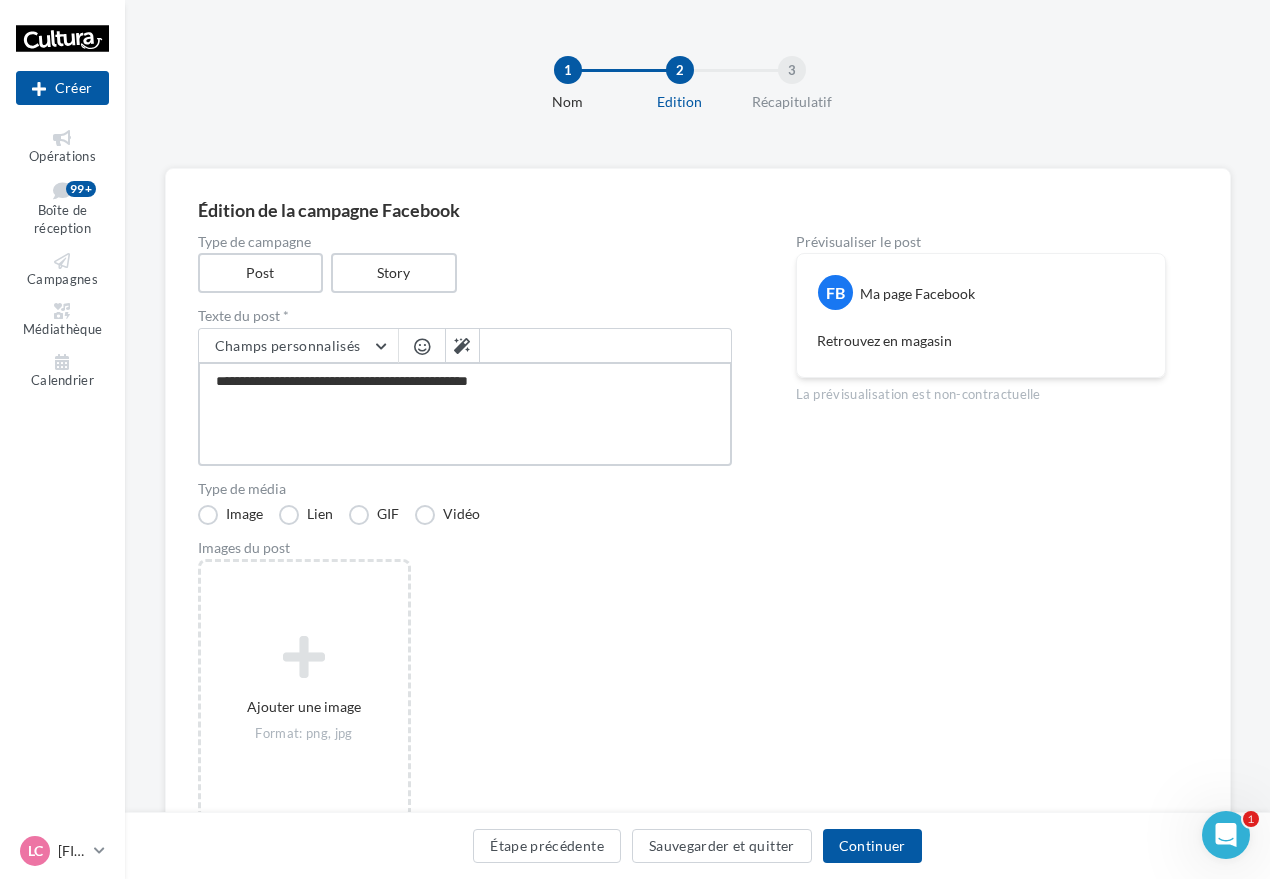 type on "**********" 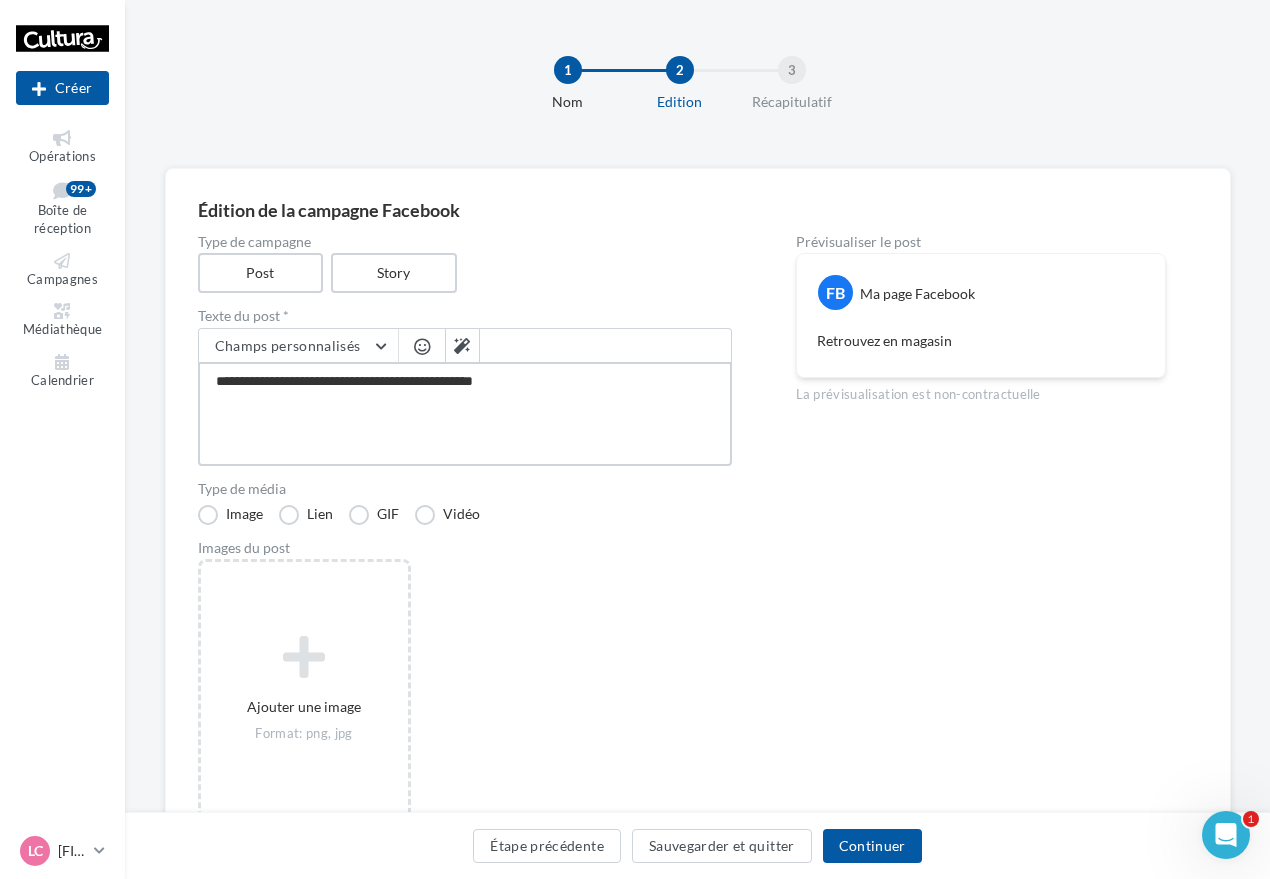 type on "**********" 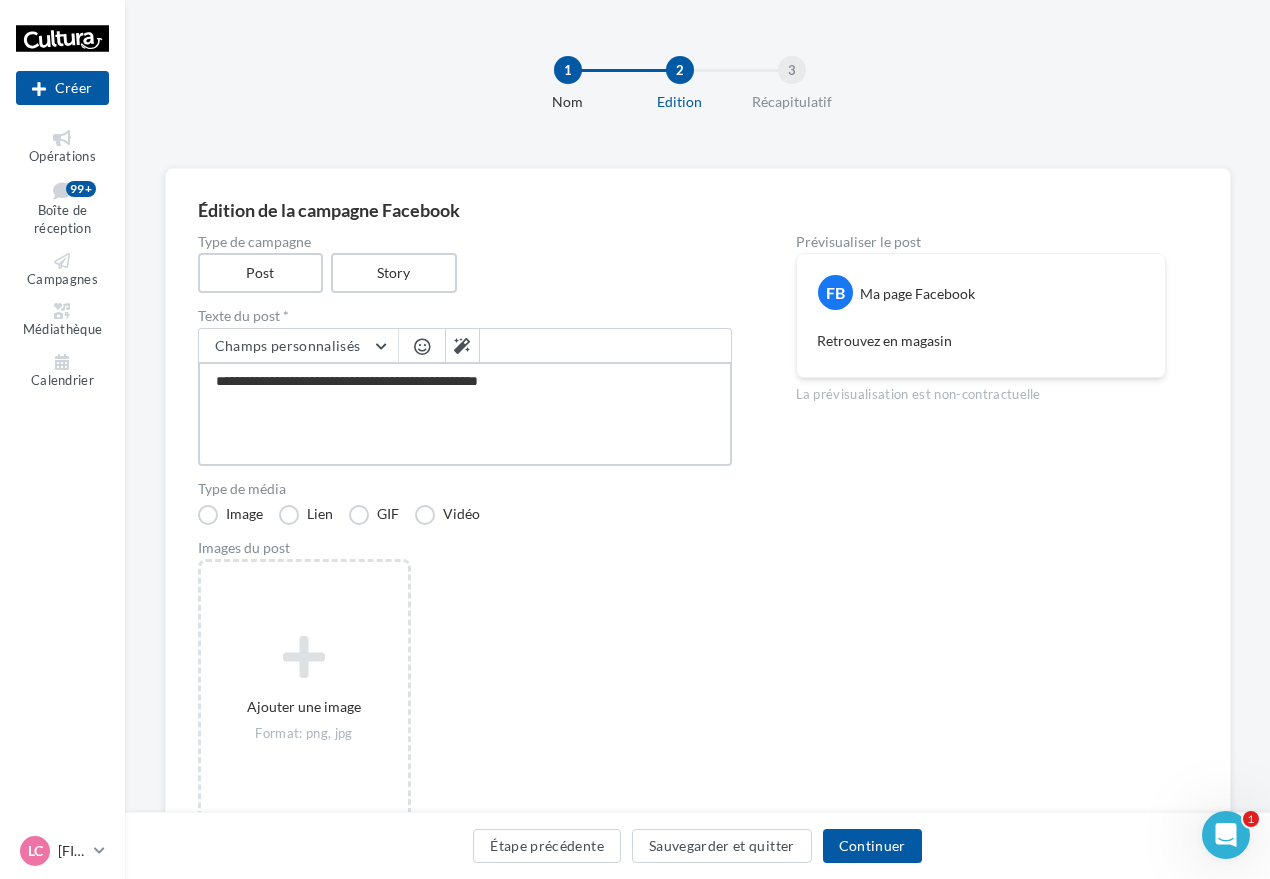 type on "**********" 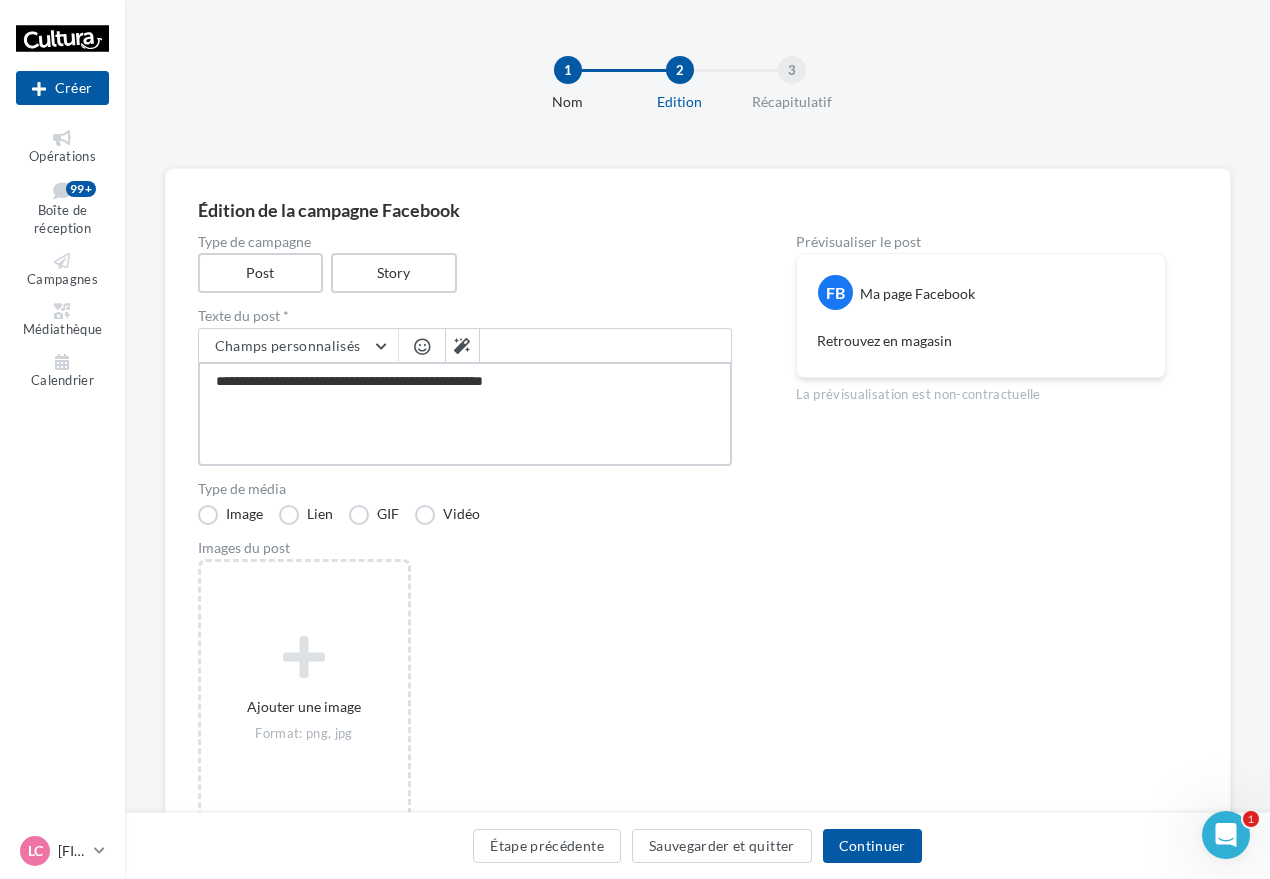 type on "**********" 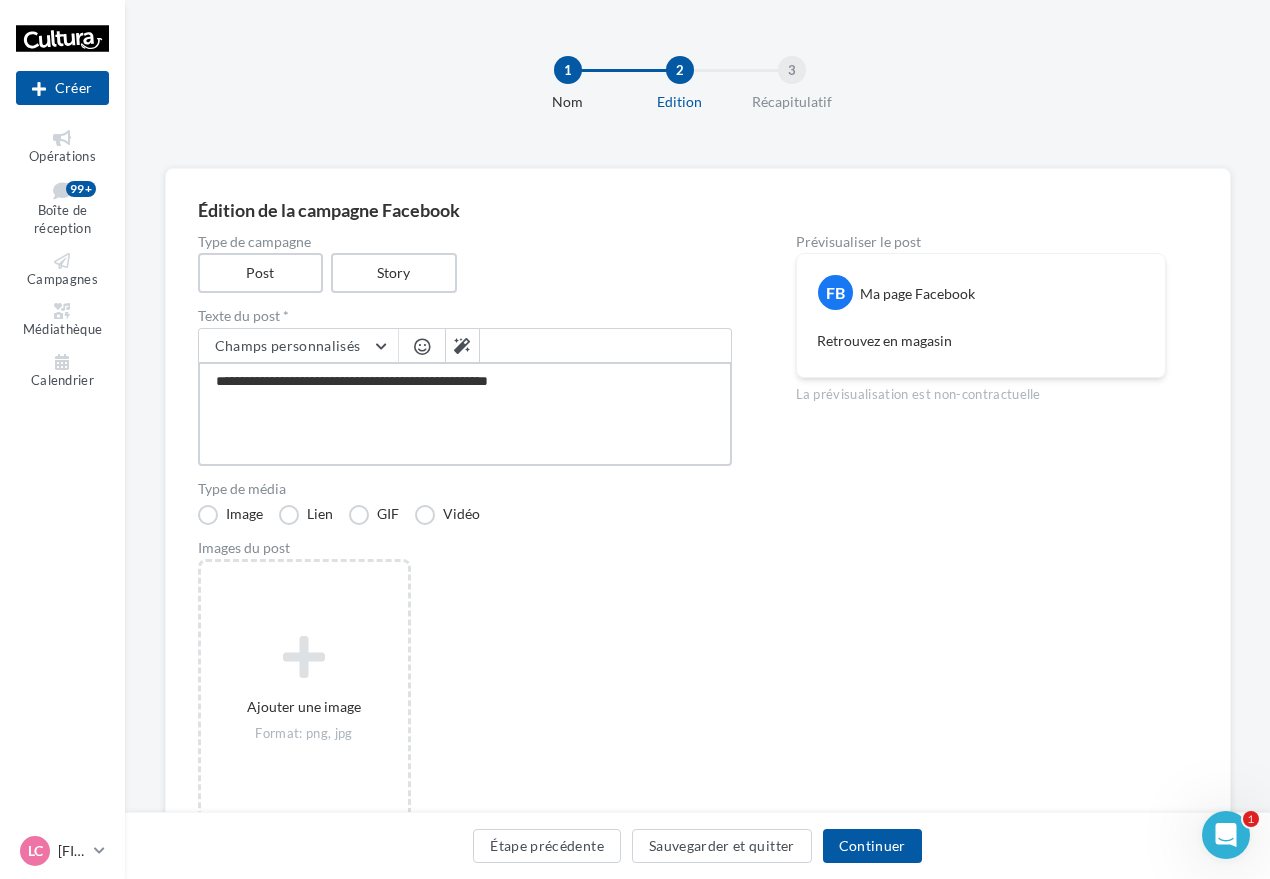 type on "**********" 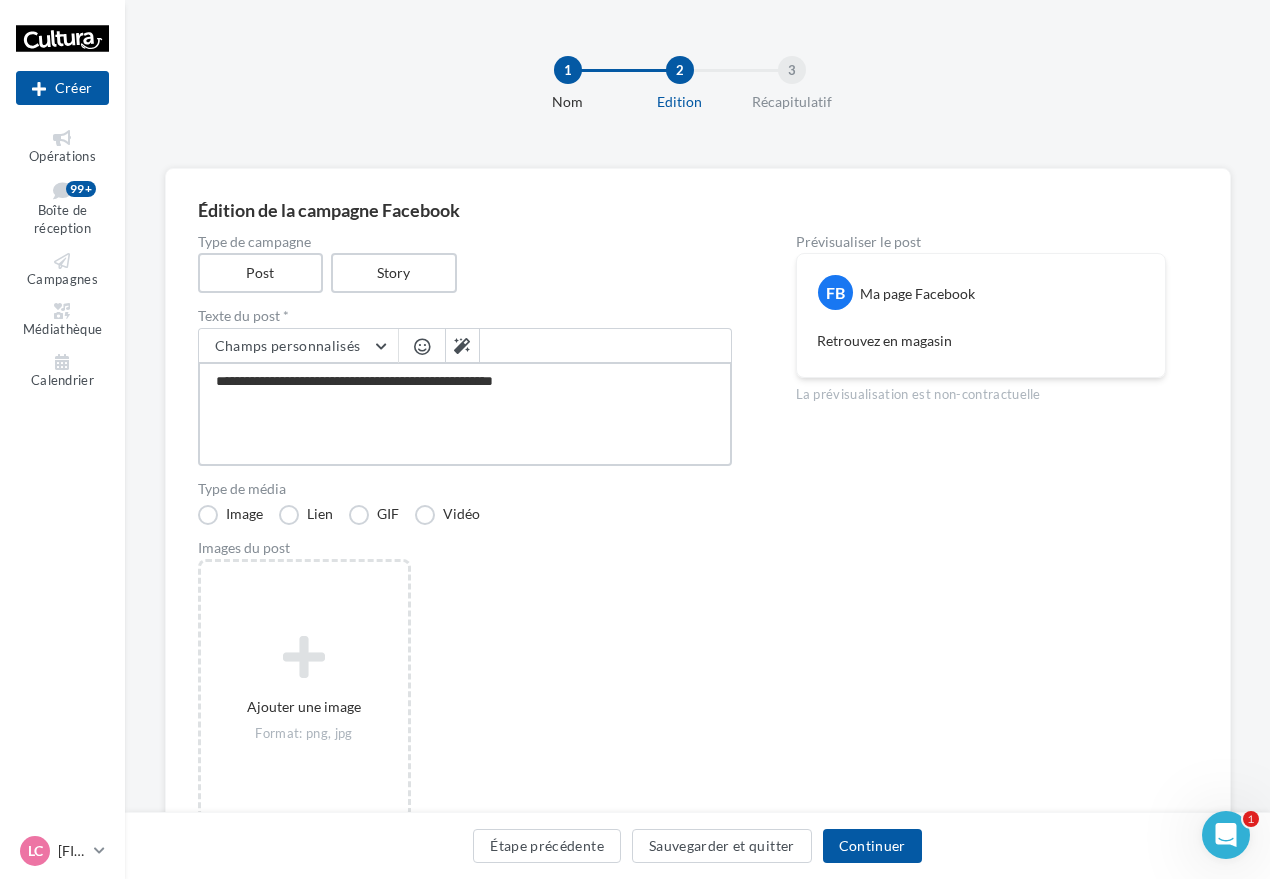 type on "**********" 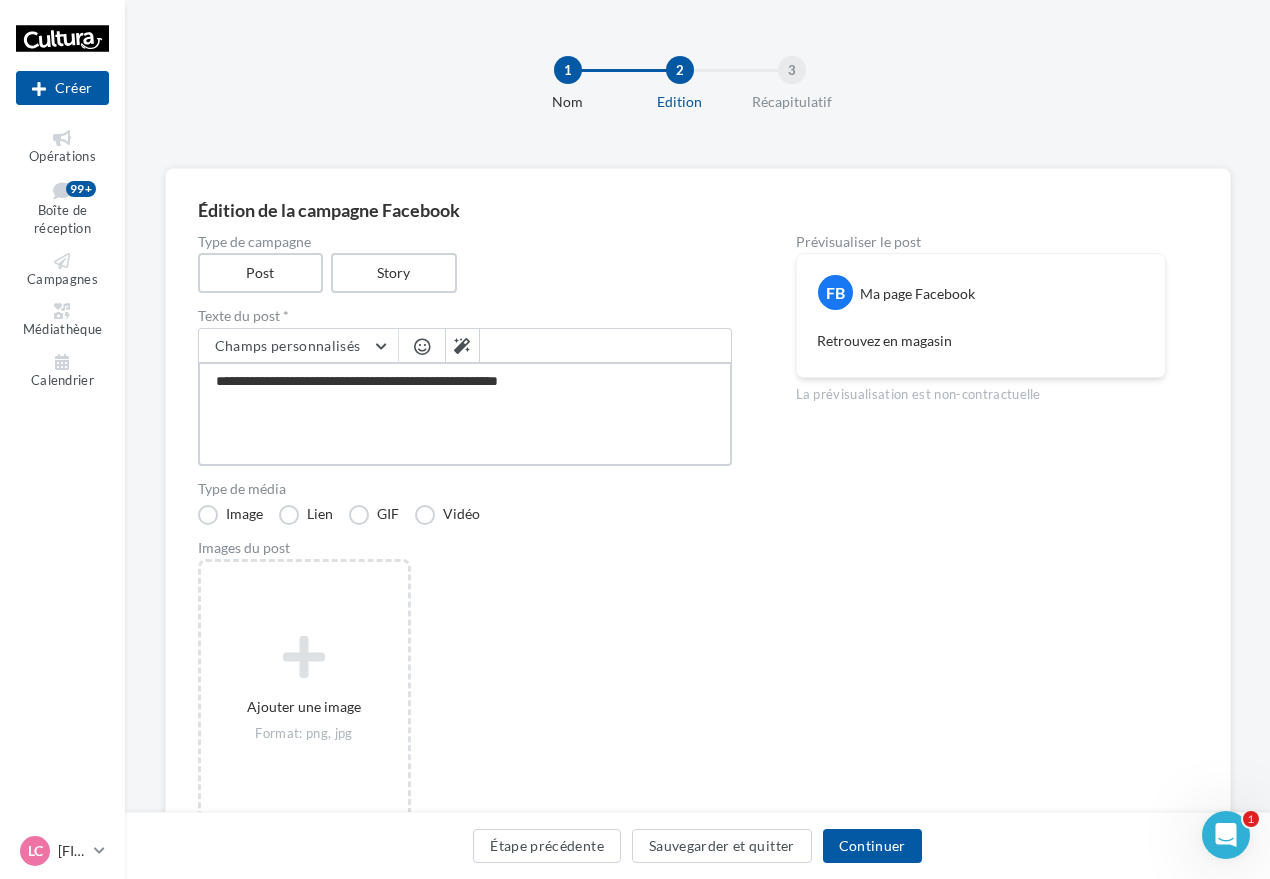 type on "**********" 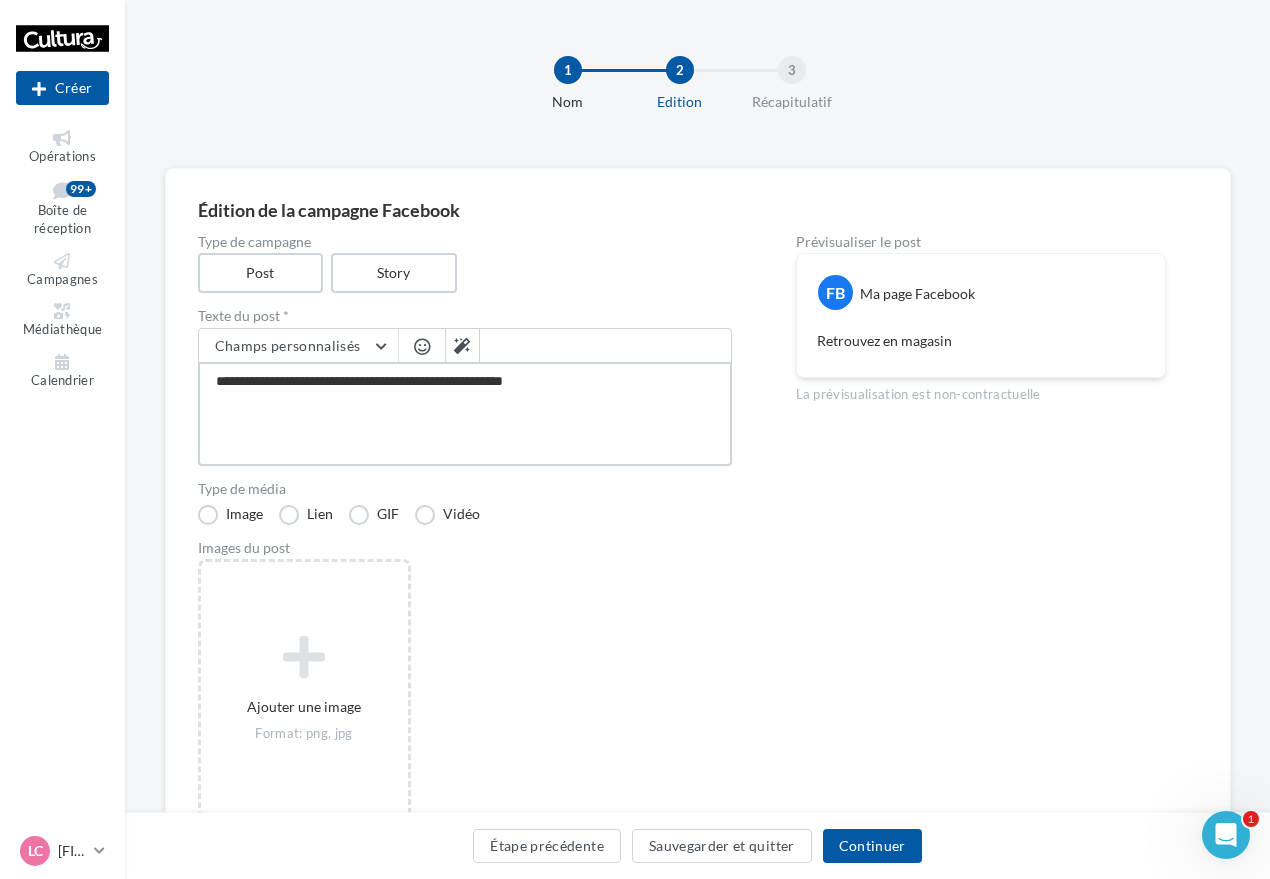 type on "**********" 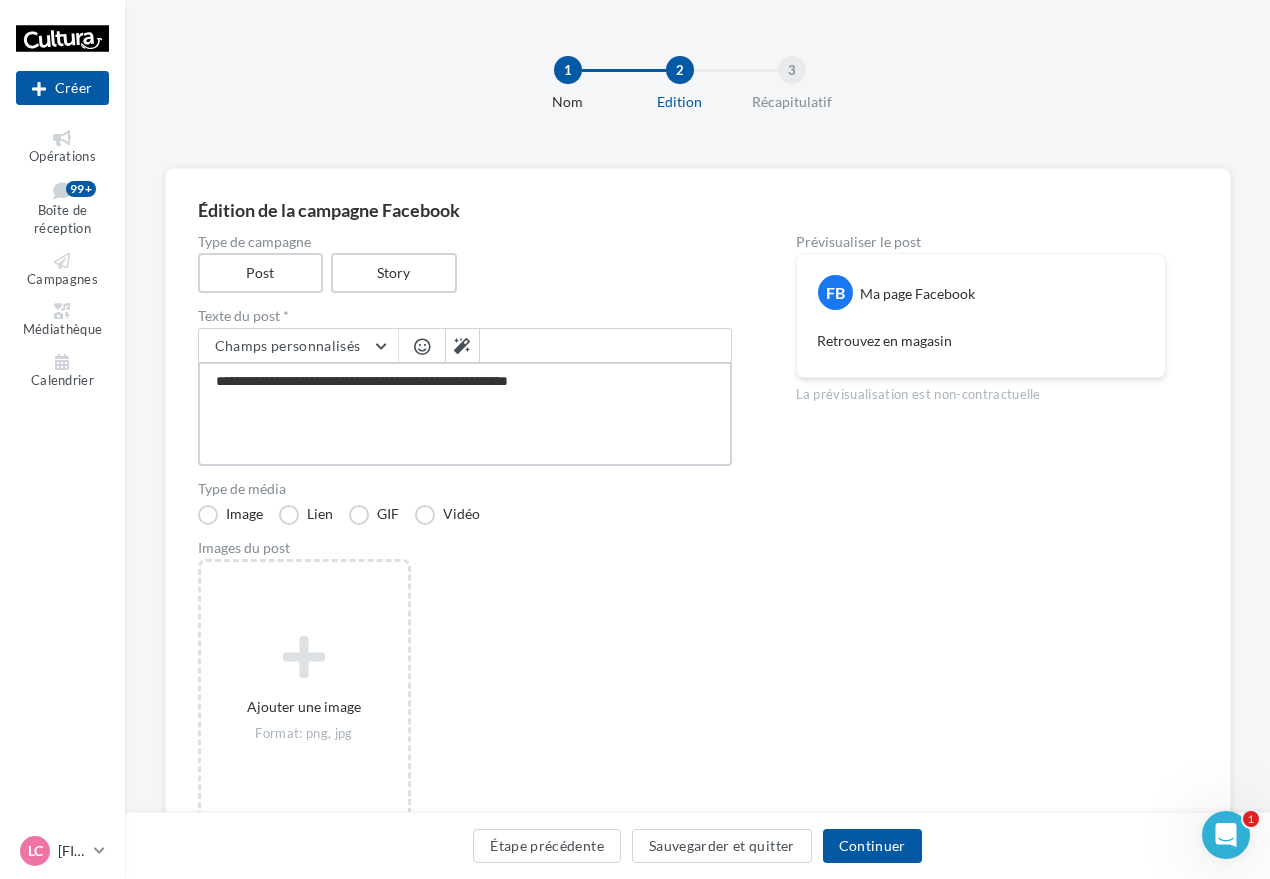 type on "**********" 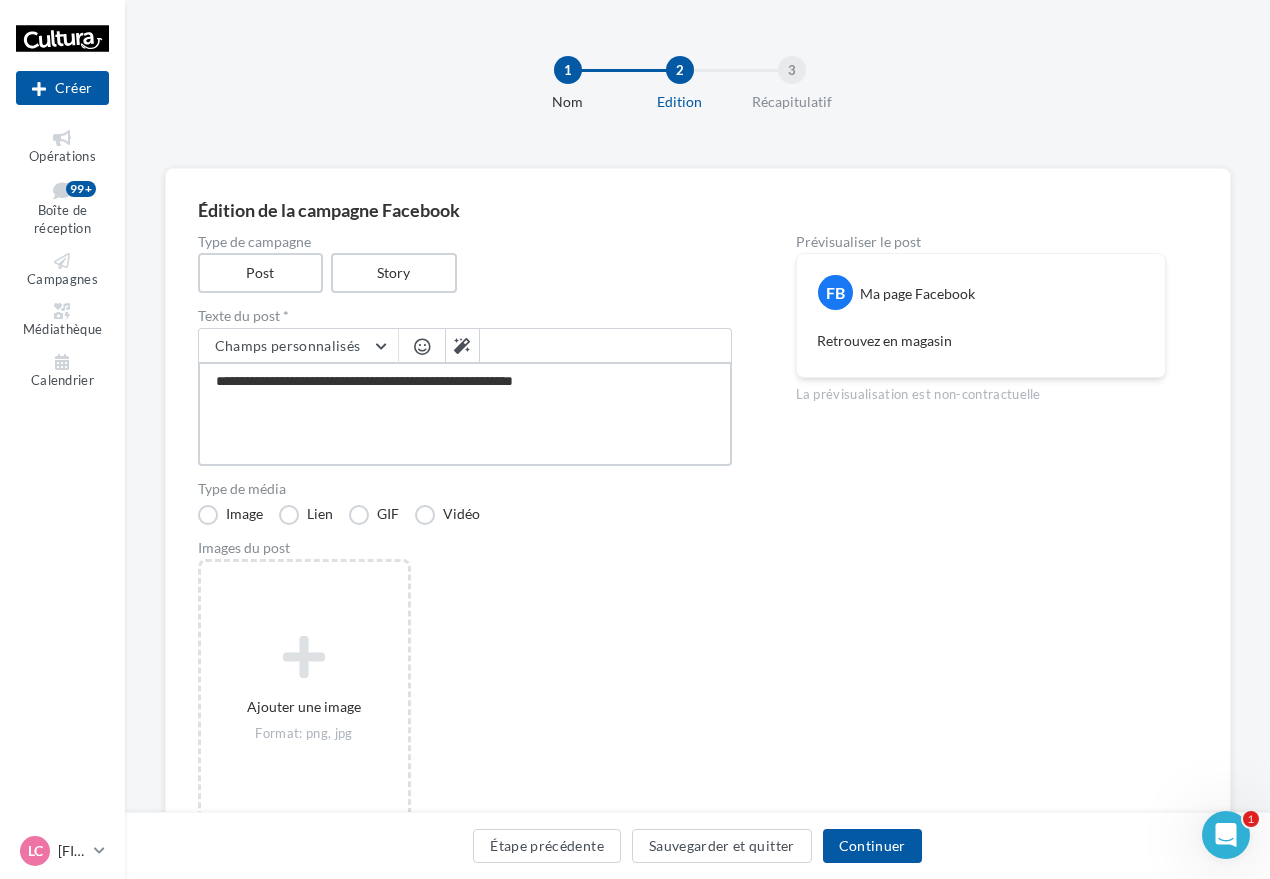 type on "**********" 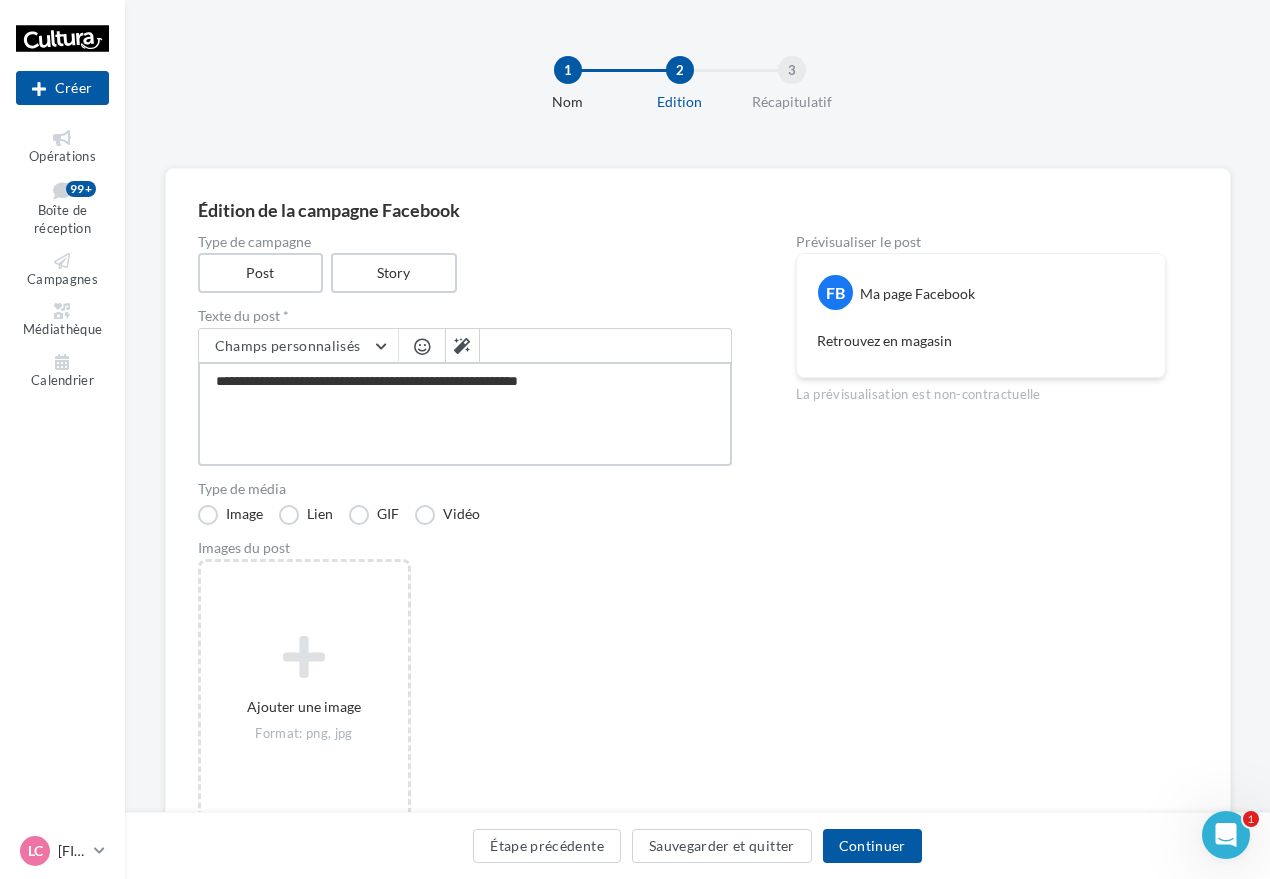 type on "**********" 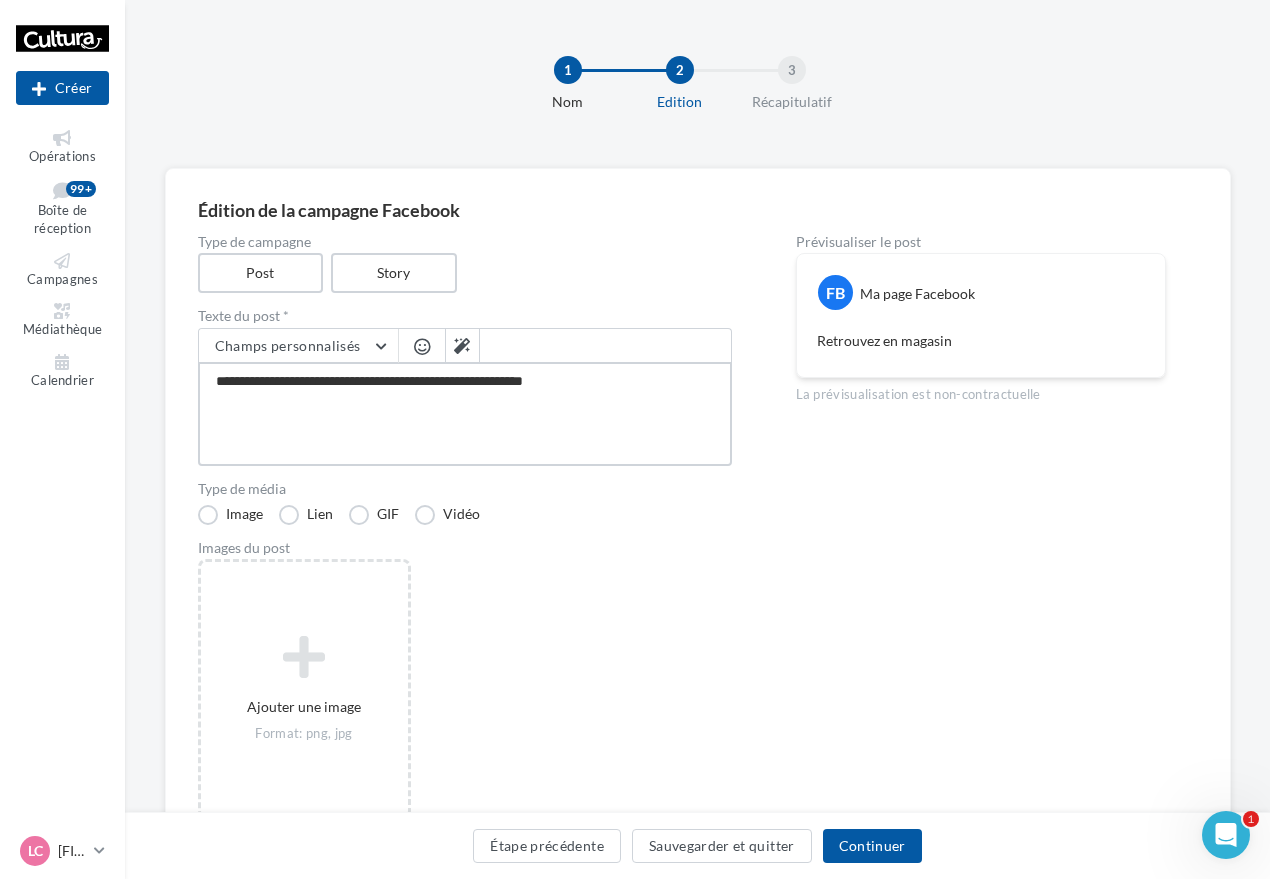 type on "**********" 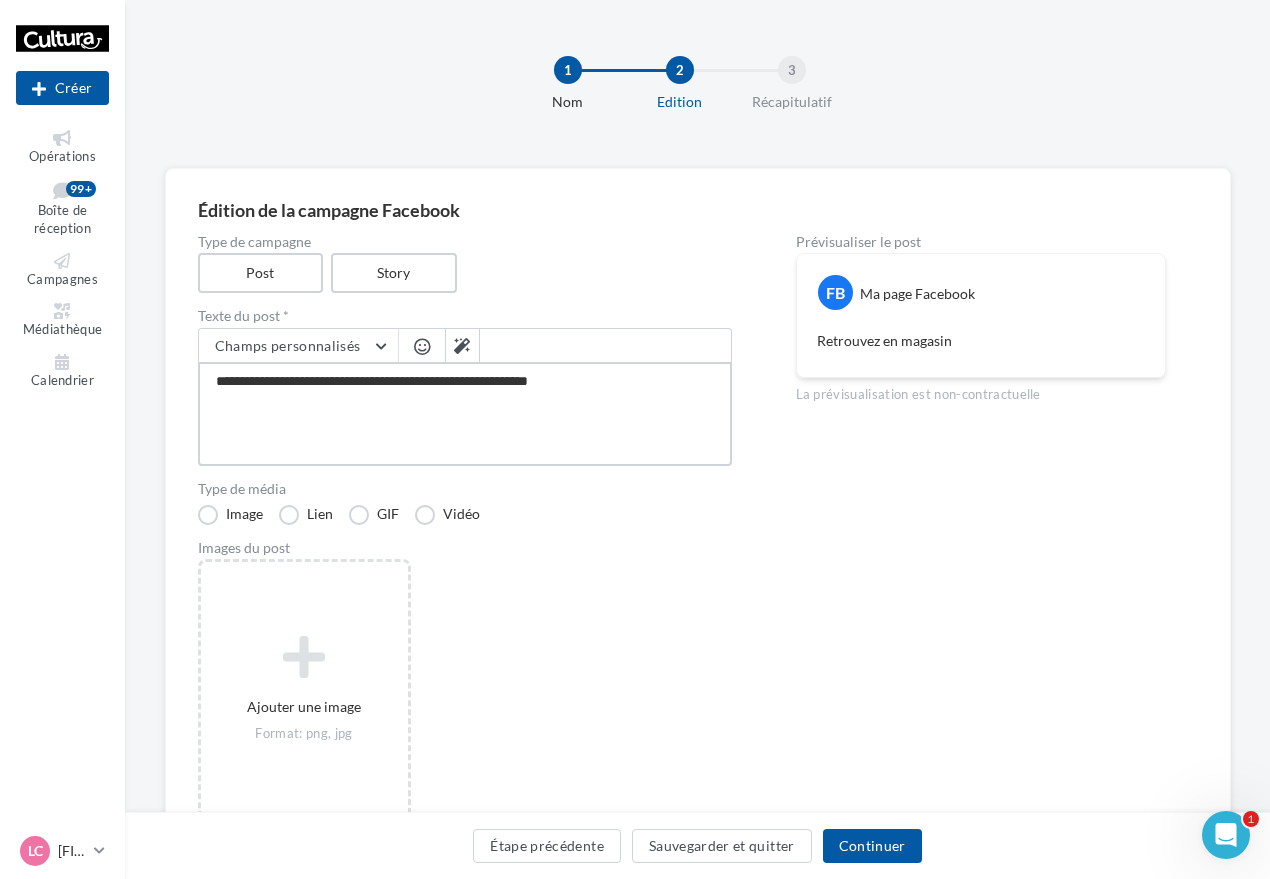 type on "**********" 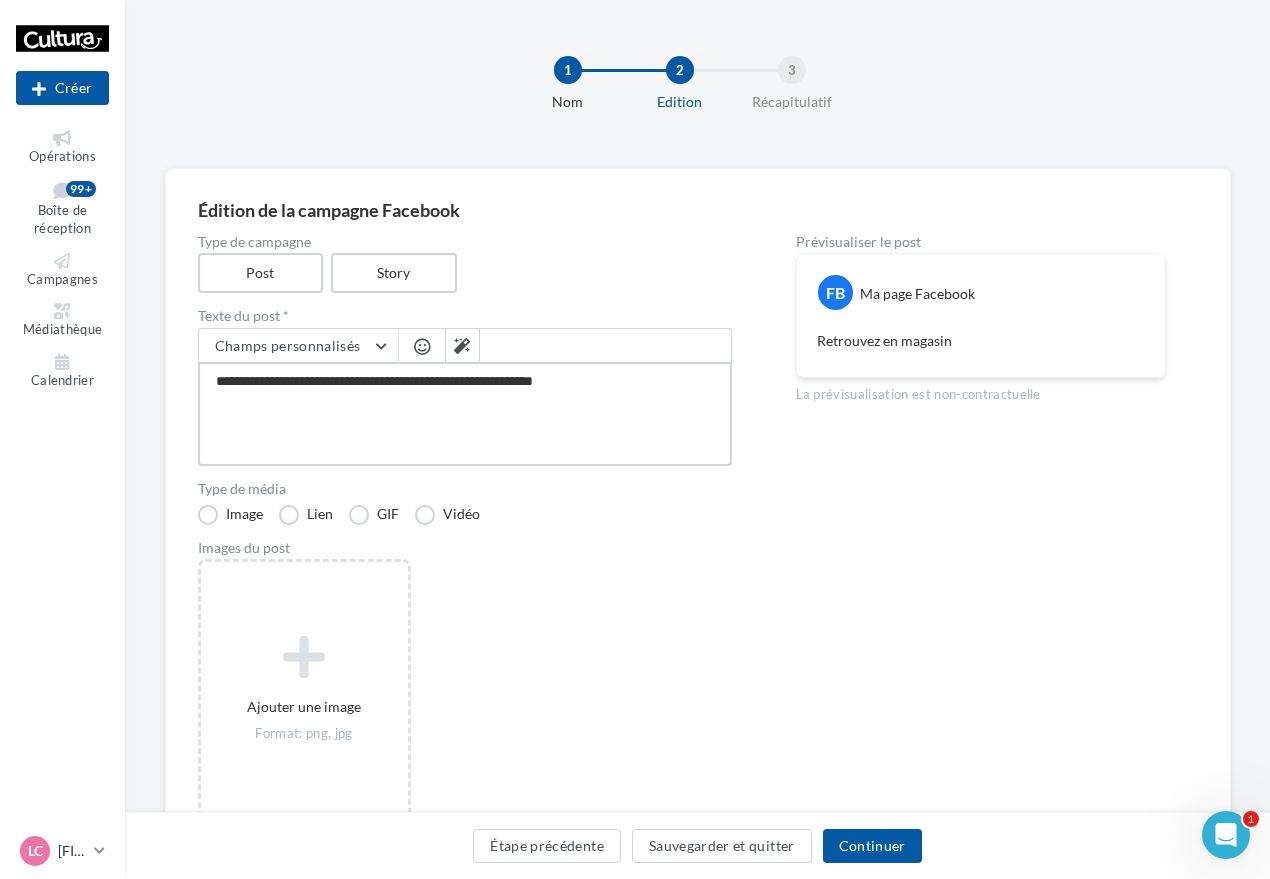 type on "**********" 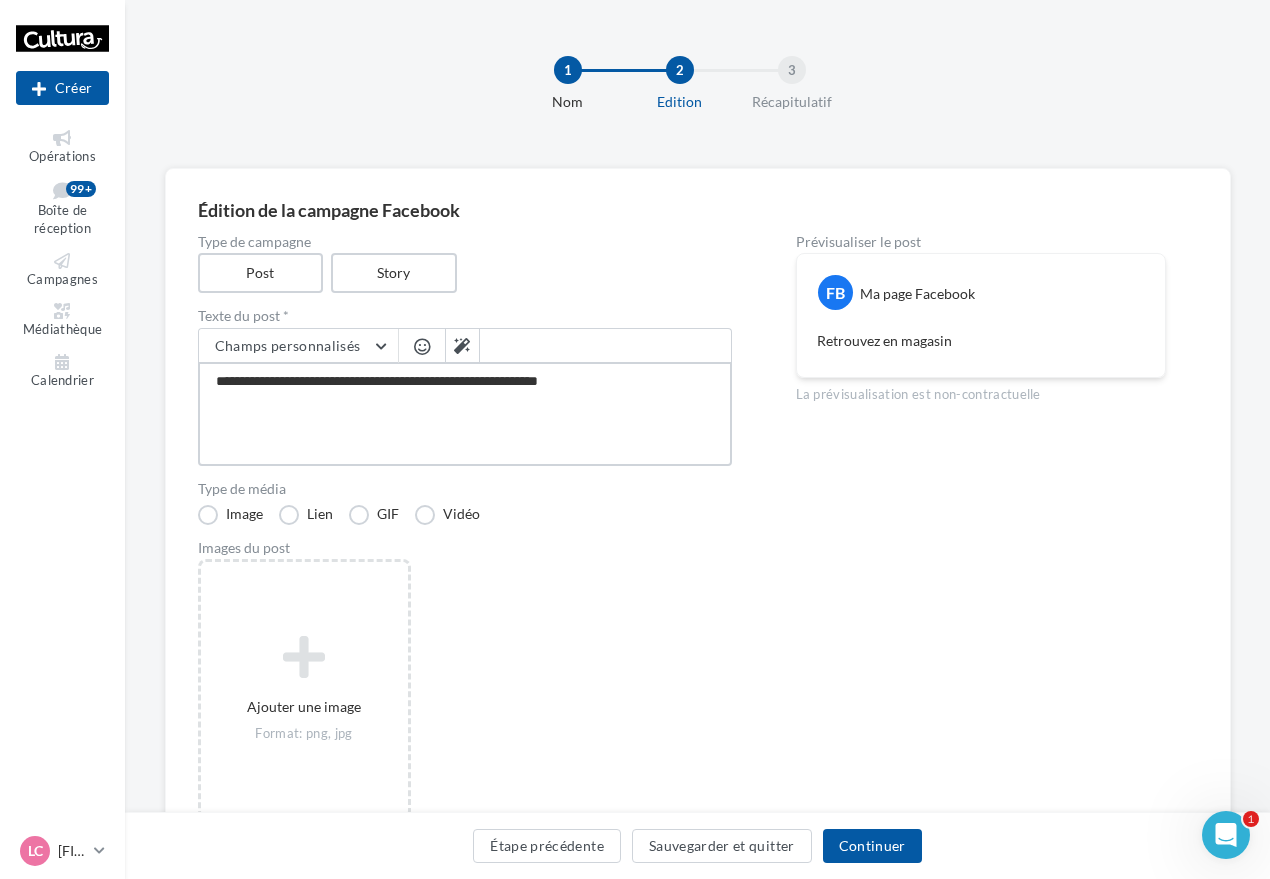 type on "**********" 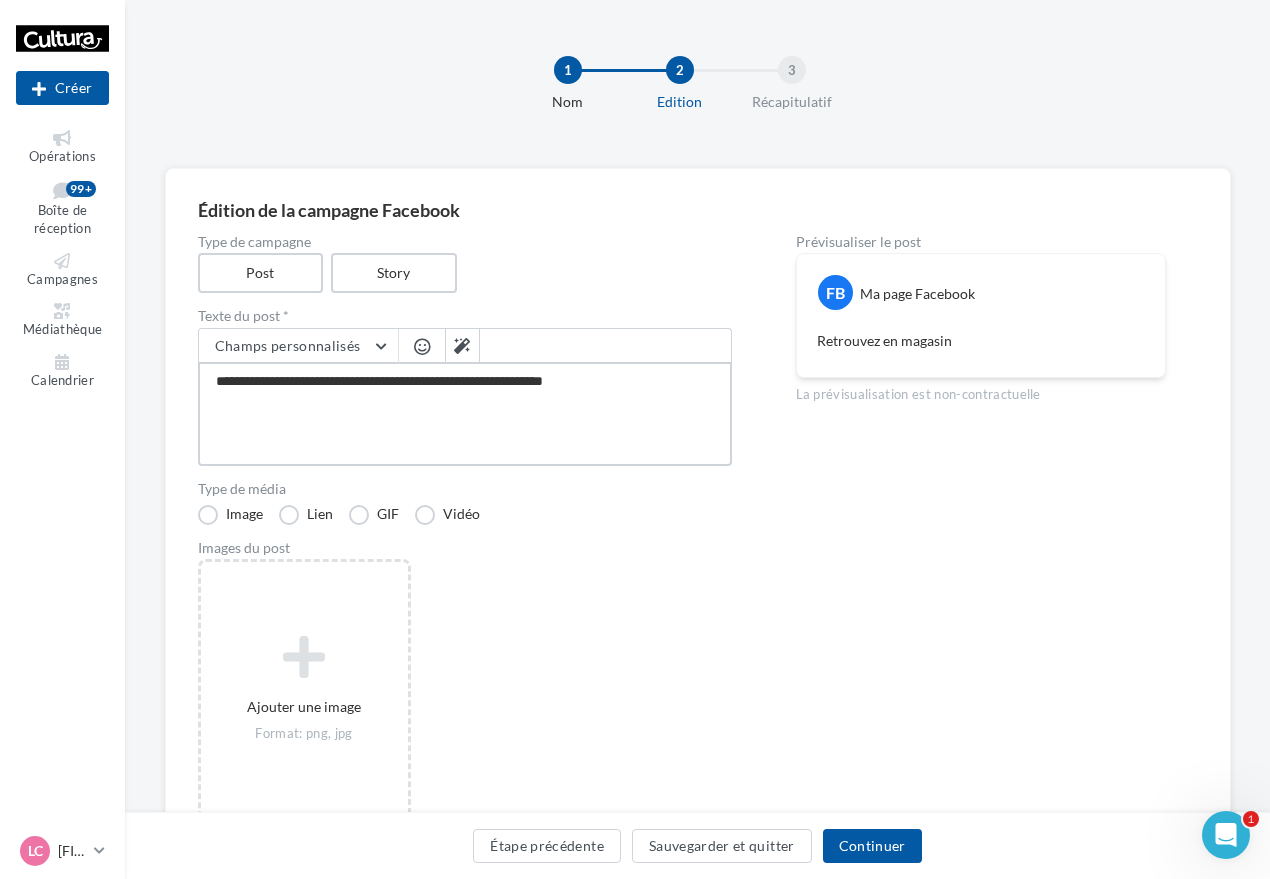 type on "**********" 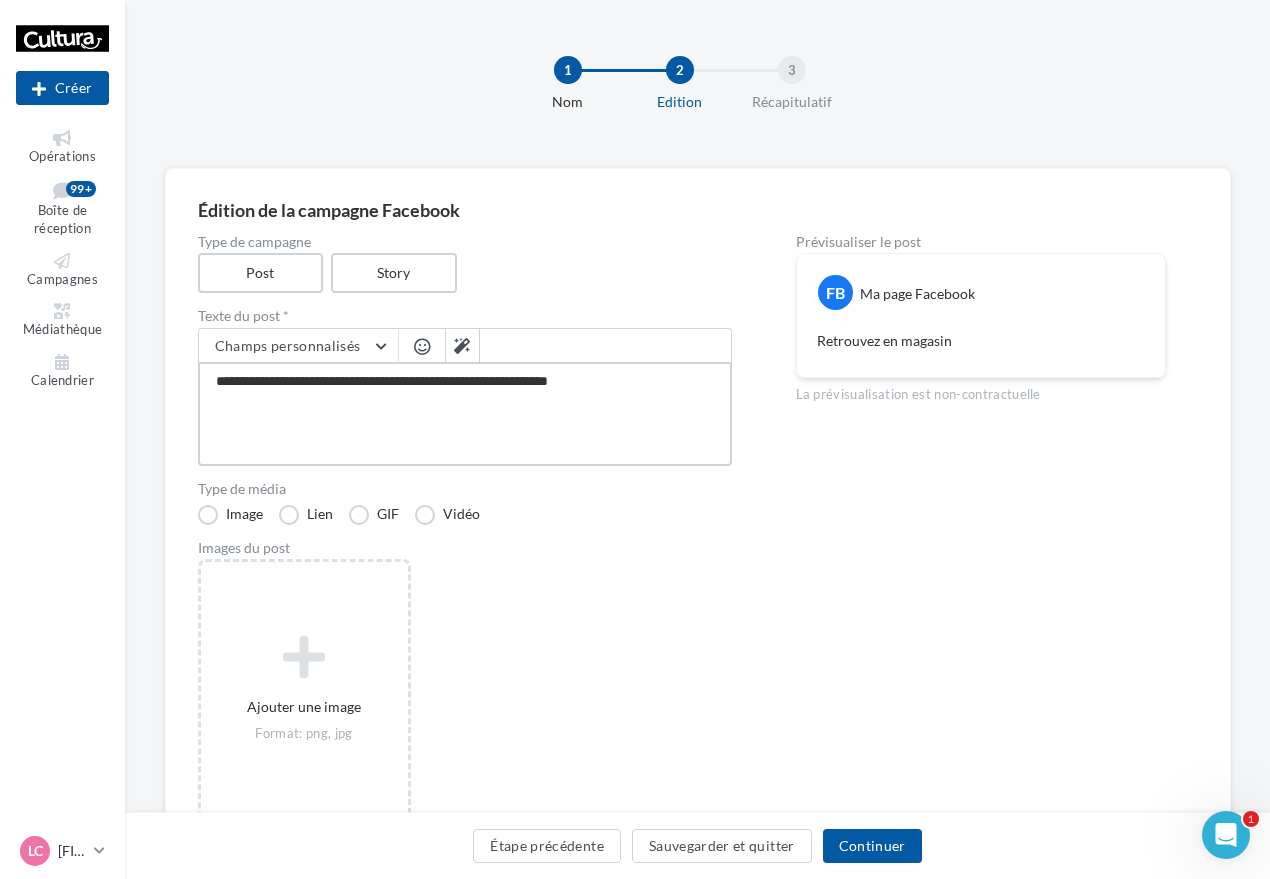 type on "**********" 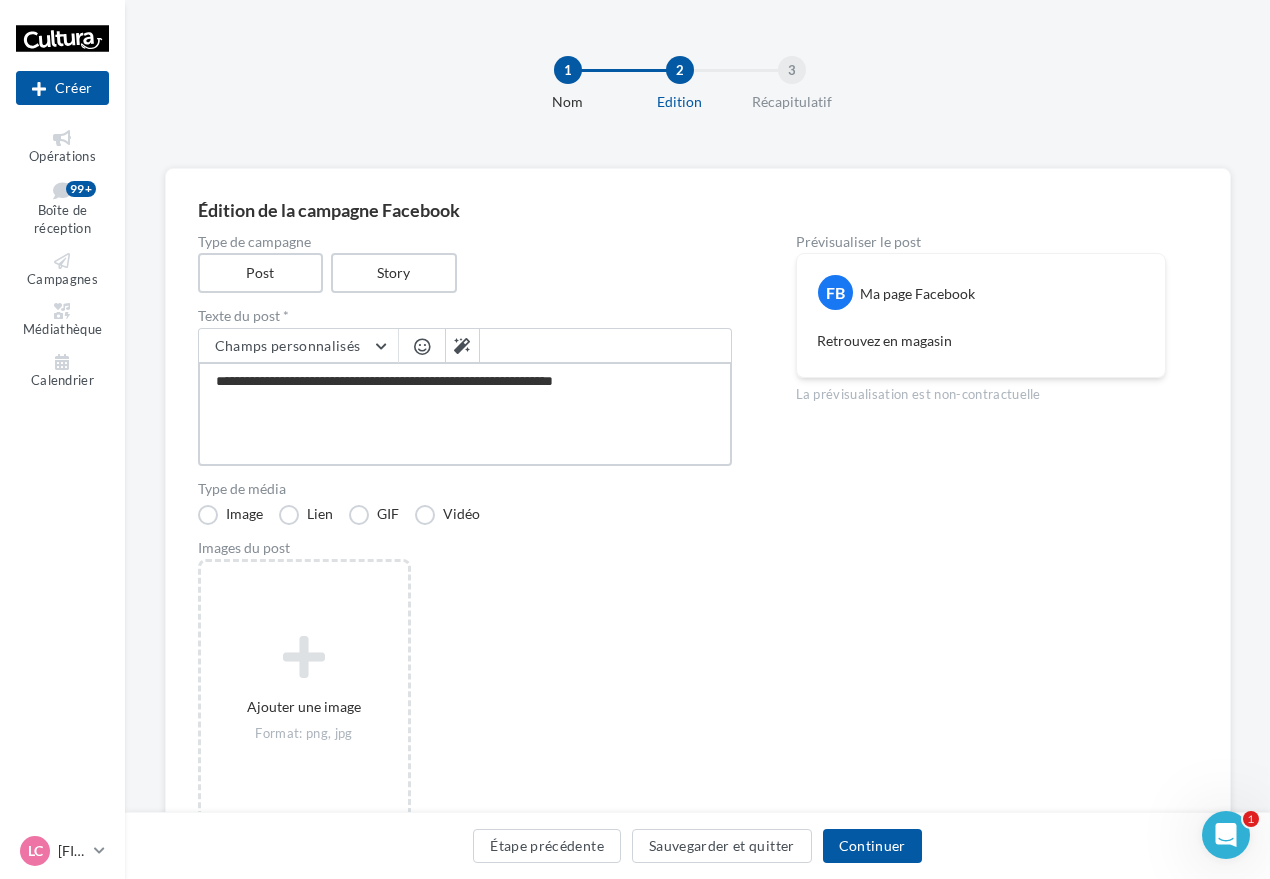 type on "**********" 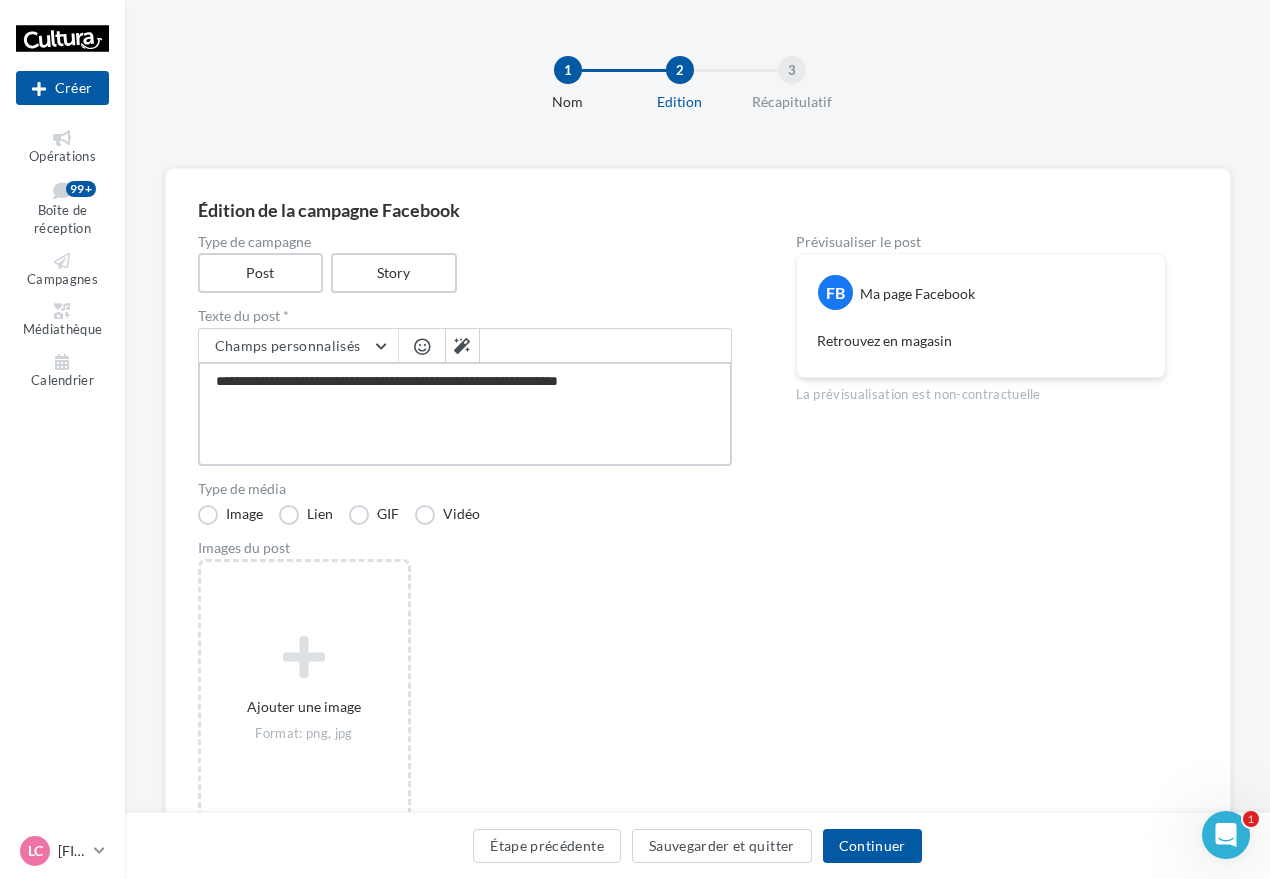 type on "**********" 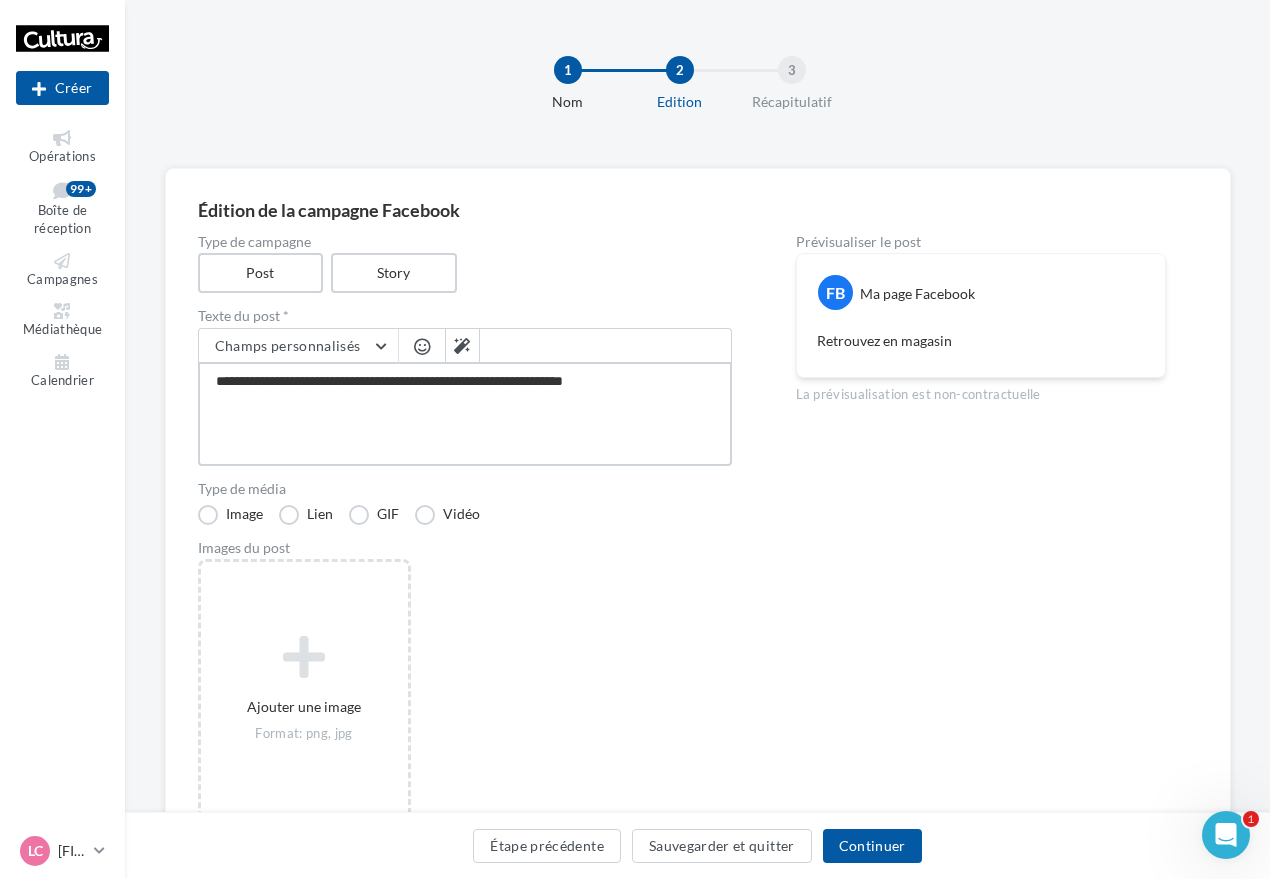 type on "**********" 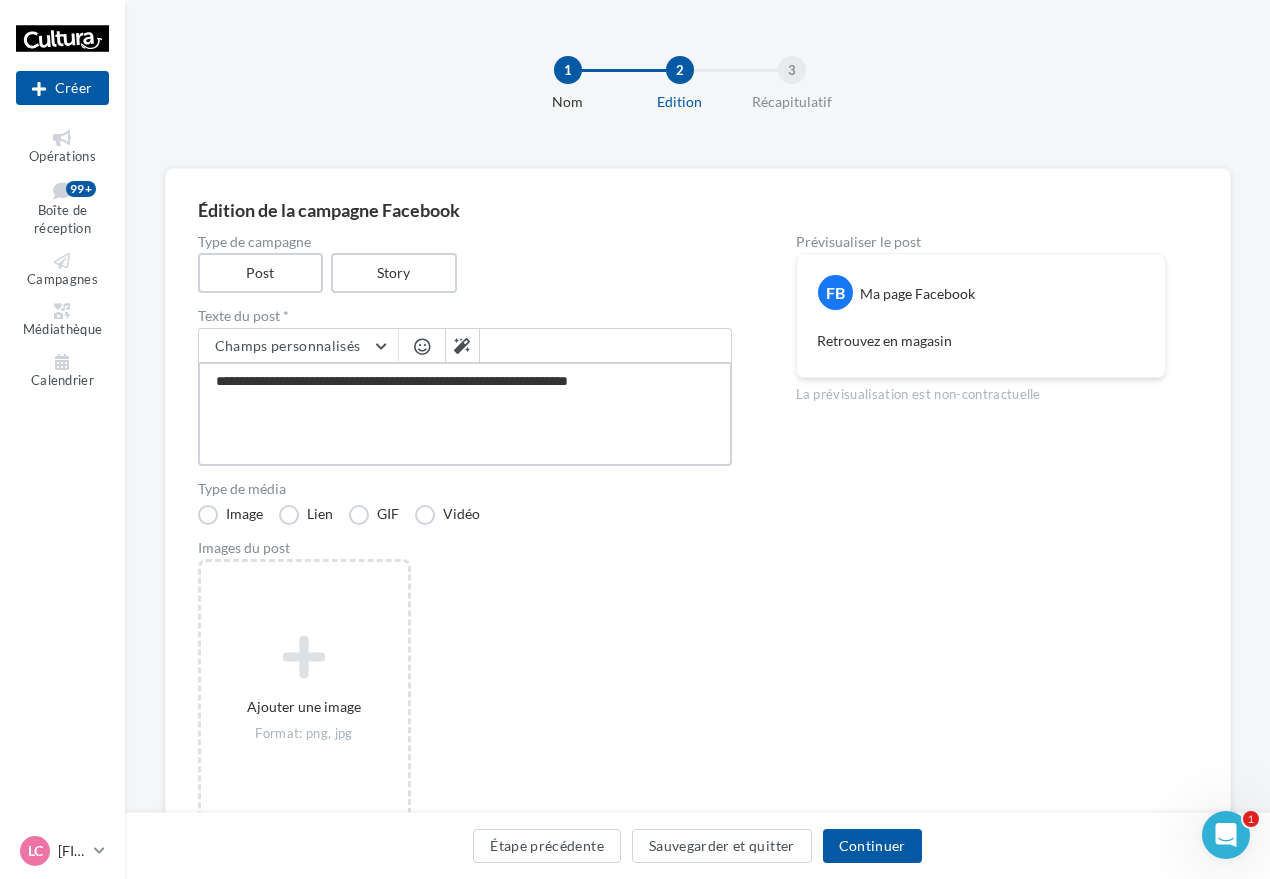 type on "**********" 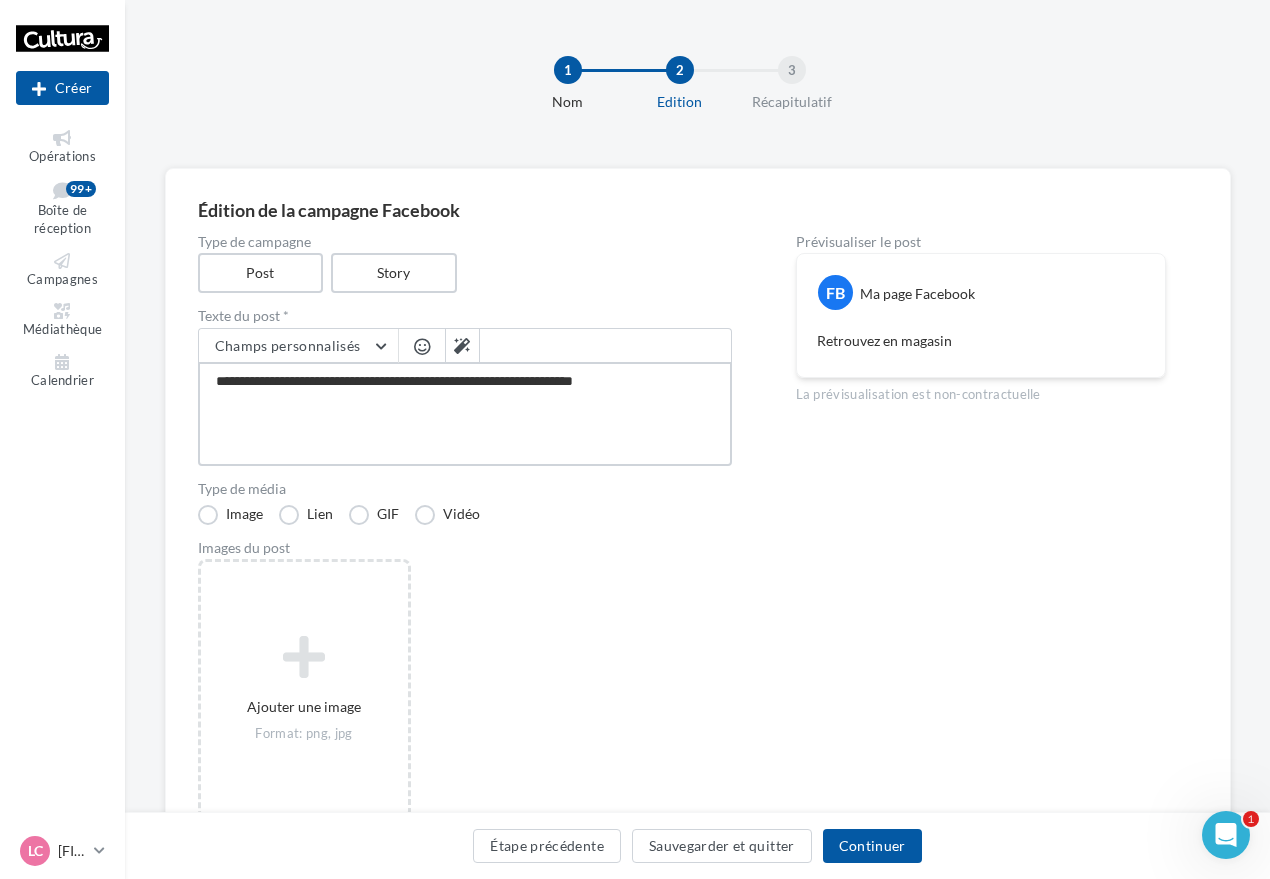 type on "**********" 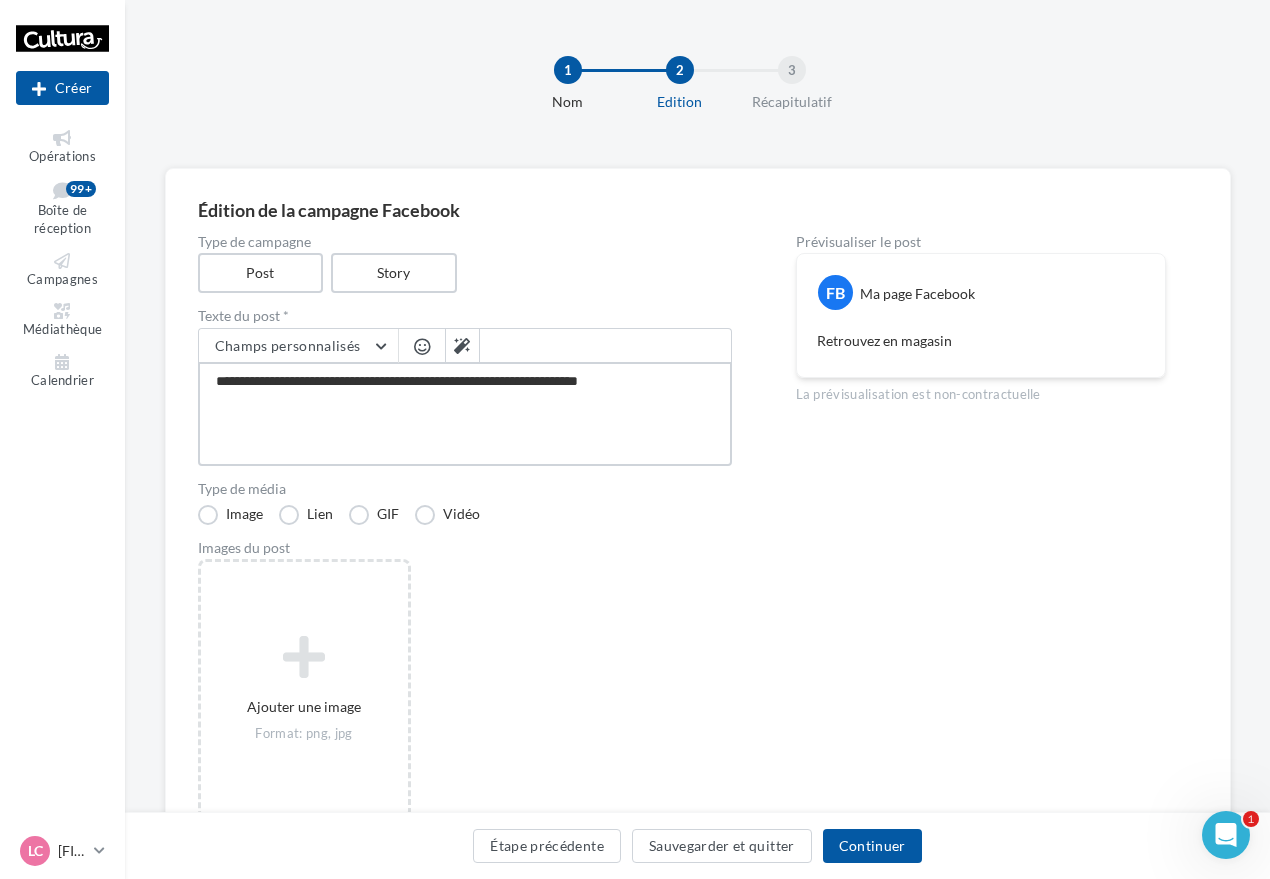 type on "**********" 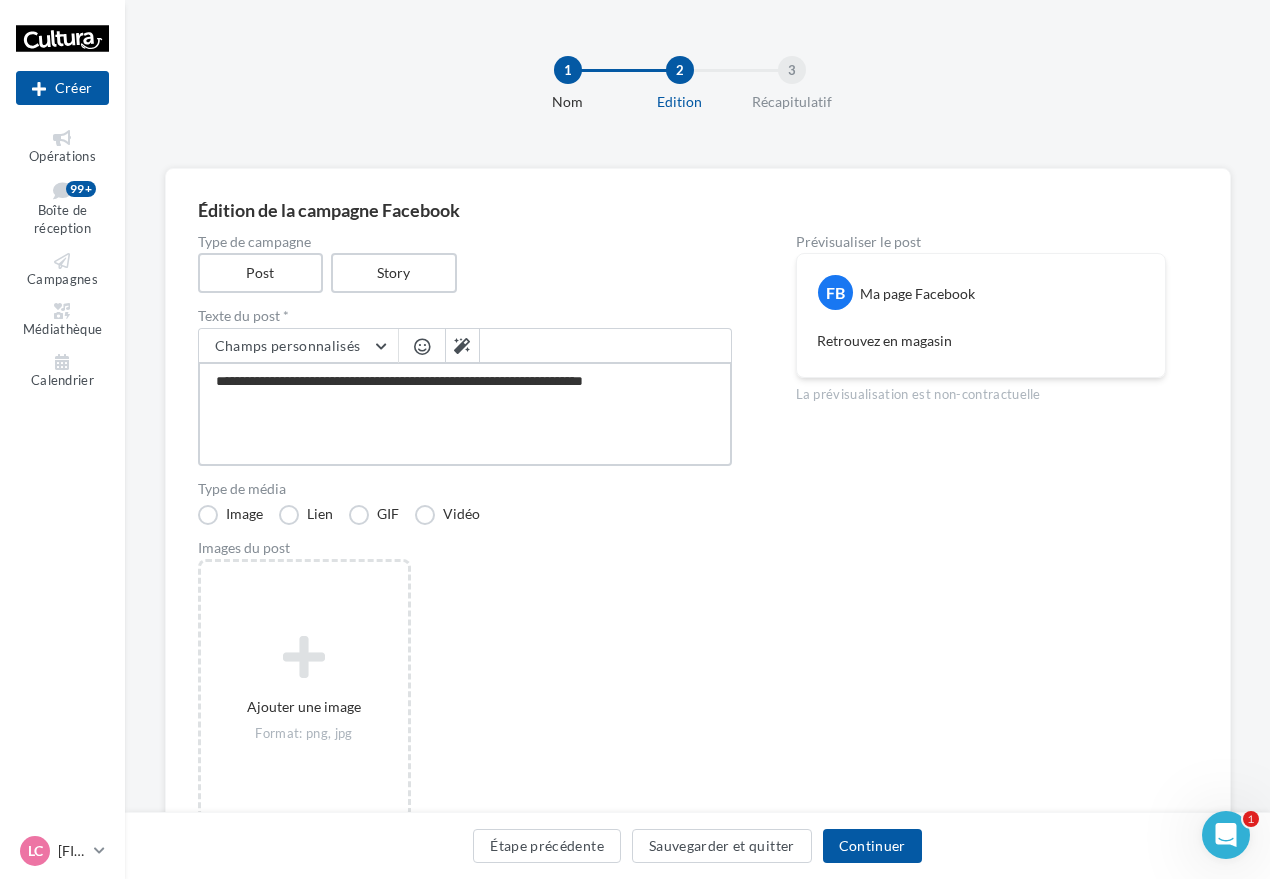 type on "**********" 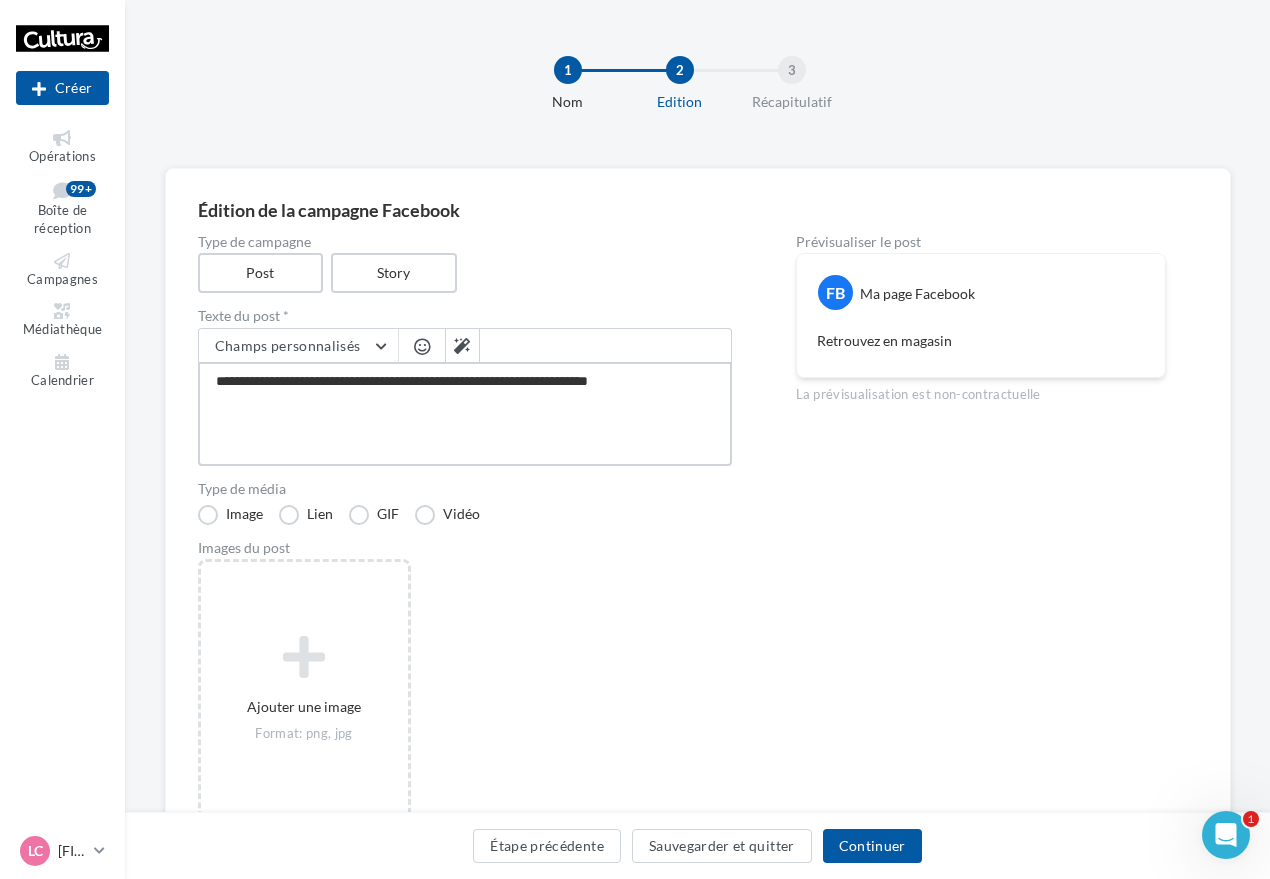 type on "**********" 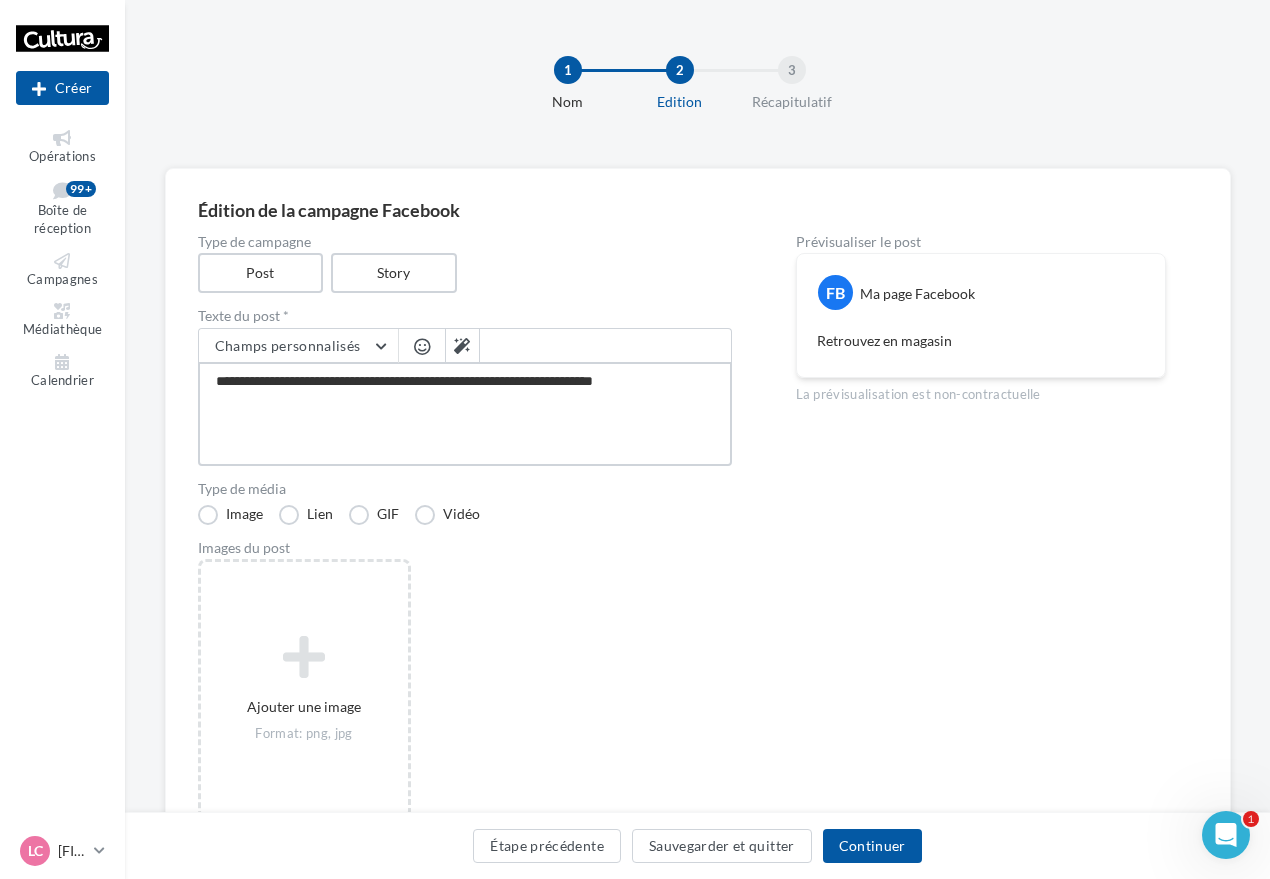 type on "**********" 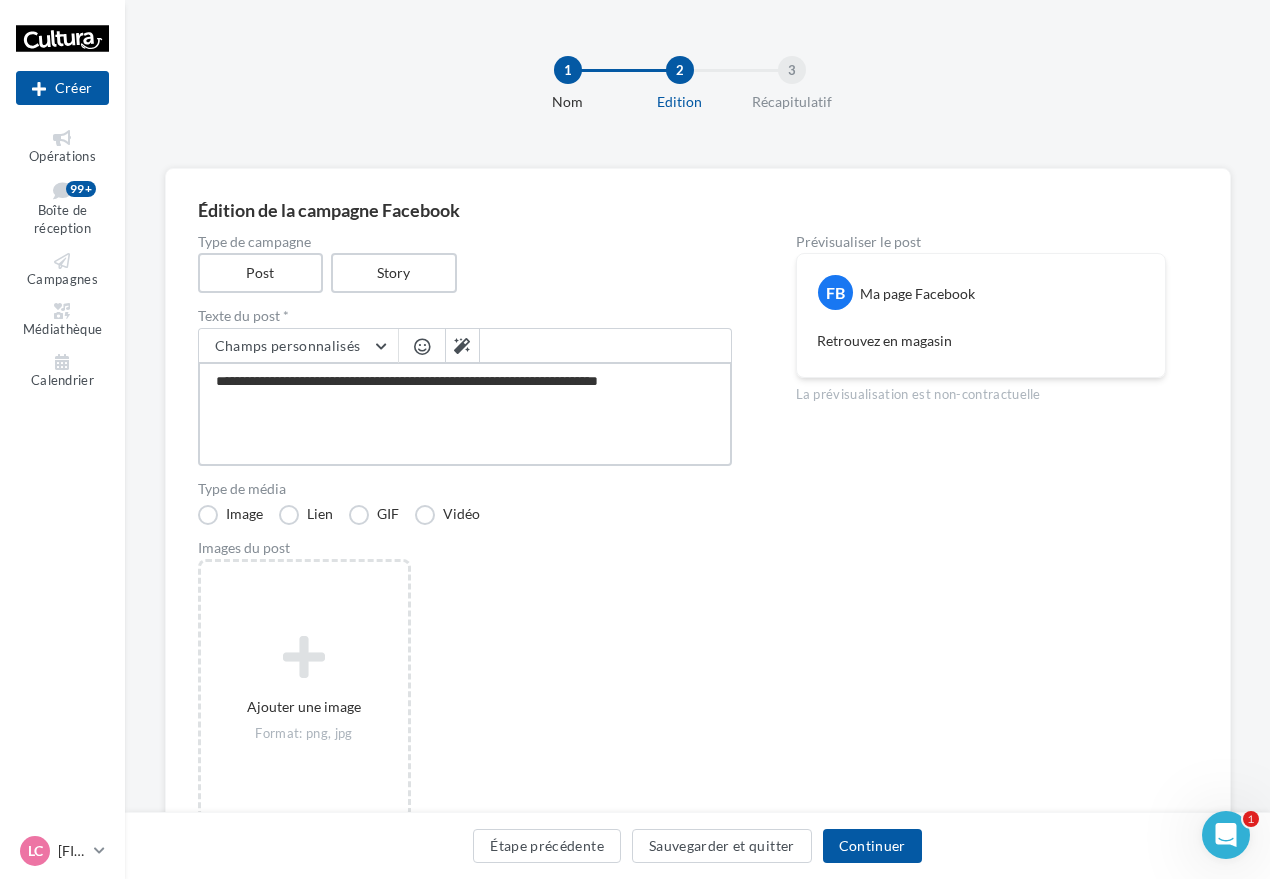 type on "**********" 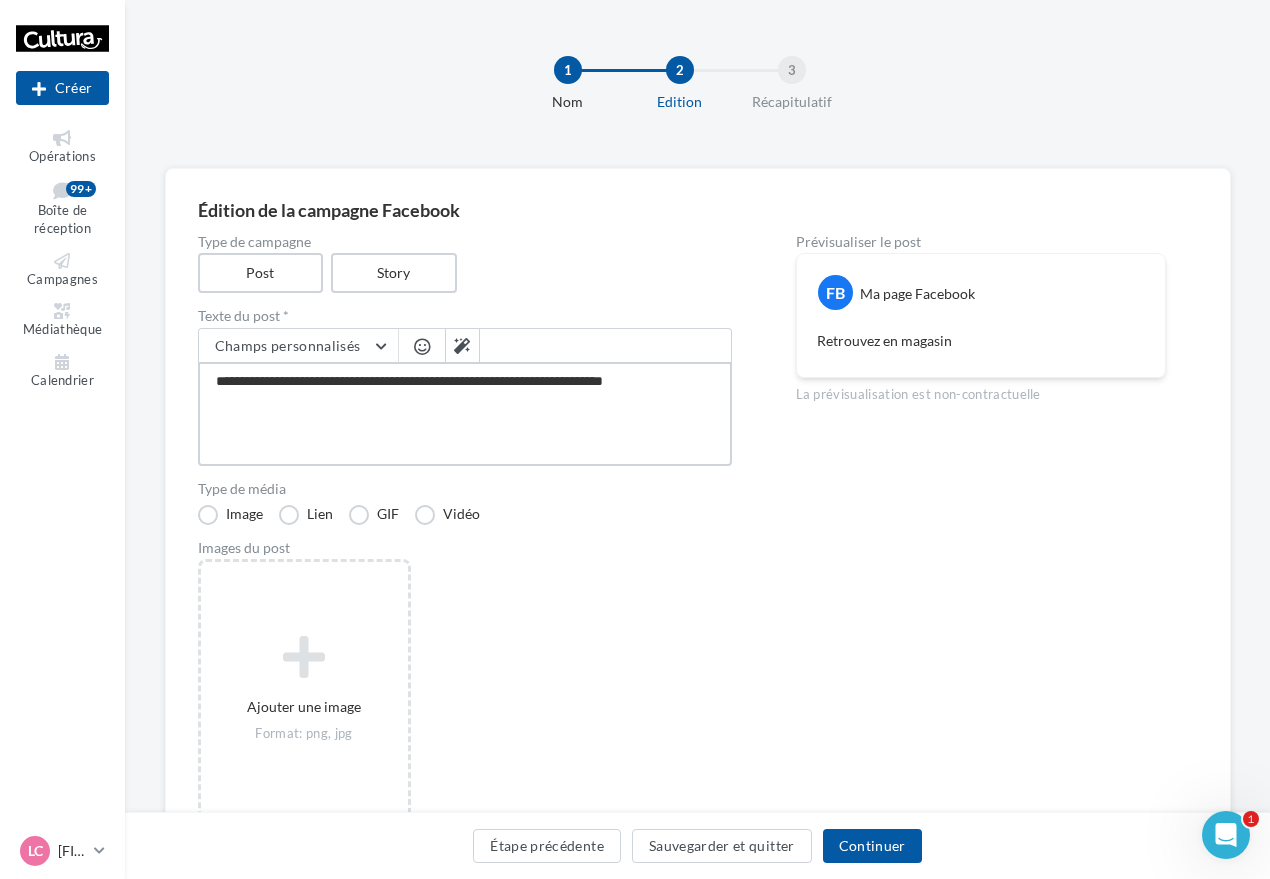 type on "**********" 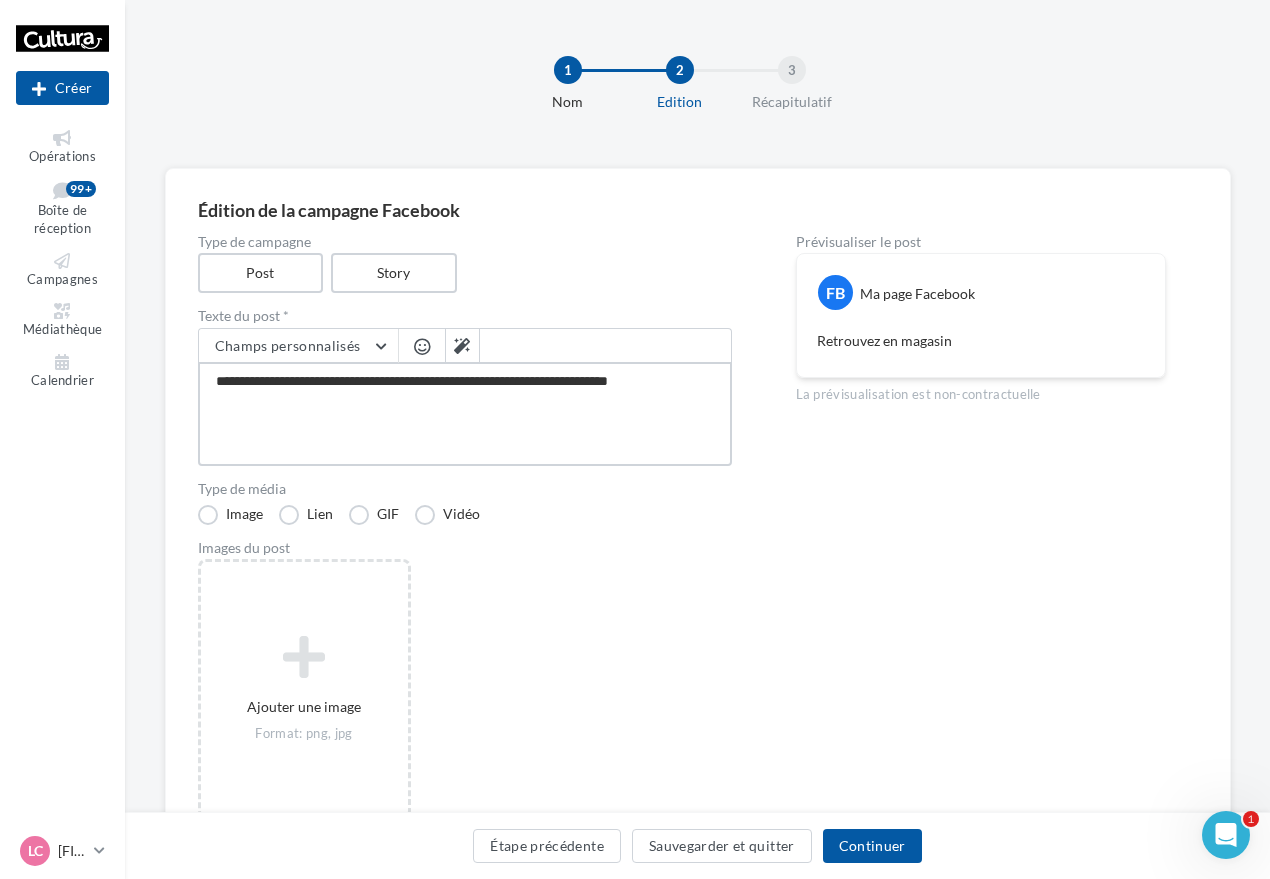 type on "**********" 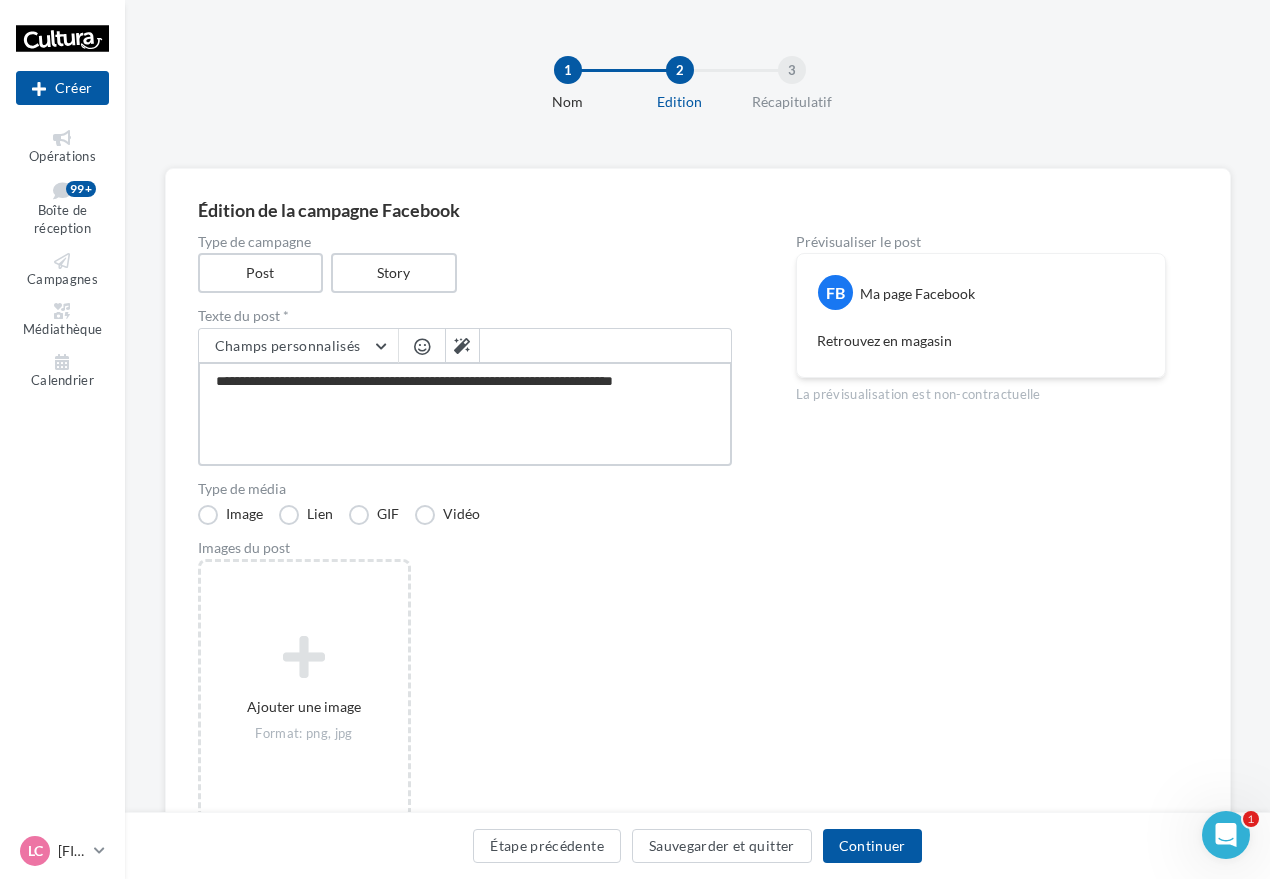 type on "**********" 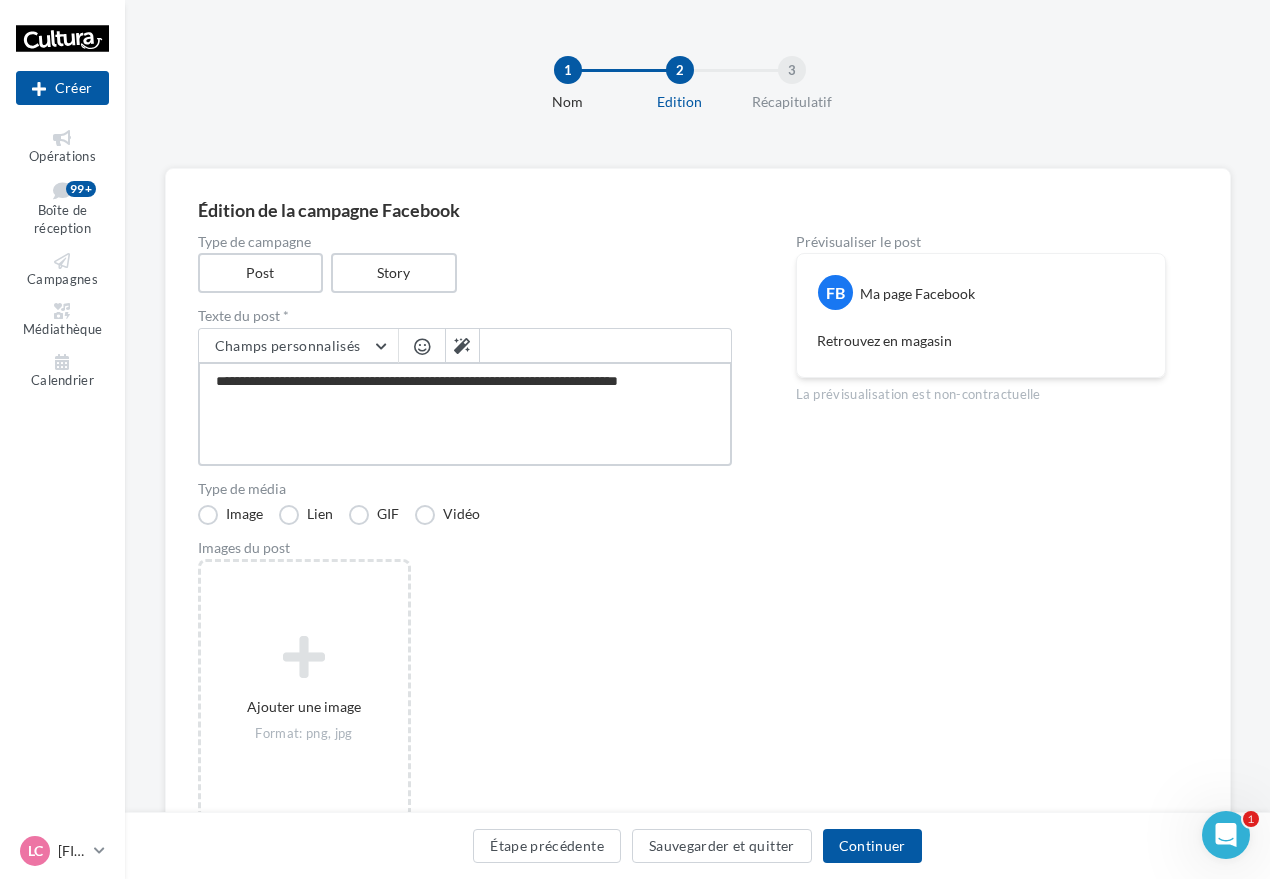 type on "**********" 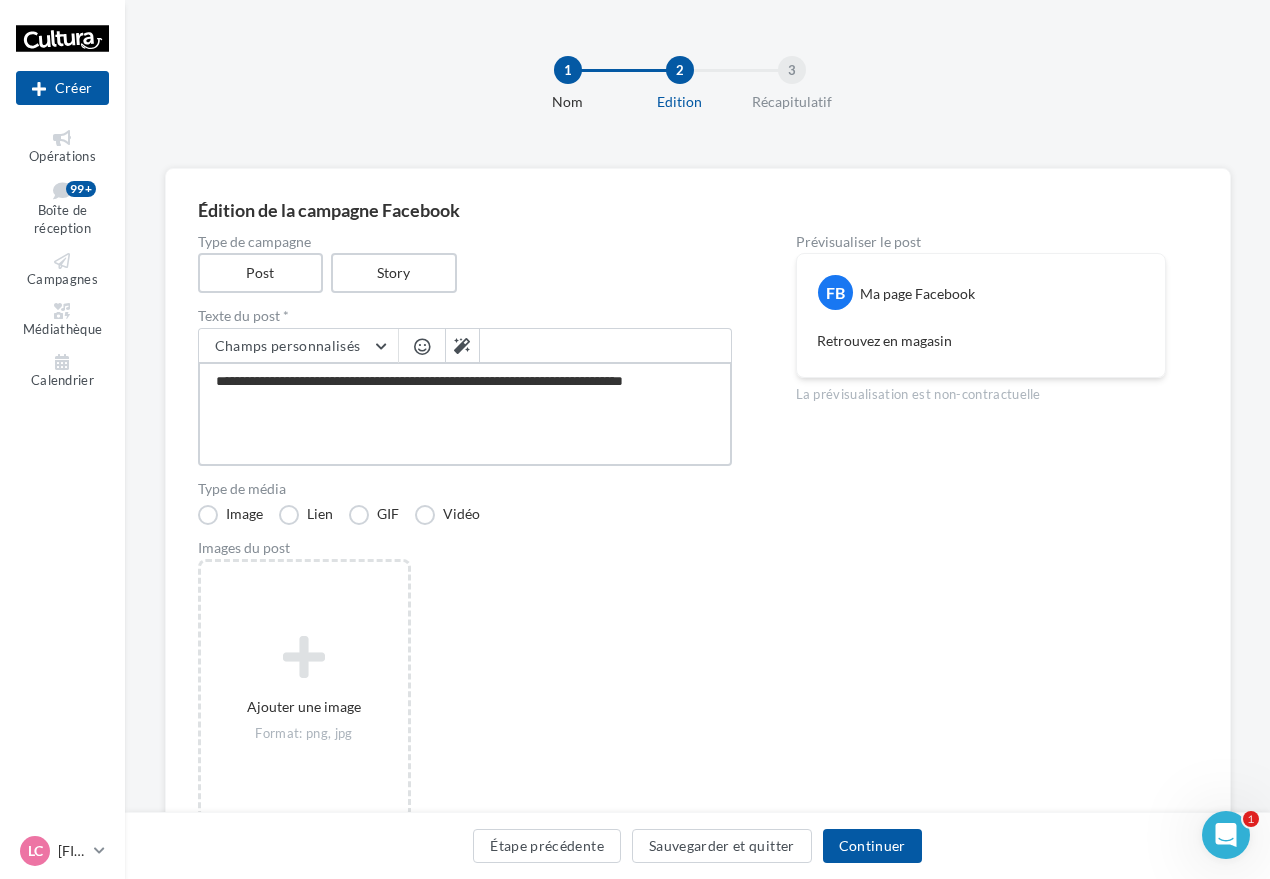 type on "**********" 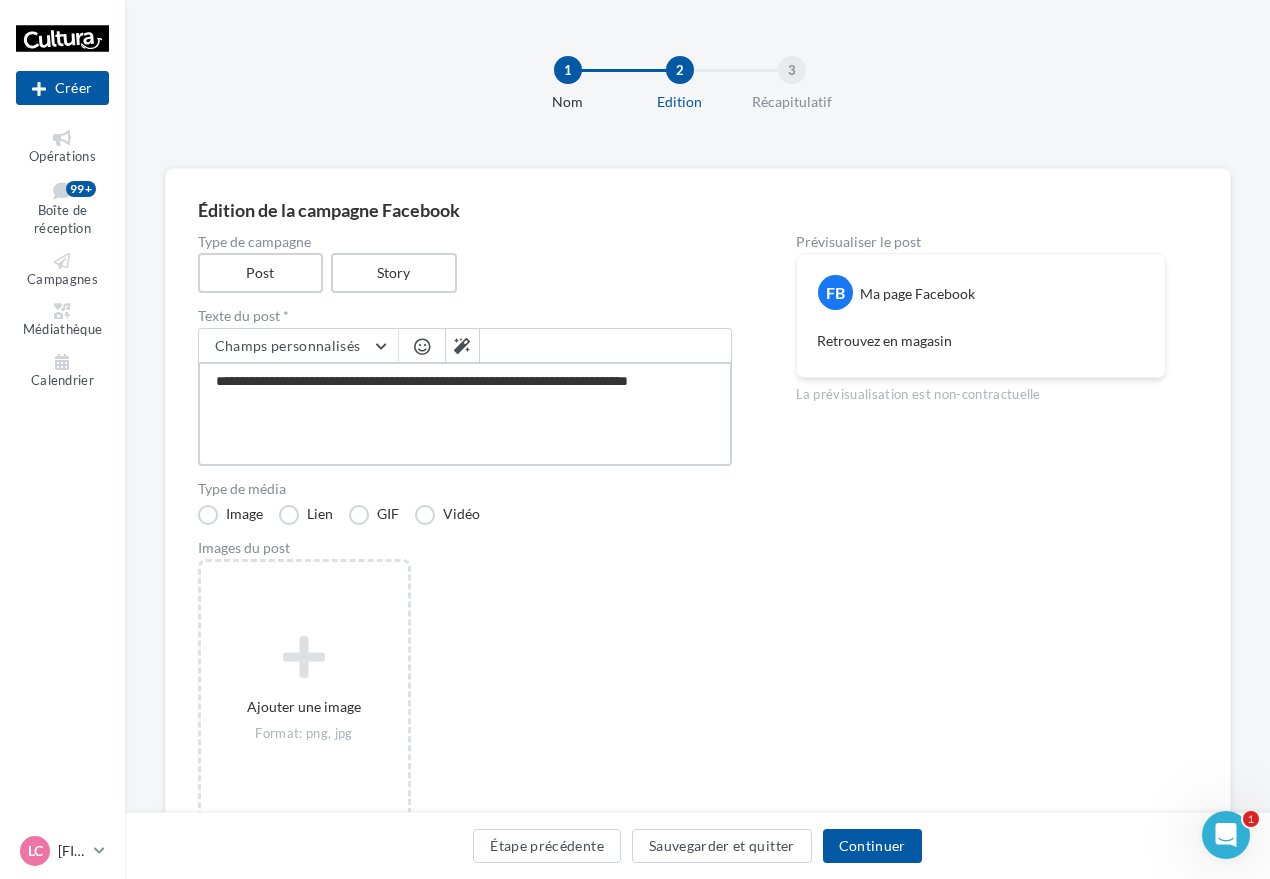 type on "**********" 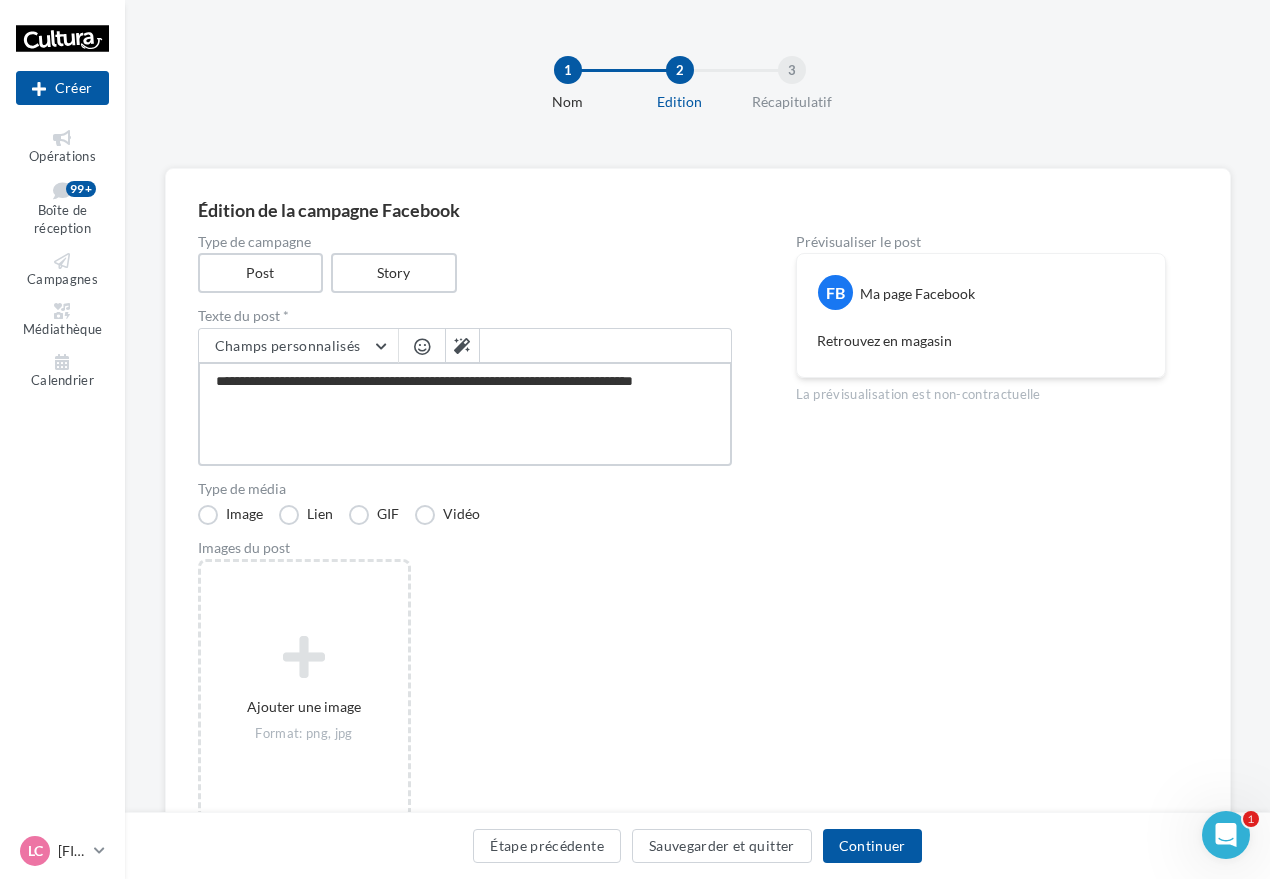 type on "**********" 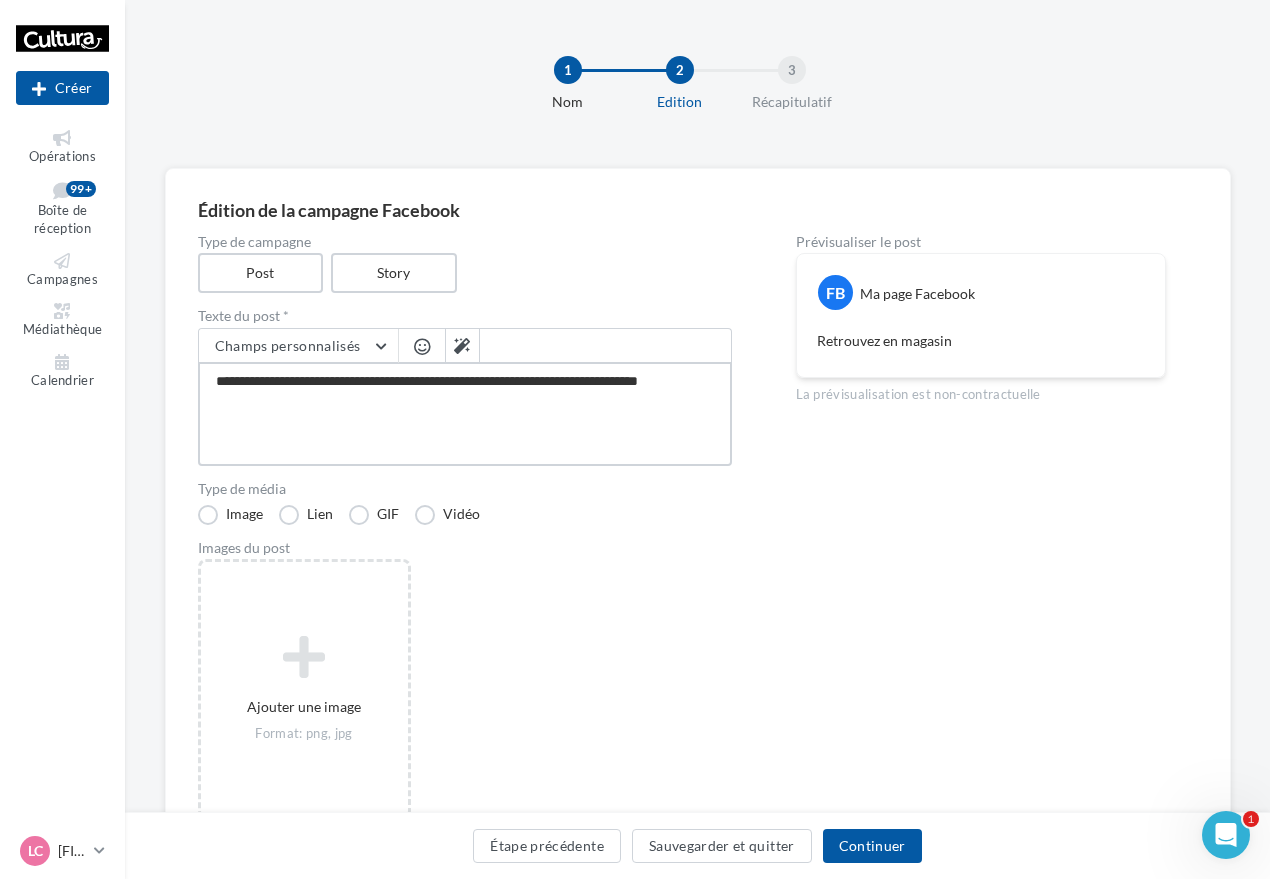 type on "**********" 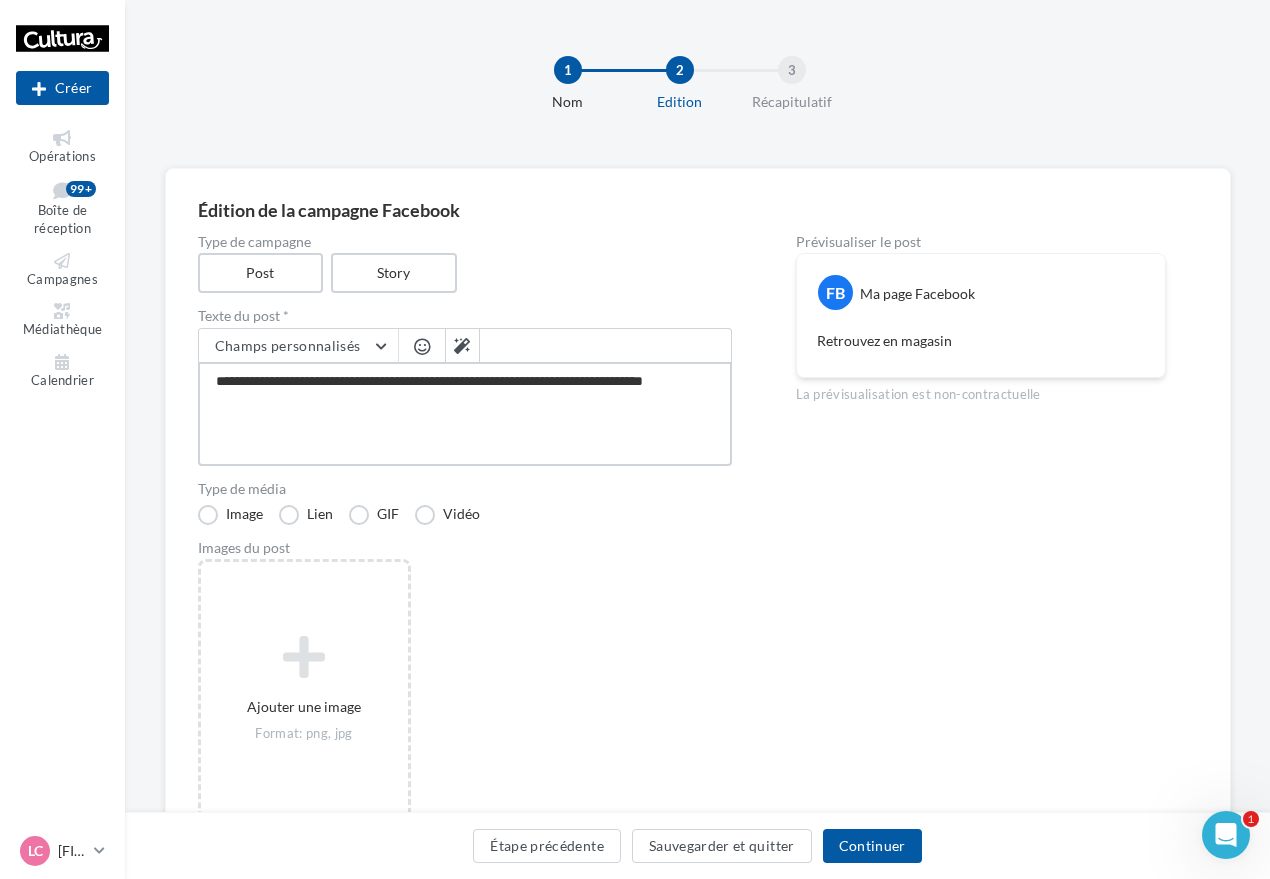 type on "**********" 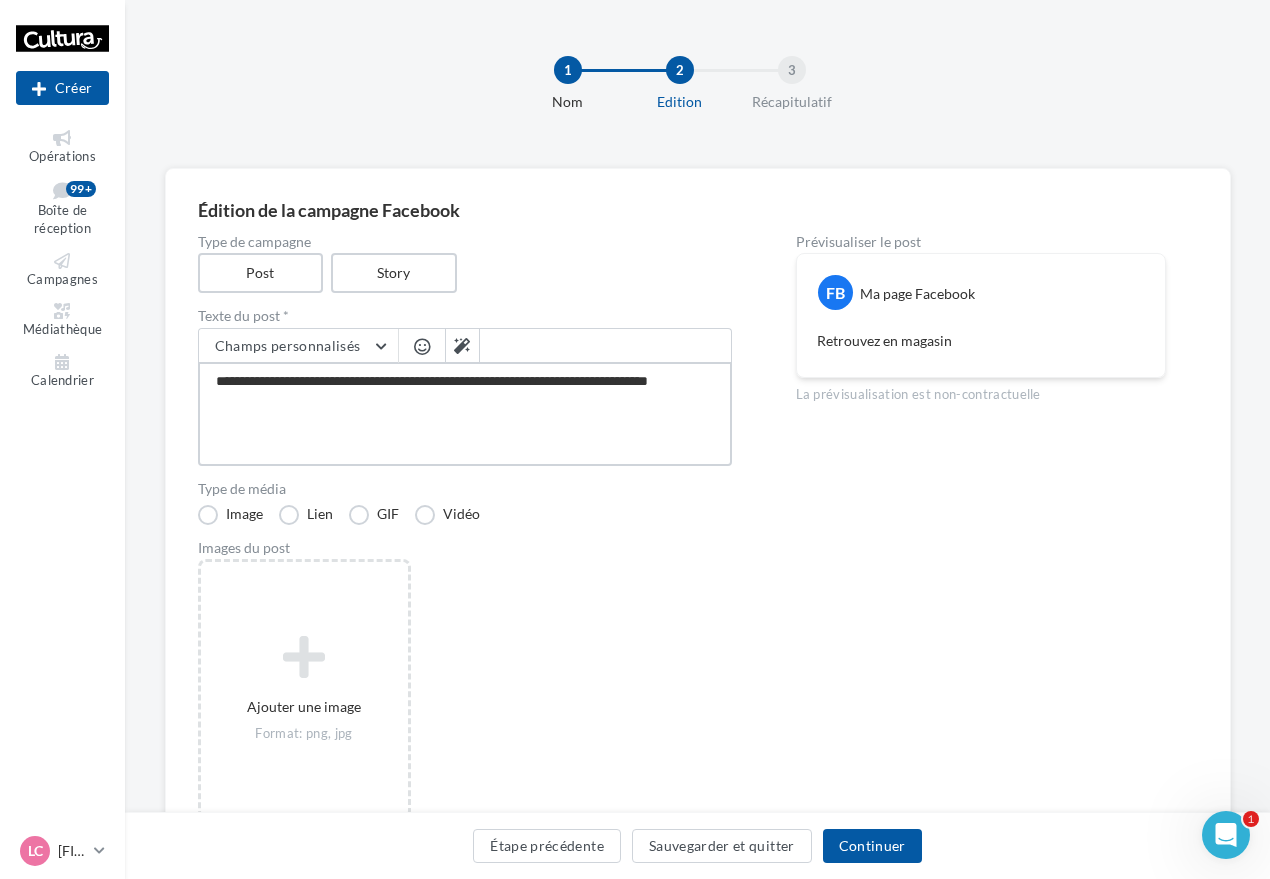 type on "**********" 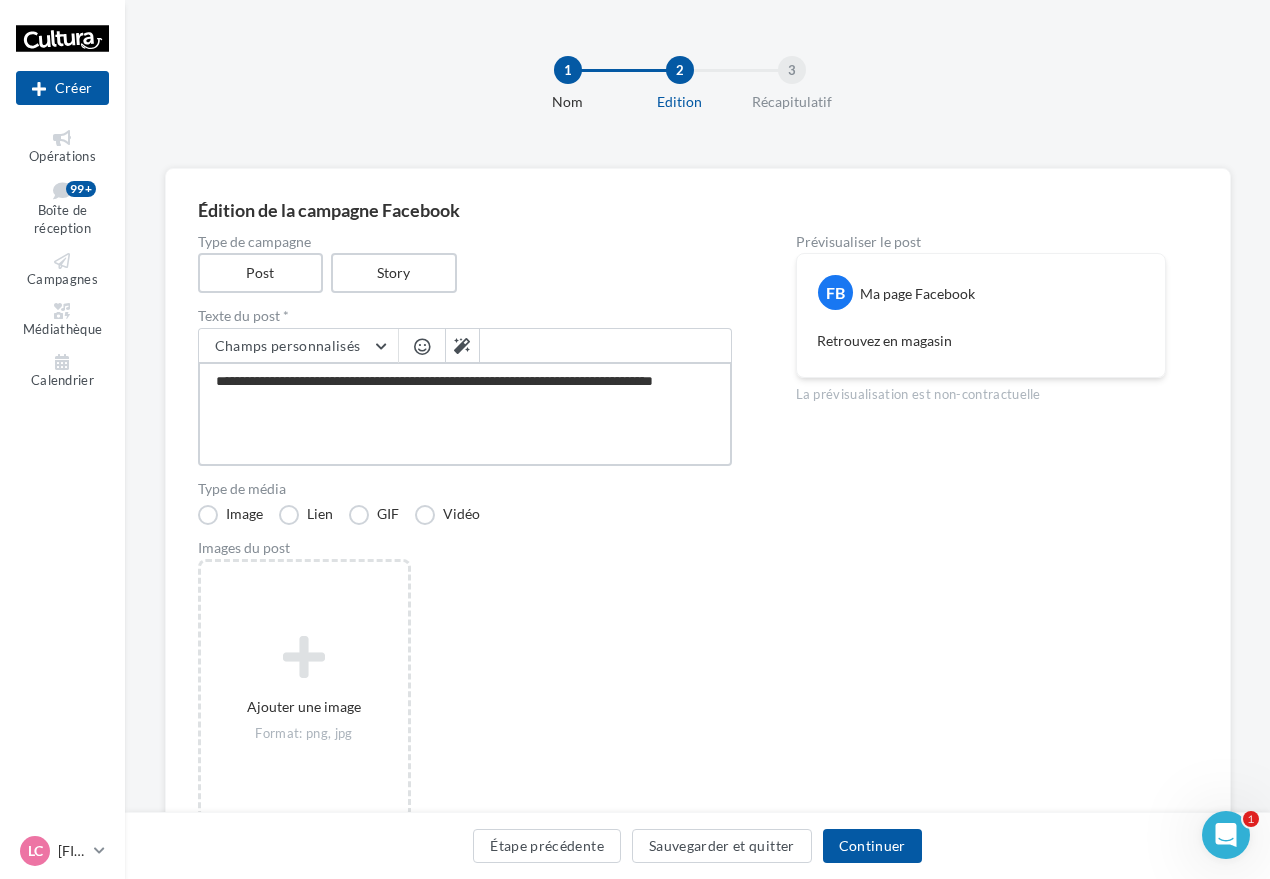 type on "**********" 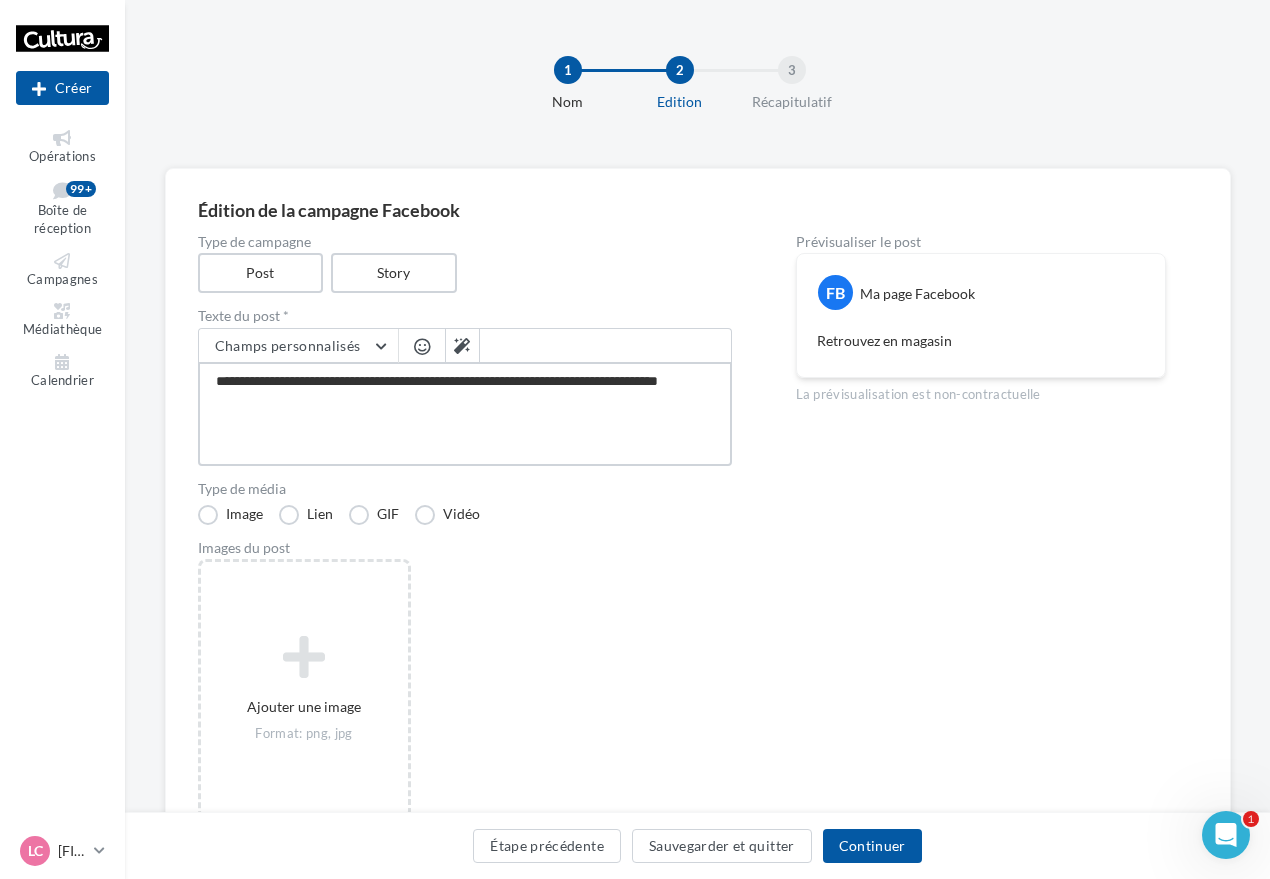 type on "**********" 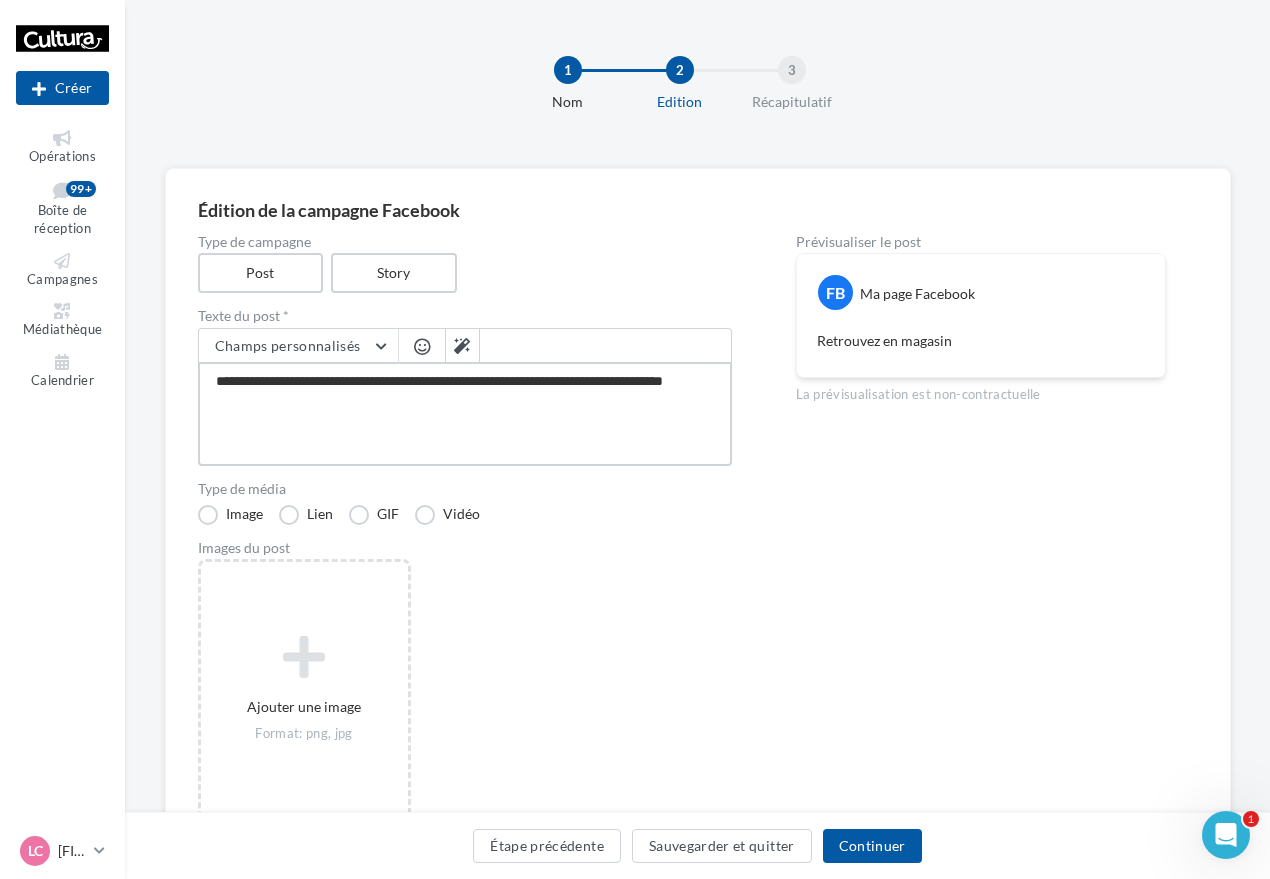 type on "**********" 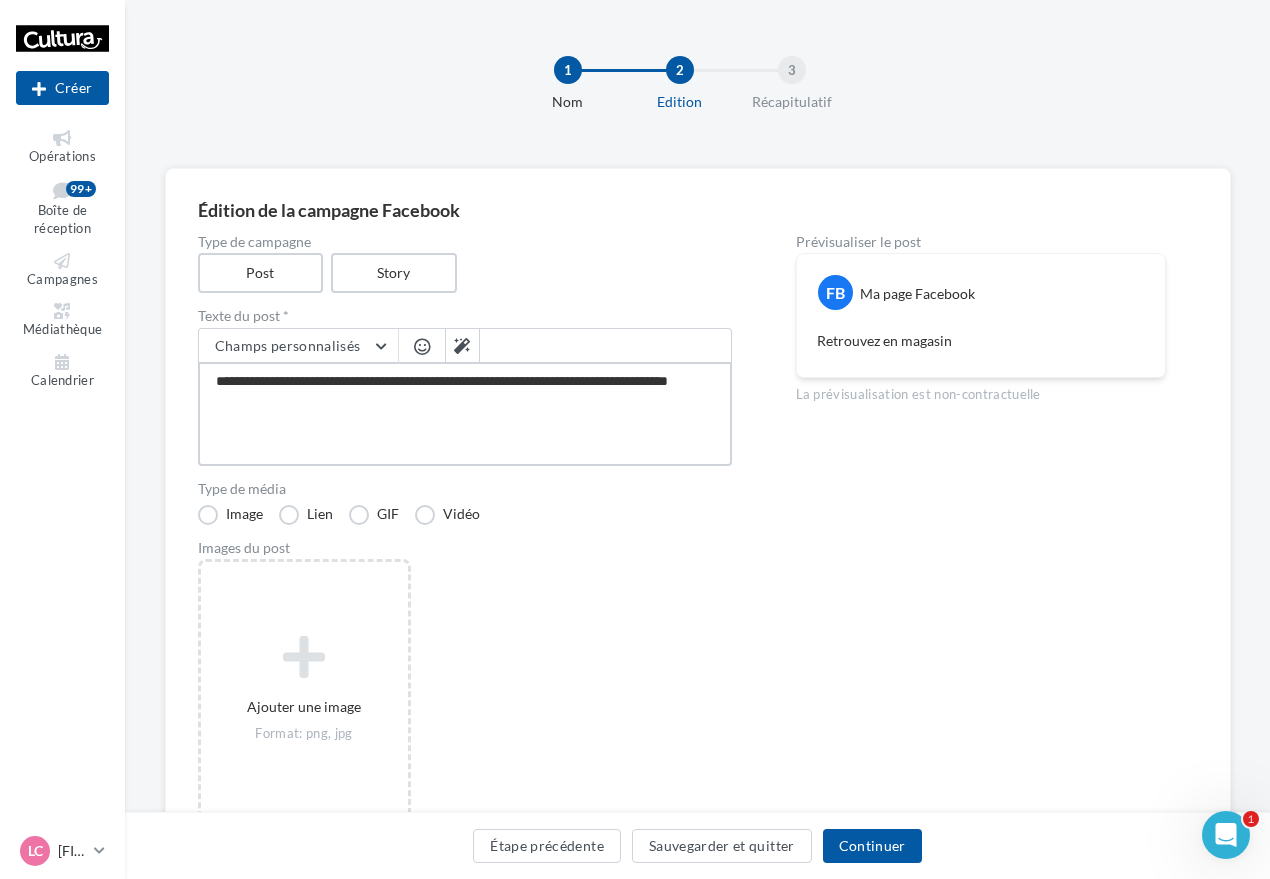 type on "**********" 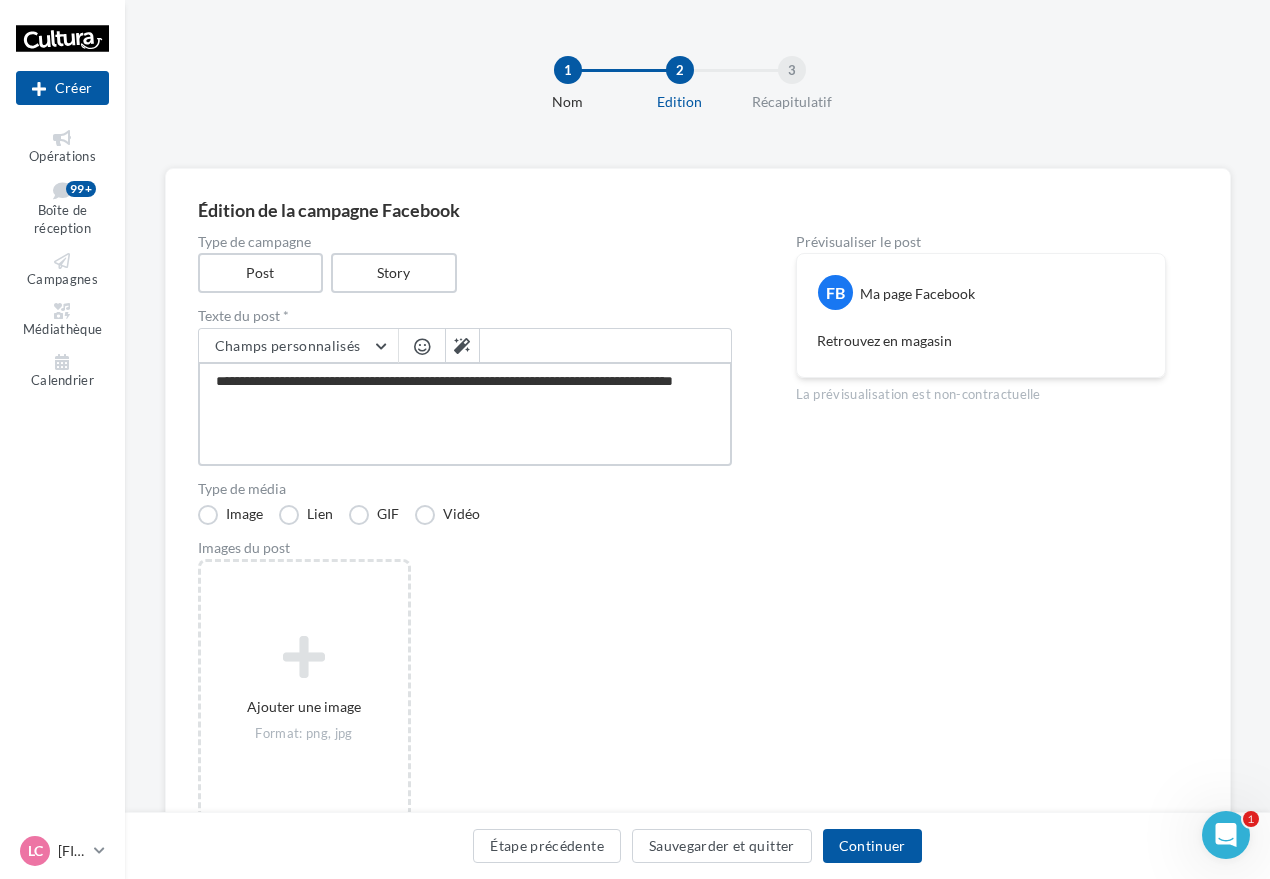 type on "**********" 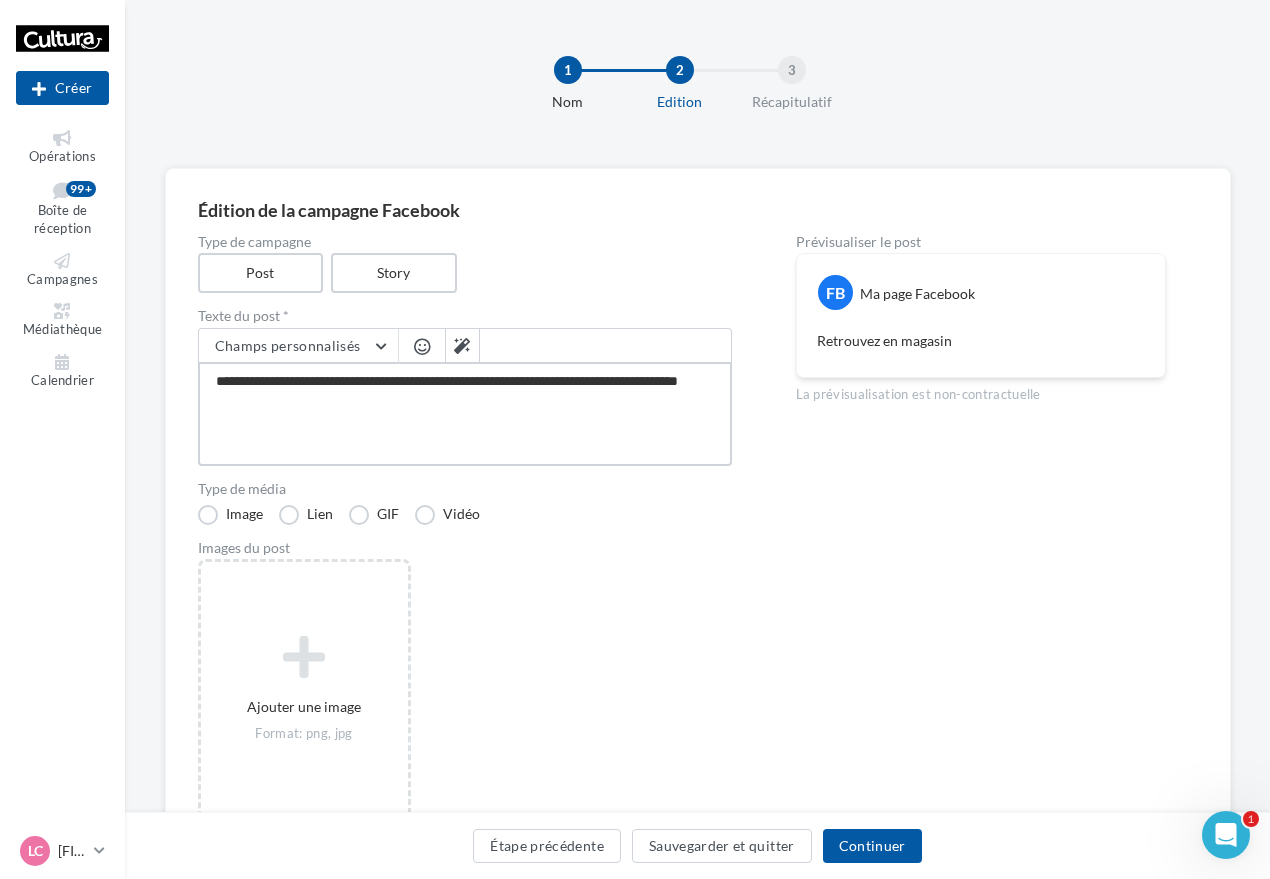 type on "**********" 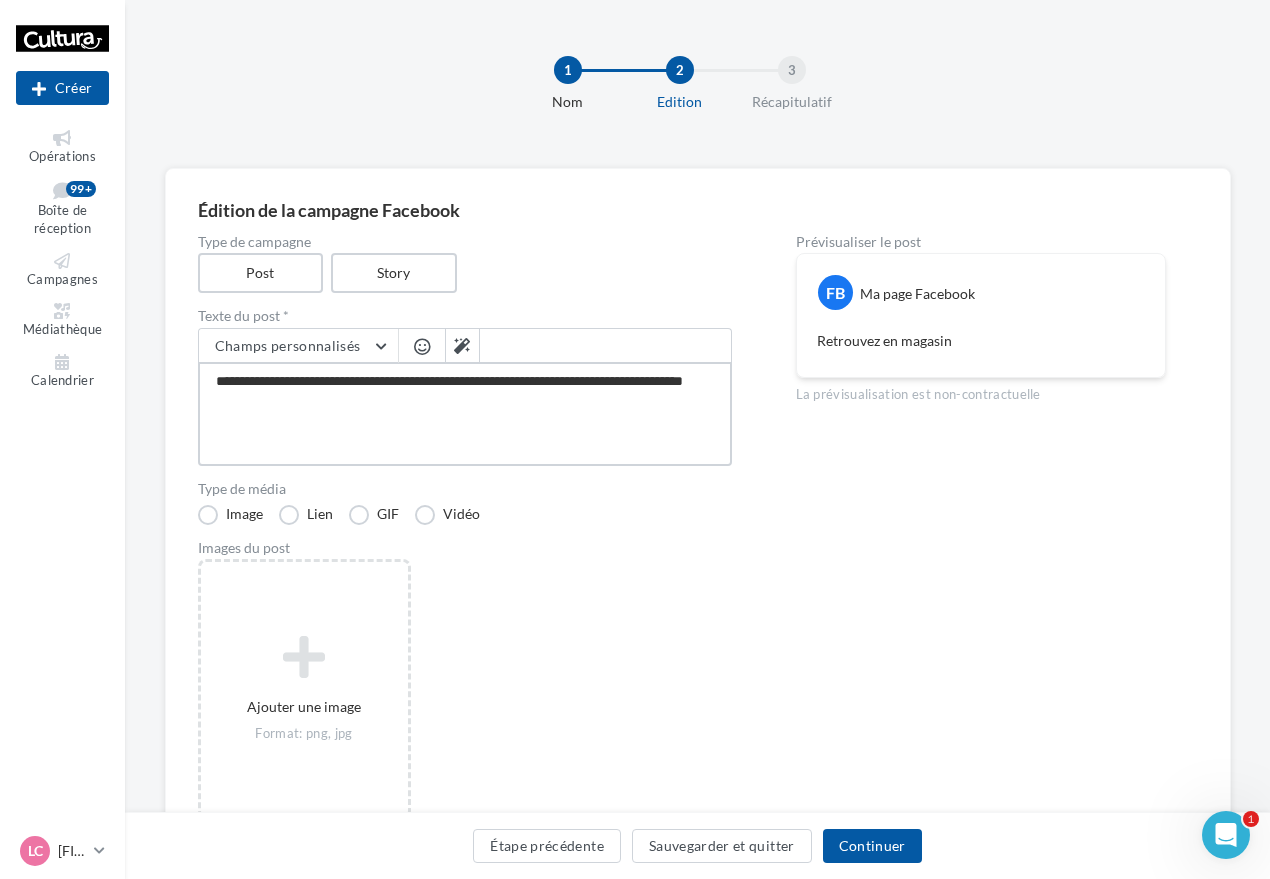 type on "**********" 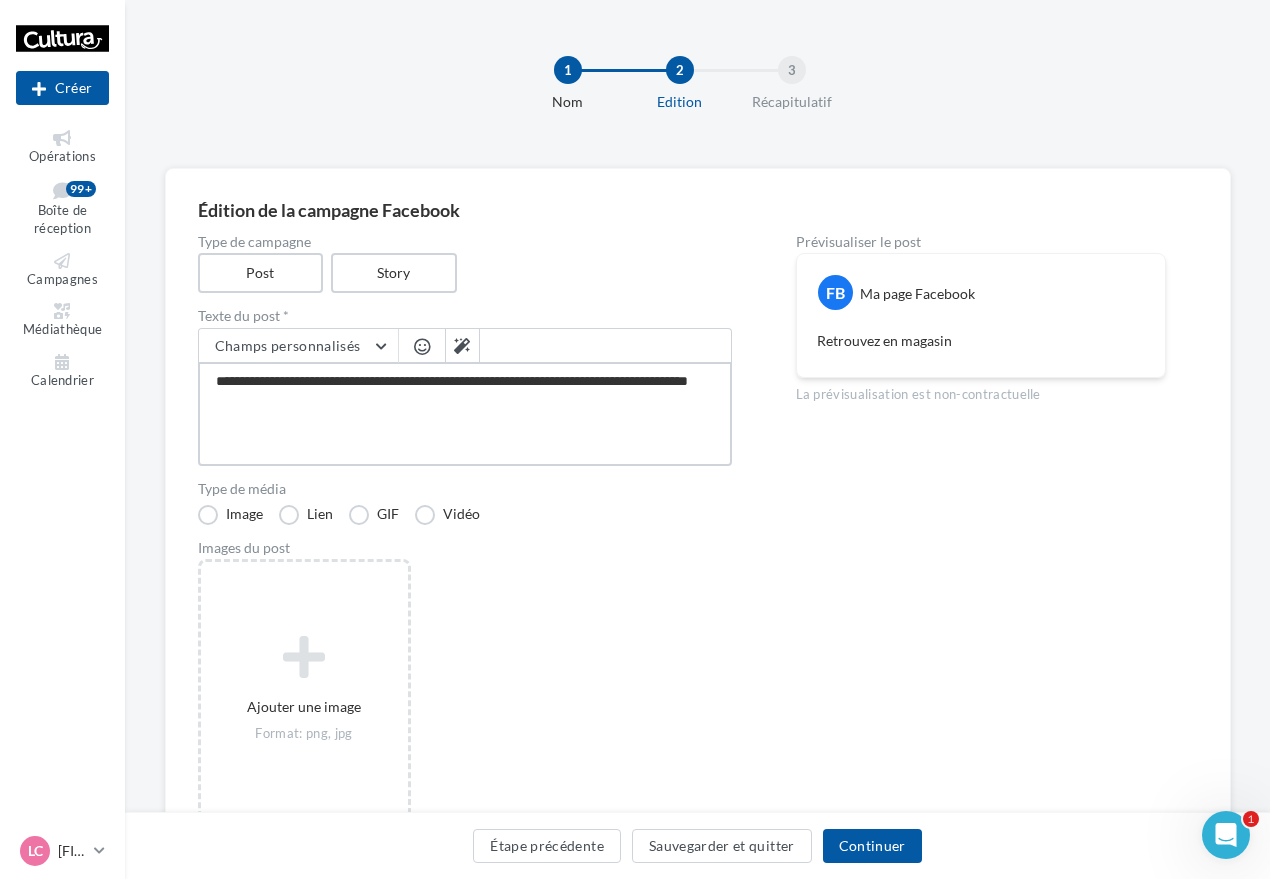 type on "**********" 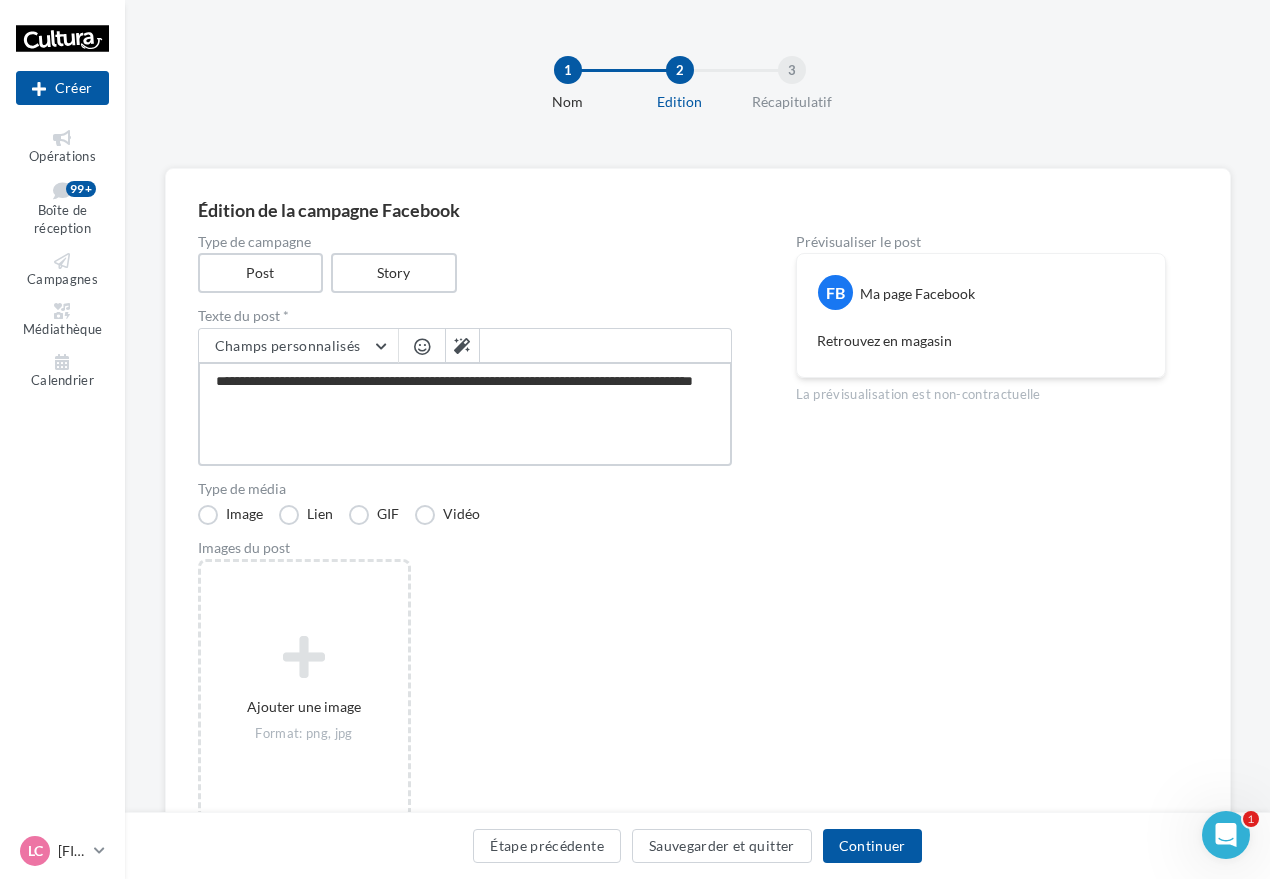 type on "**********" 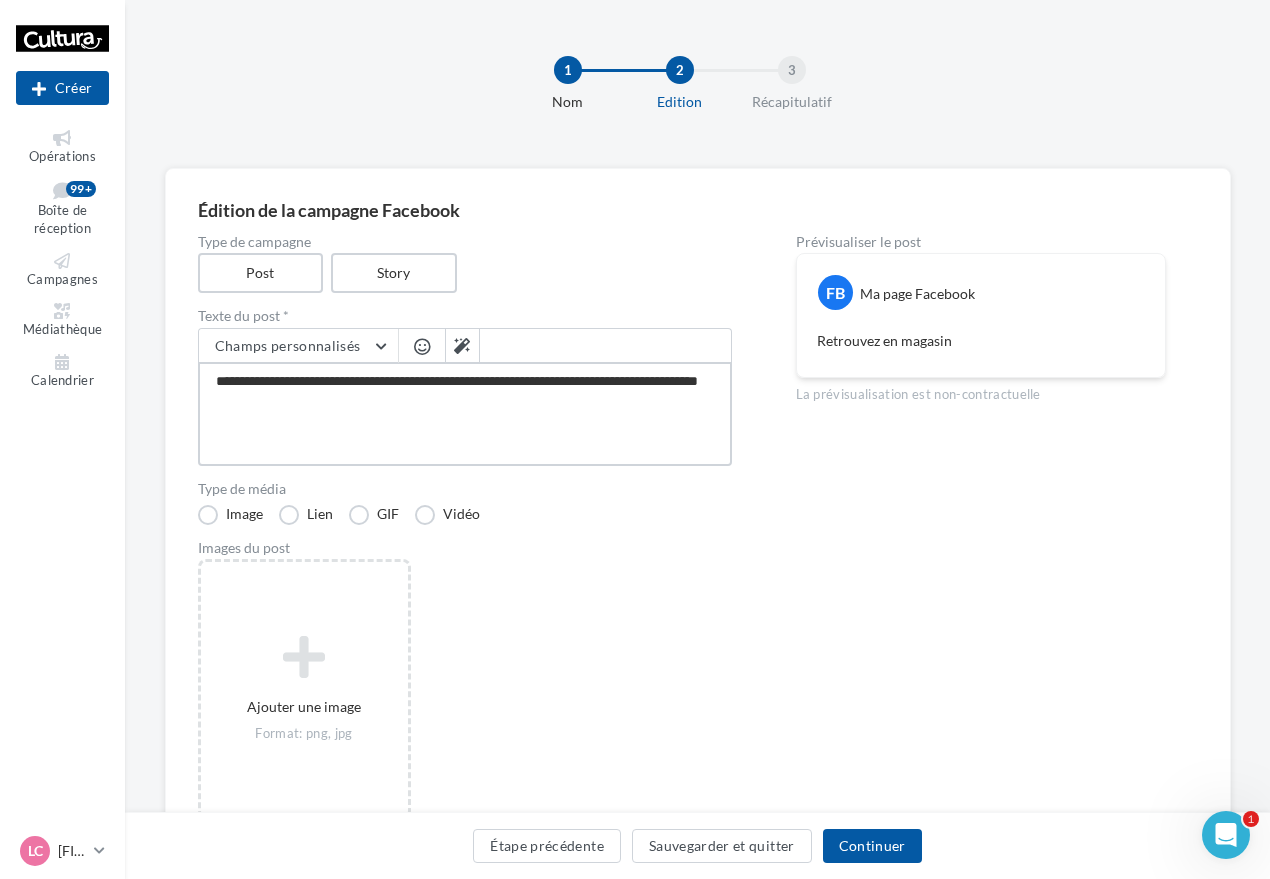 type on "**********" 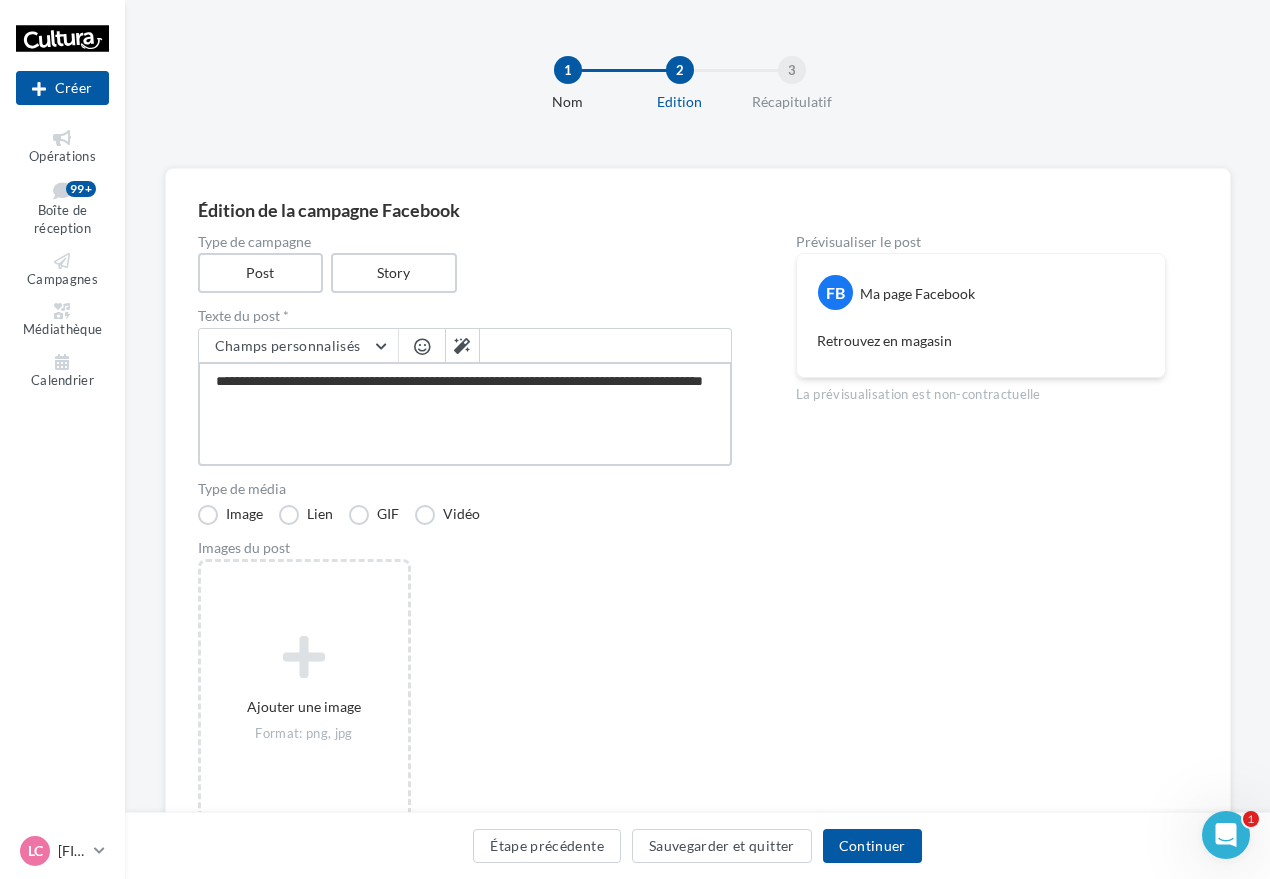 type on "**********" 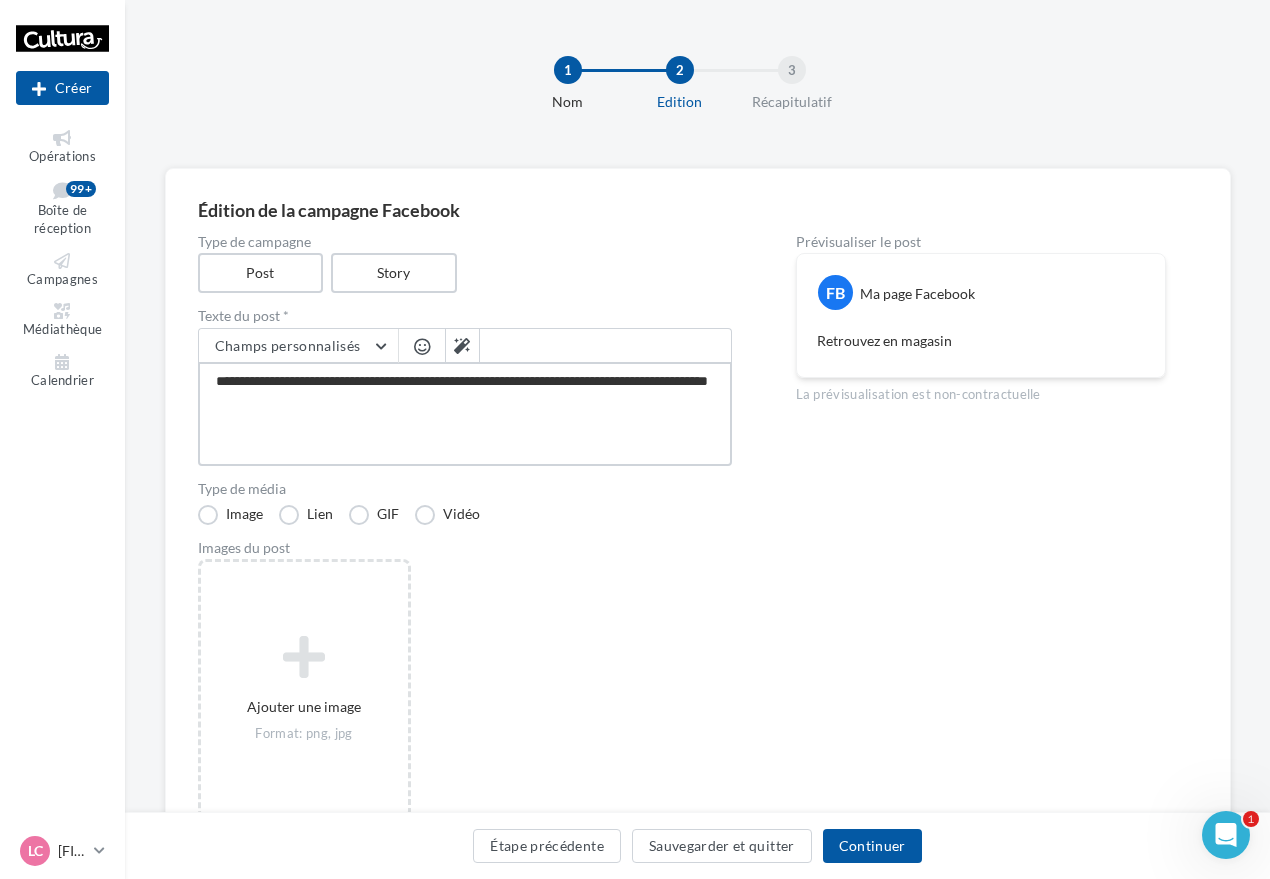 type on "**********" 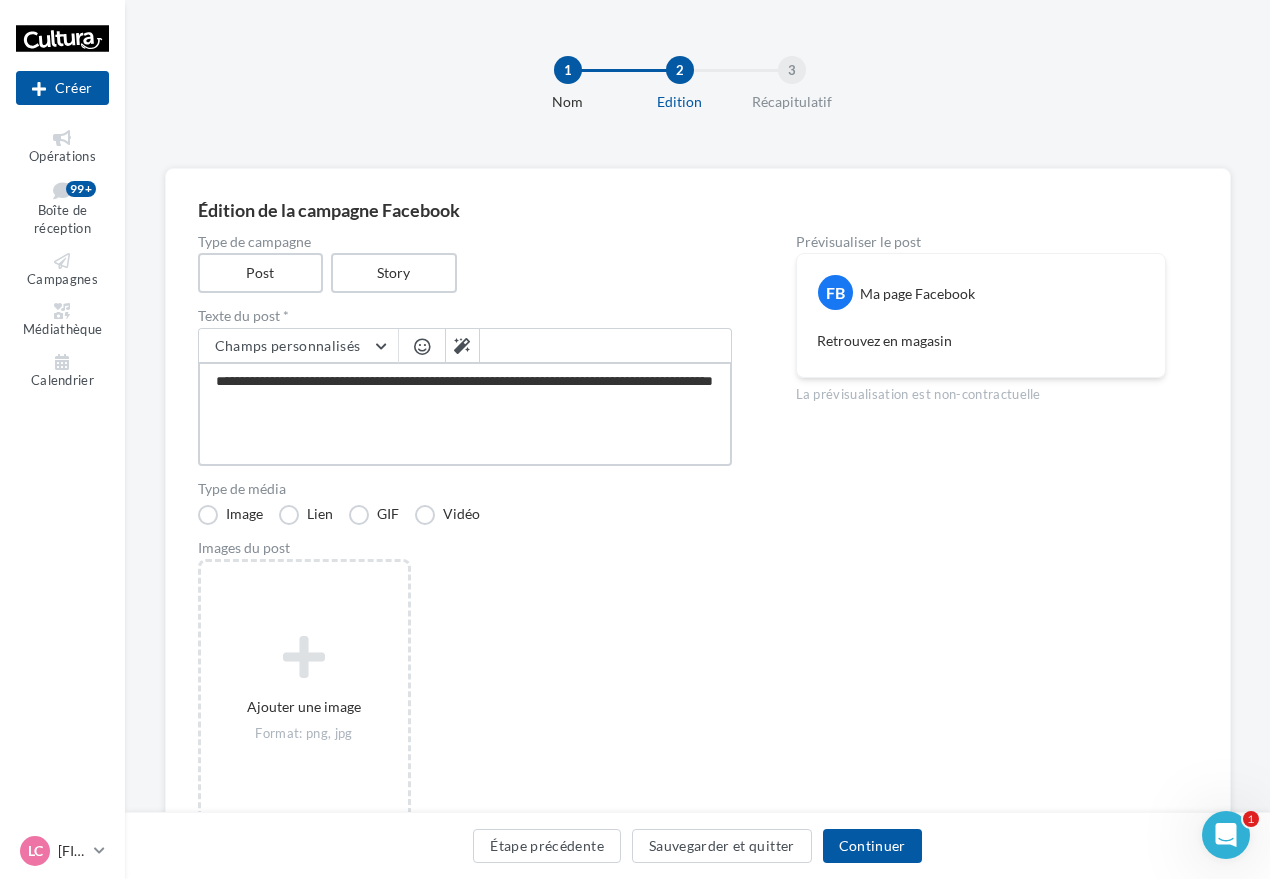 type 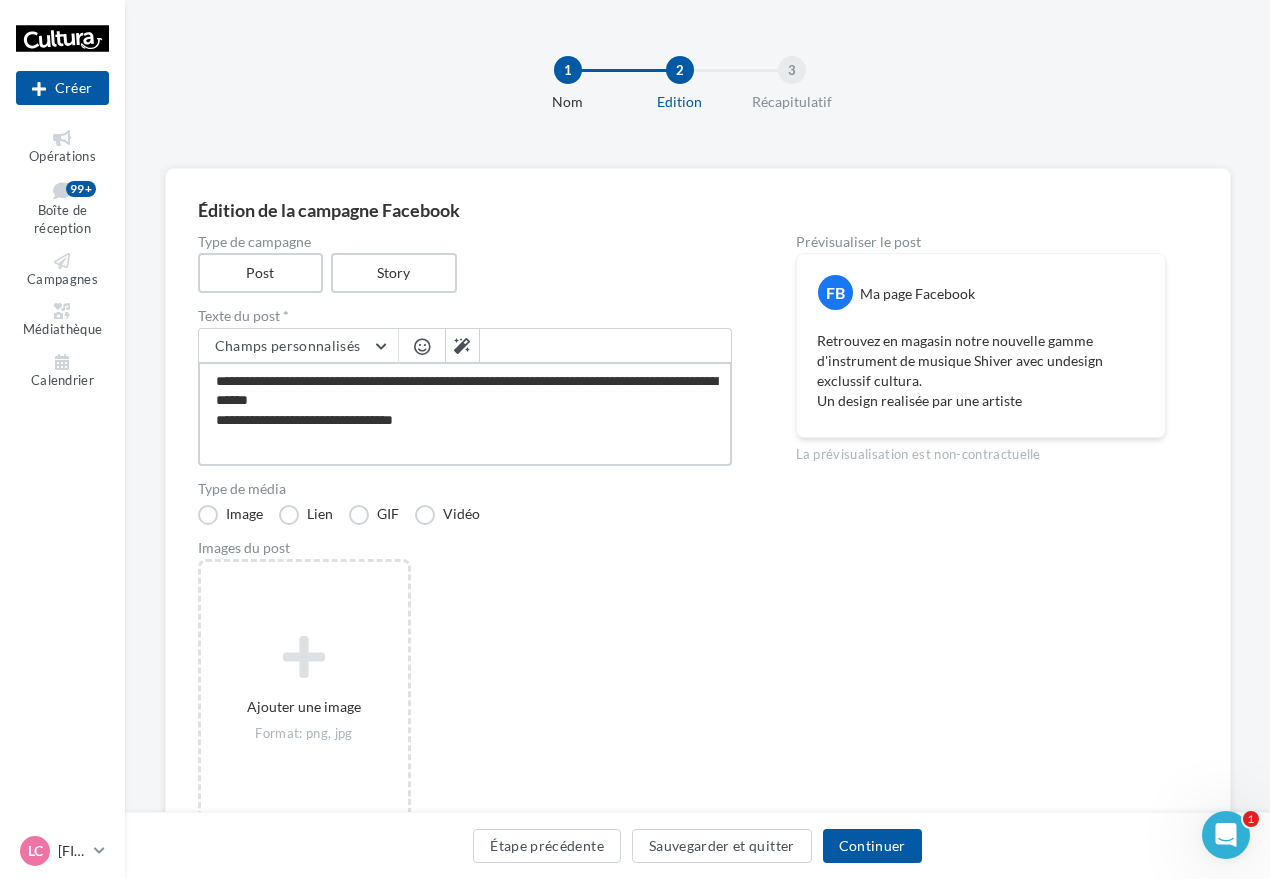 click on "**********" at bounding box center (465, 414) 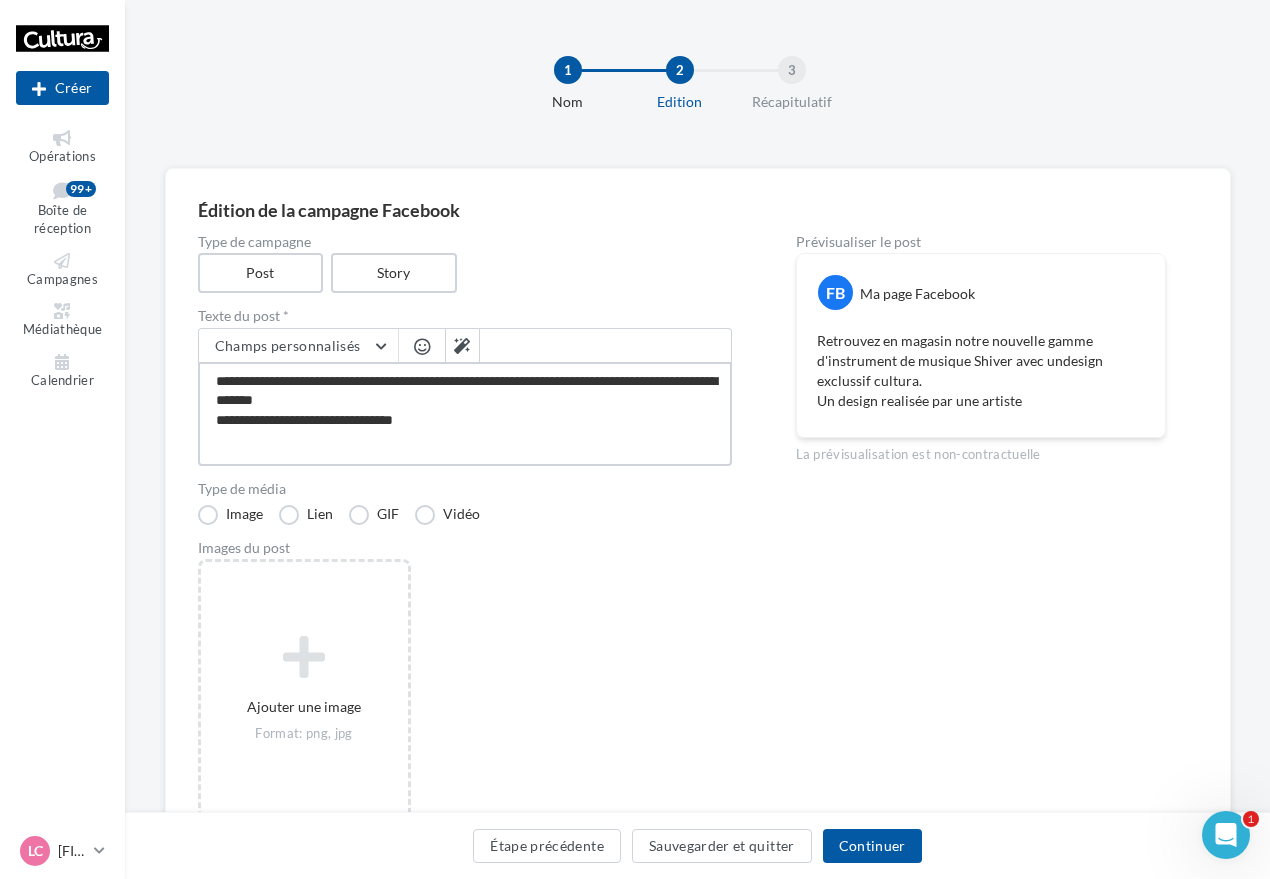 click on "**********" at bounding box center (465, 414) 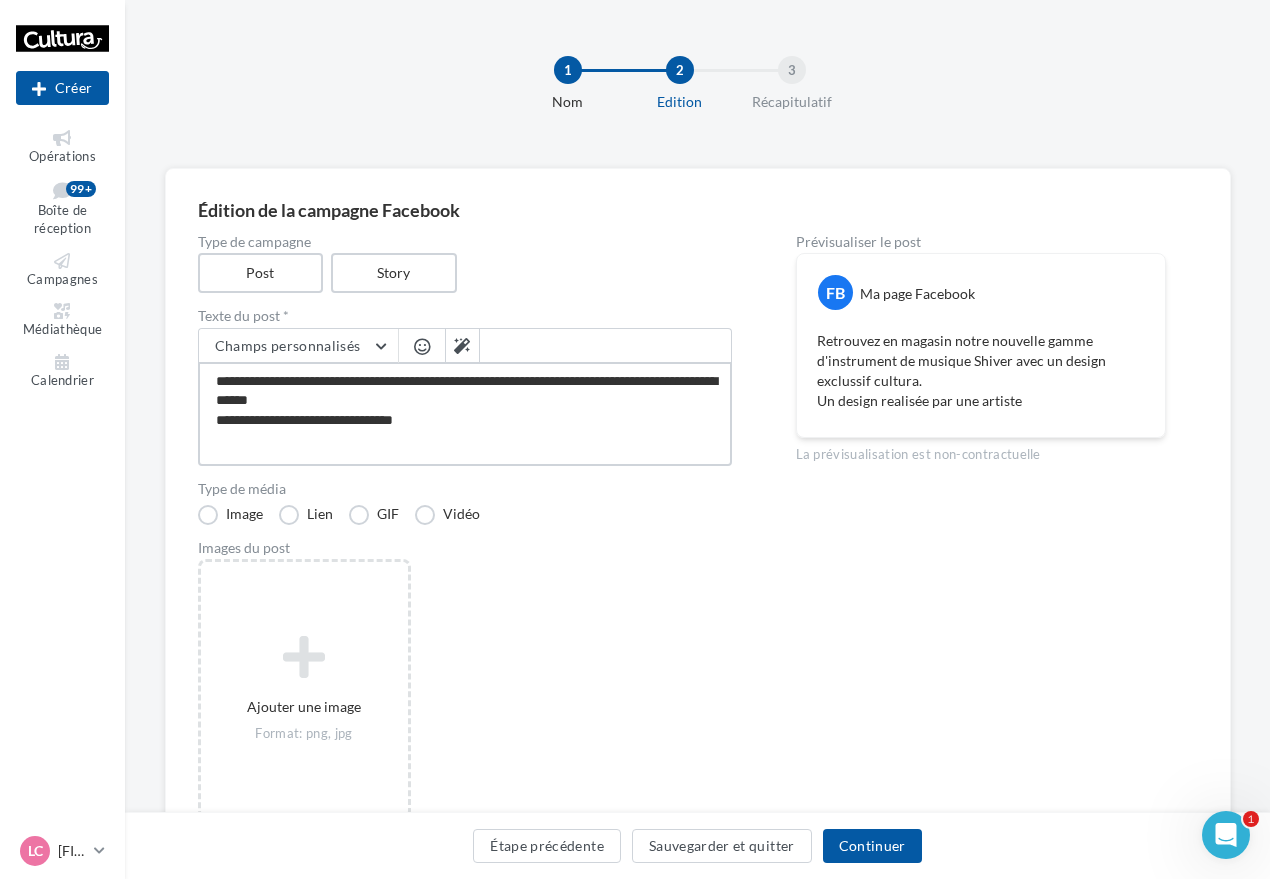 click on "**********" at bounding box center [465, 414] 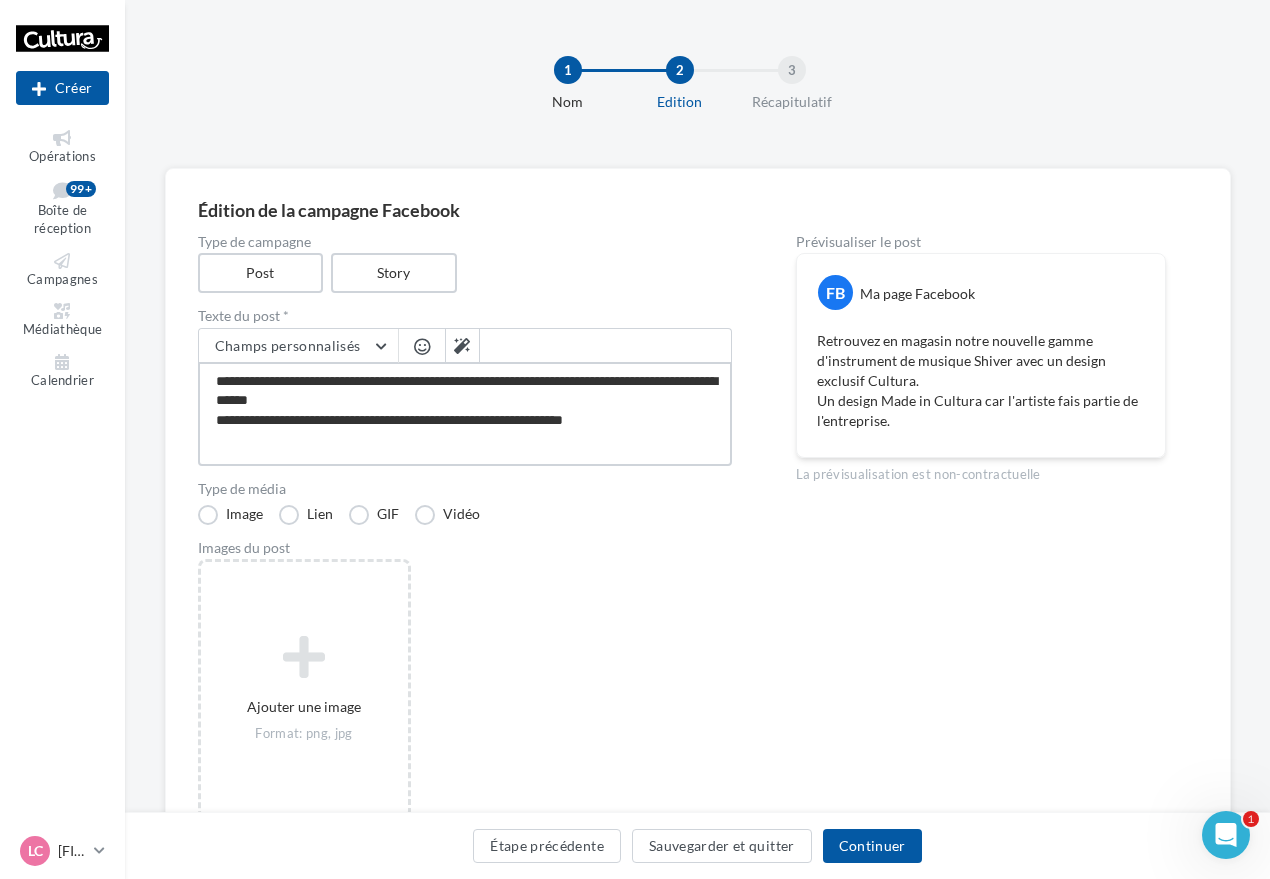 drag, startPoint x: 642, startPoint y: 425, endPoint x: 210, endPoint y: 387, distance: 433.6681 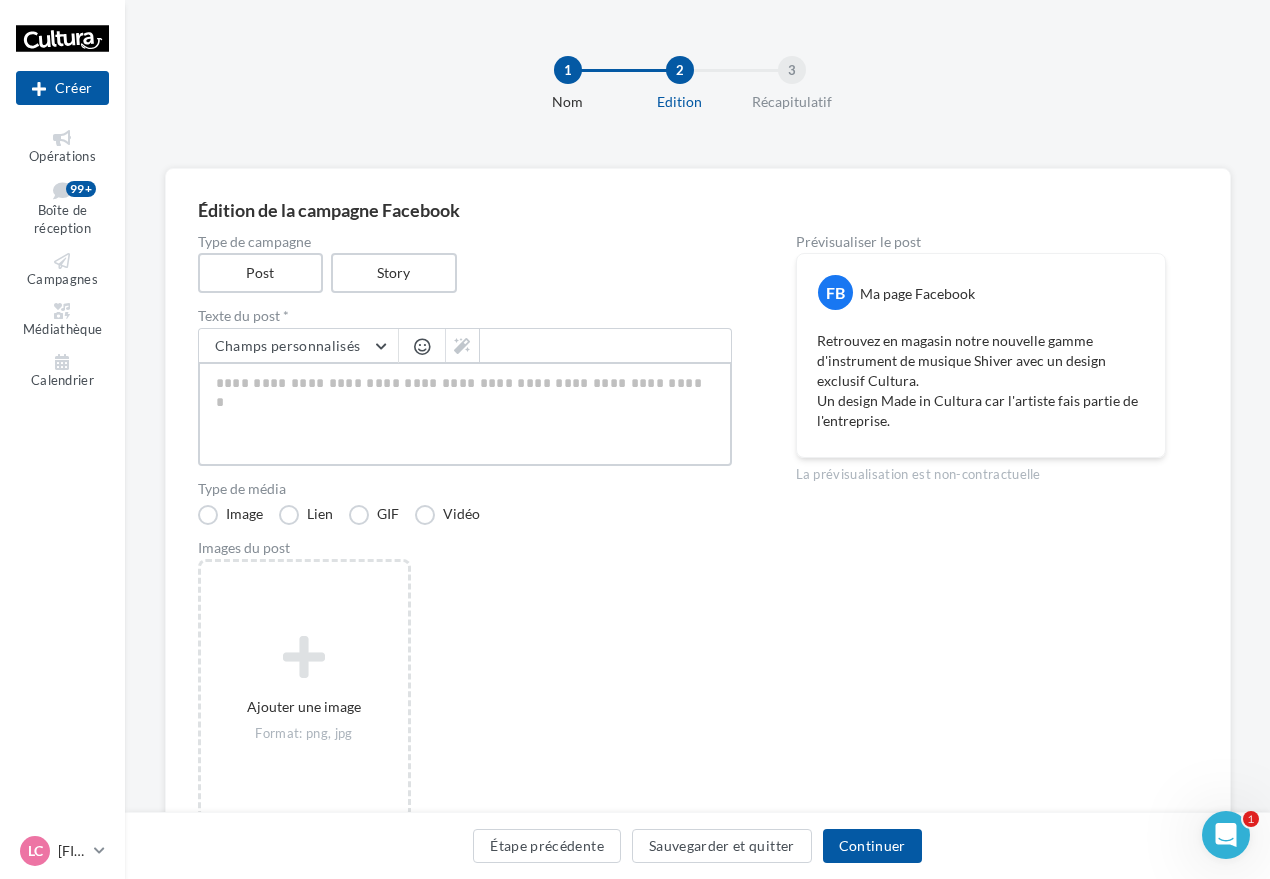 paste on "**********" 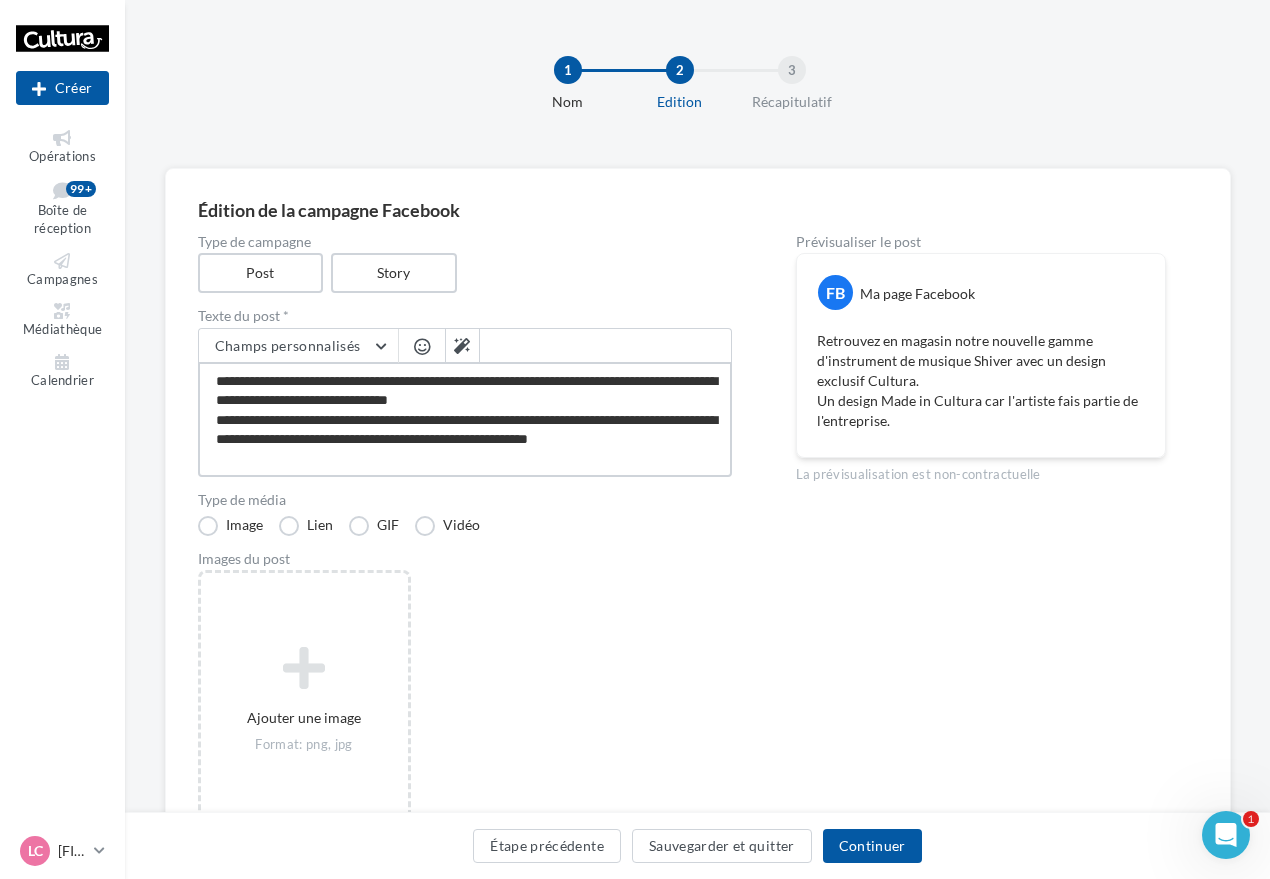 scroll, scrollTop: 0, scrollLeft: 0, axis: both 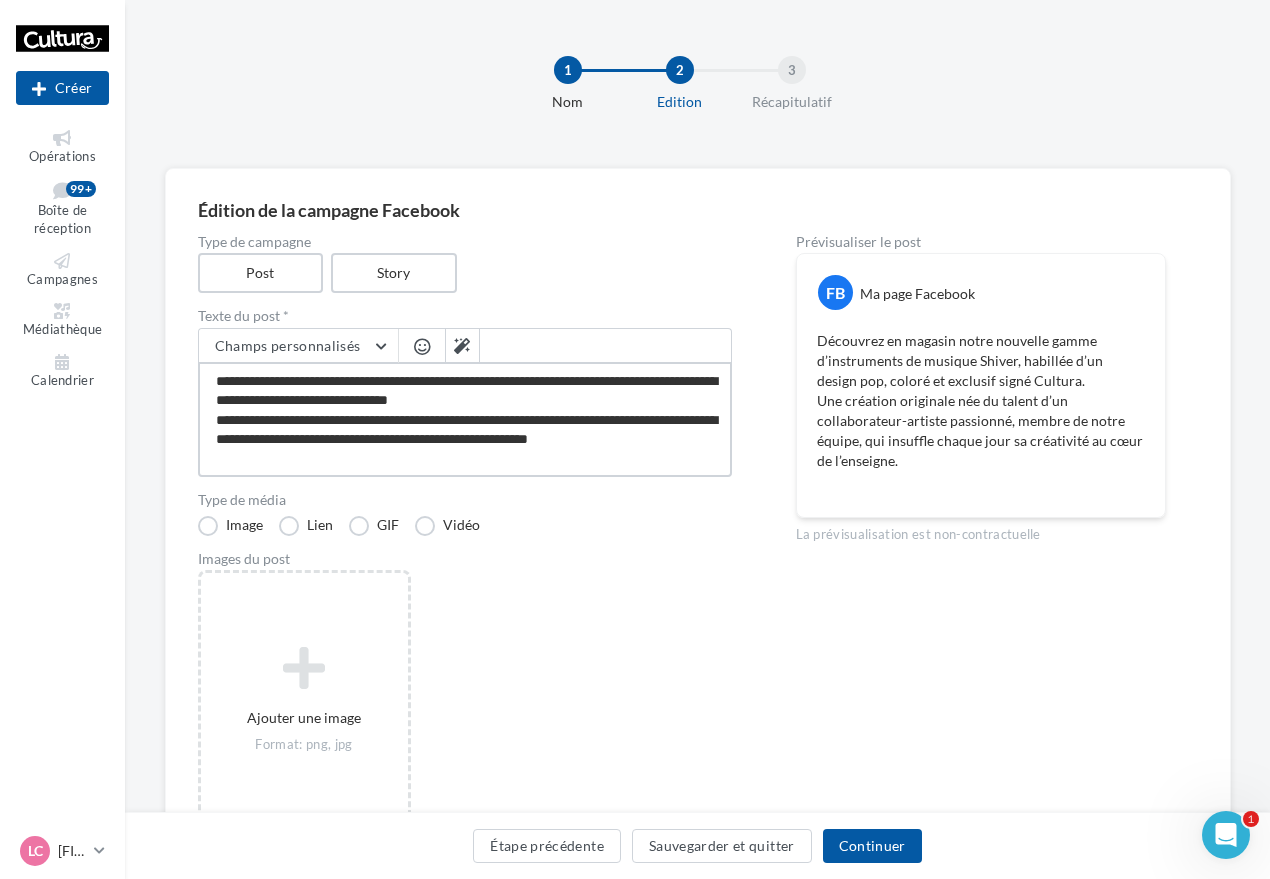 click on "**********" at bounding box center (465, 419) 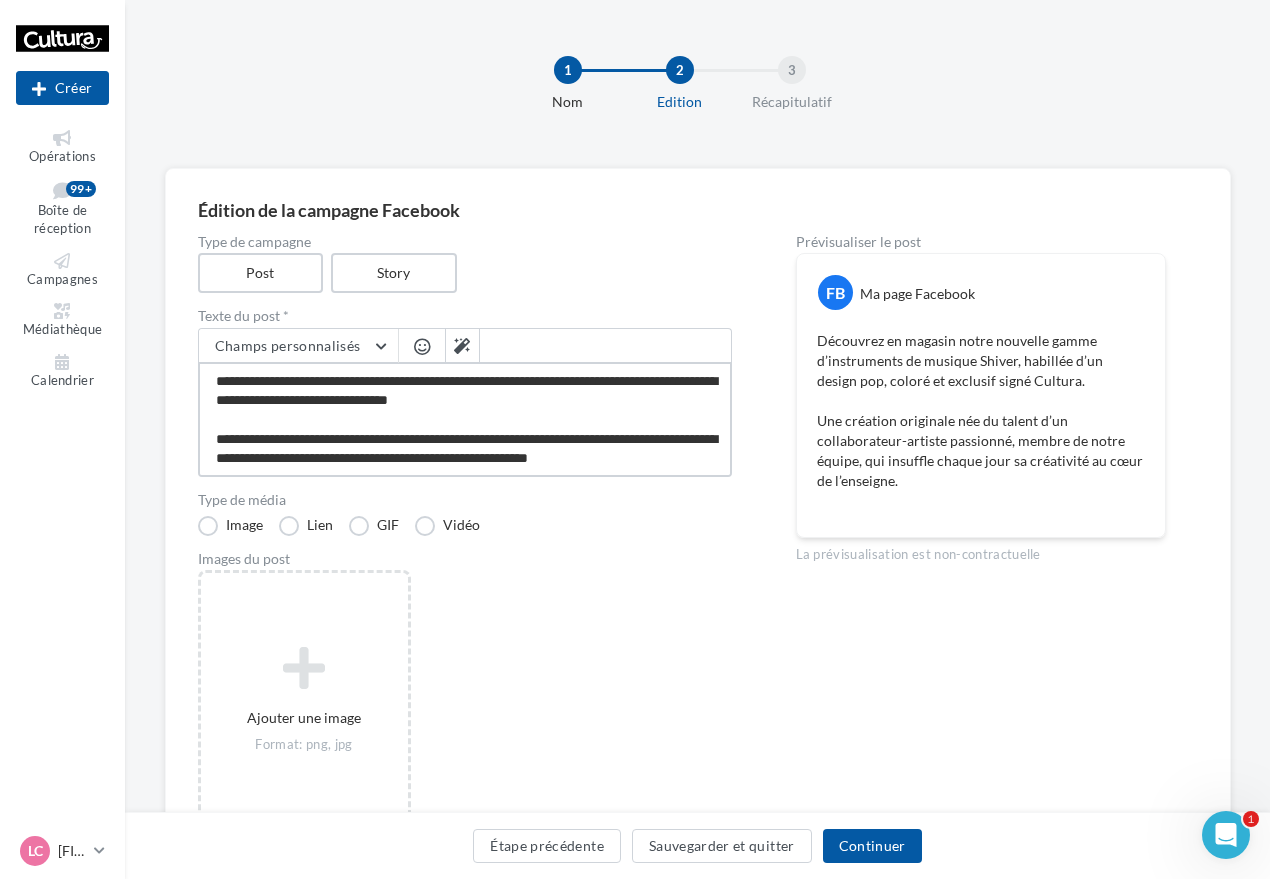 click on "**********" at bounding box center (465, 419) 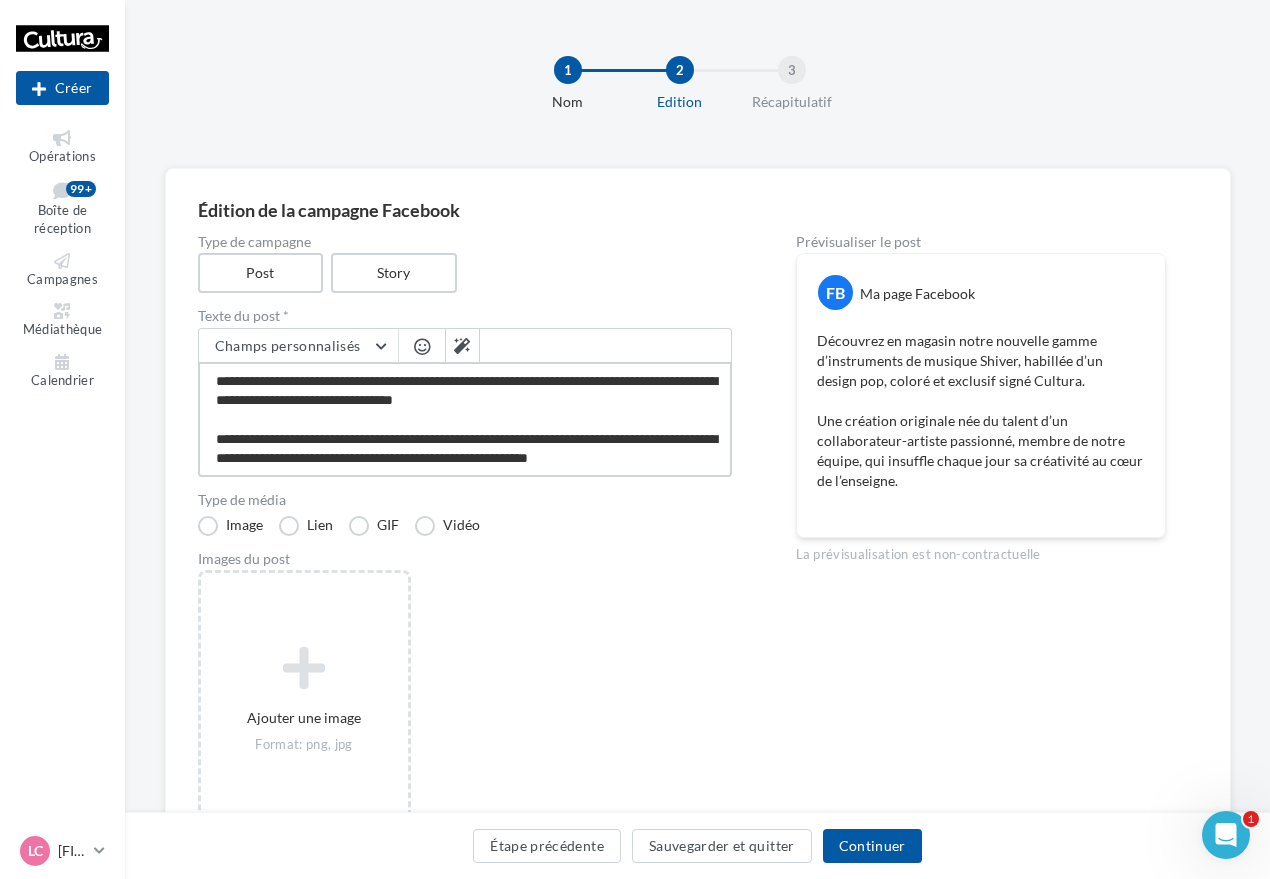 paste on "**" 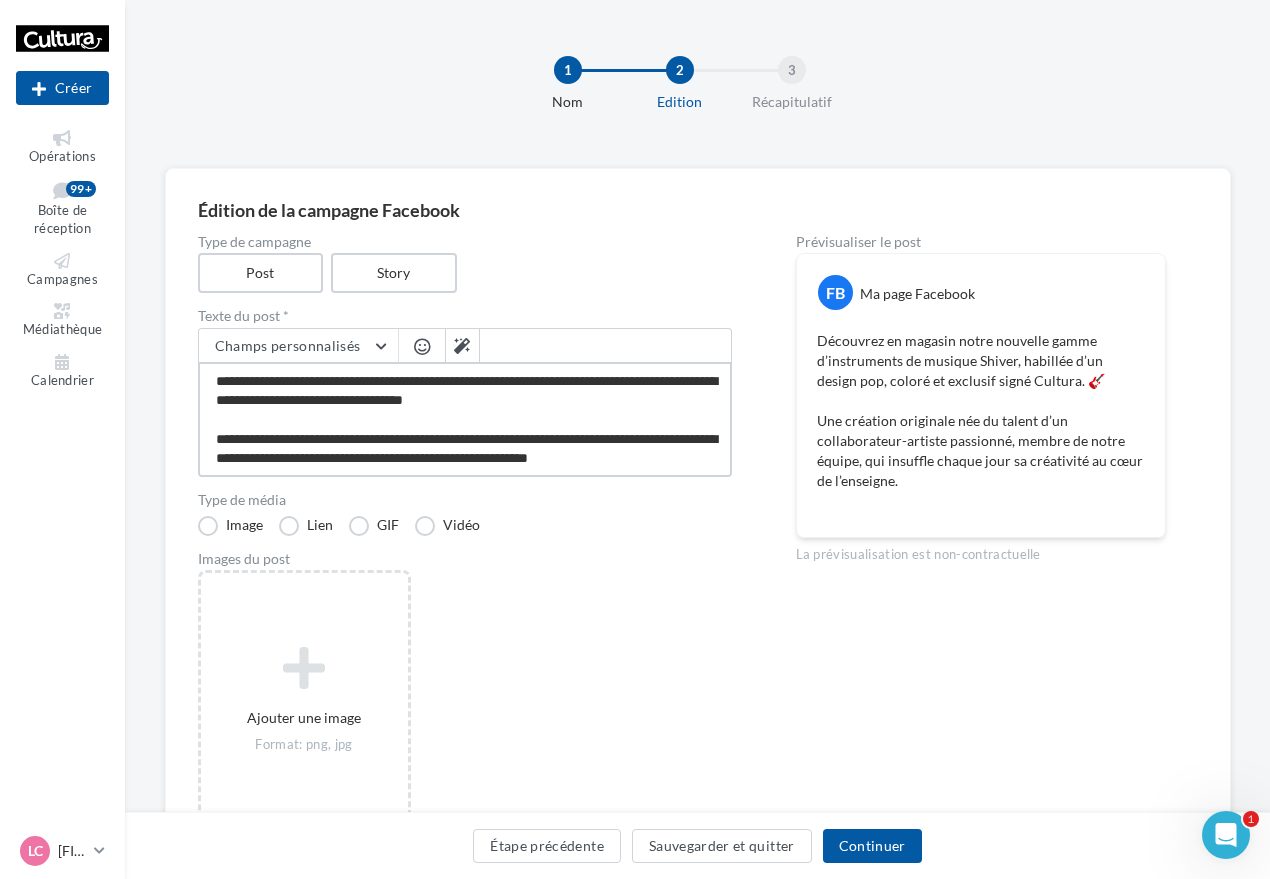 click on "**********" at bounding box center (465, 419) 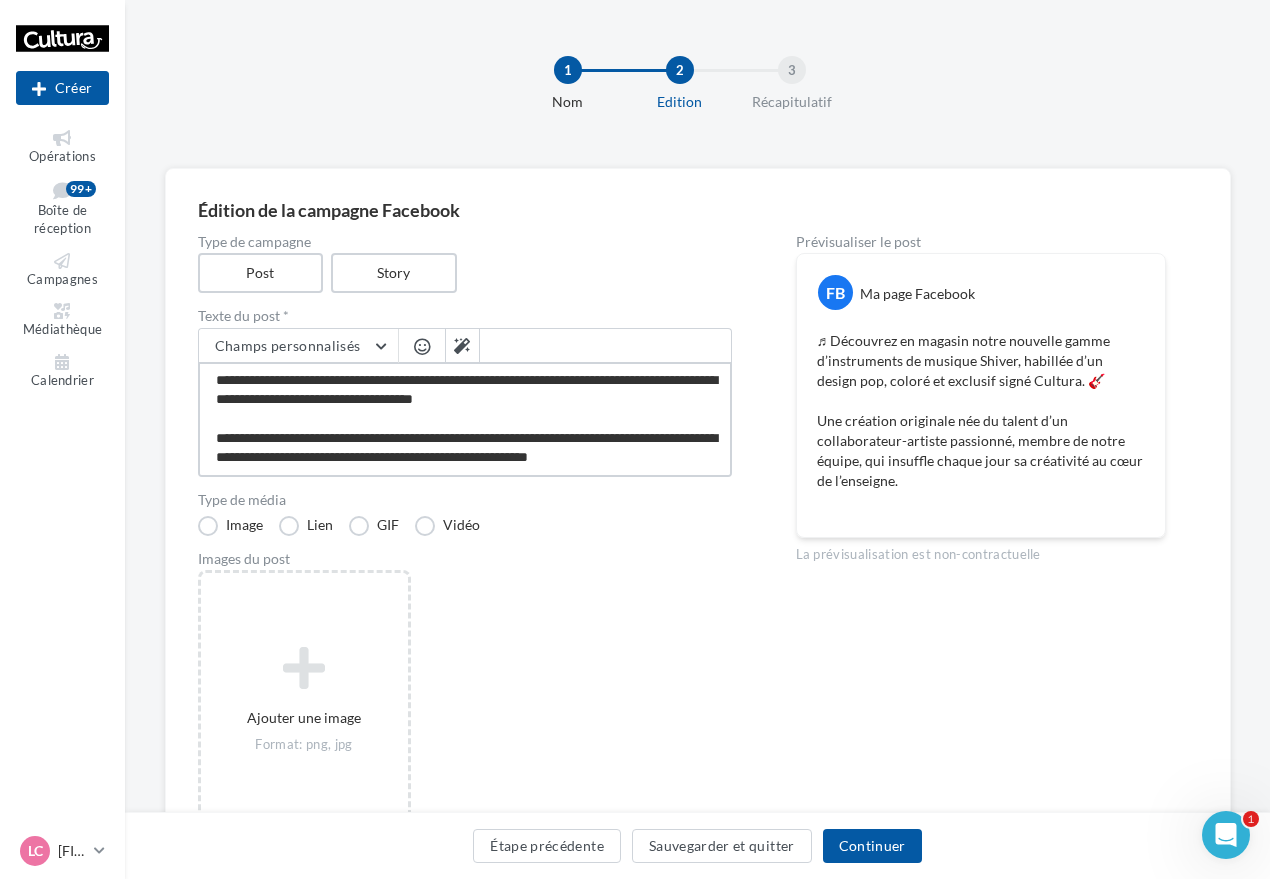 scroll, scrollTop: 59, scrollLeft: 0, axis: vertical 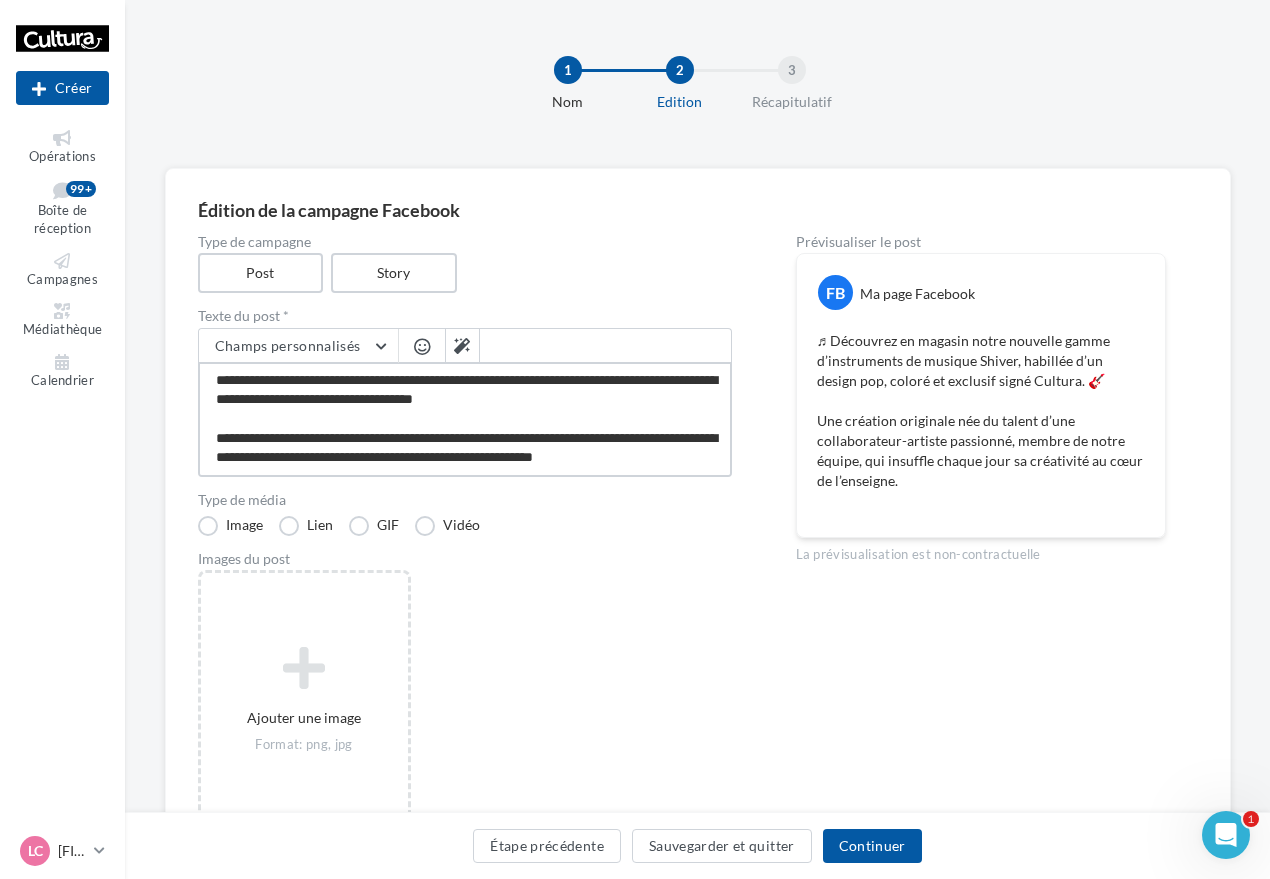 click on "**********" at bounding box center [465, 419] 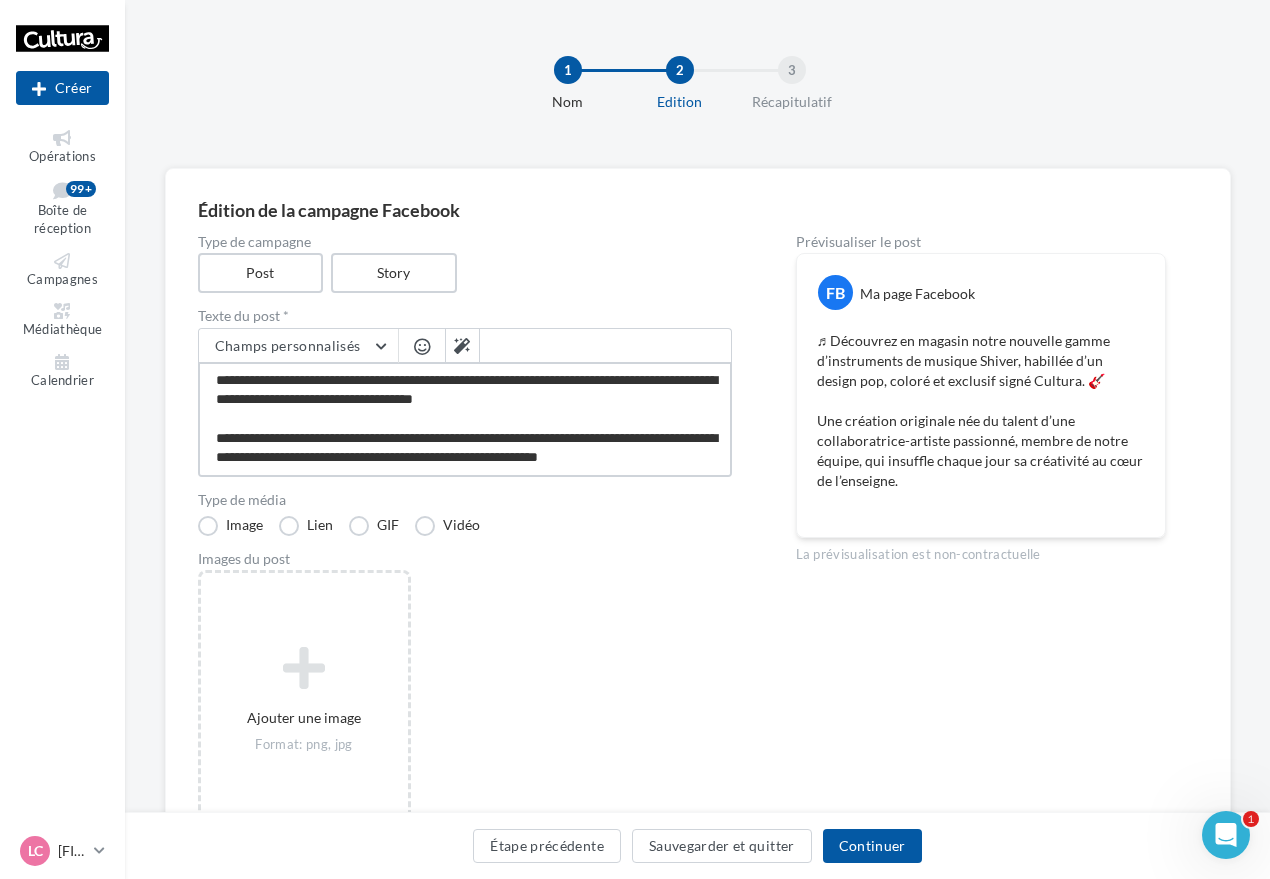 click on "**********" at bounding box center (465, 419) 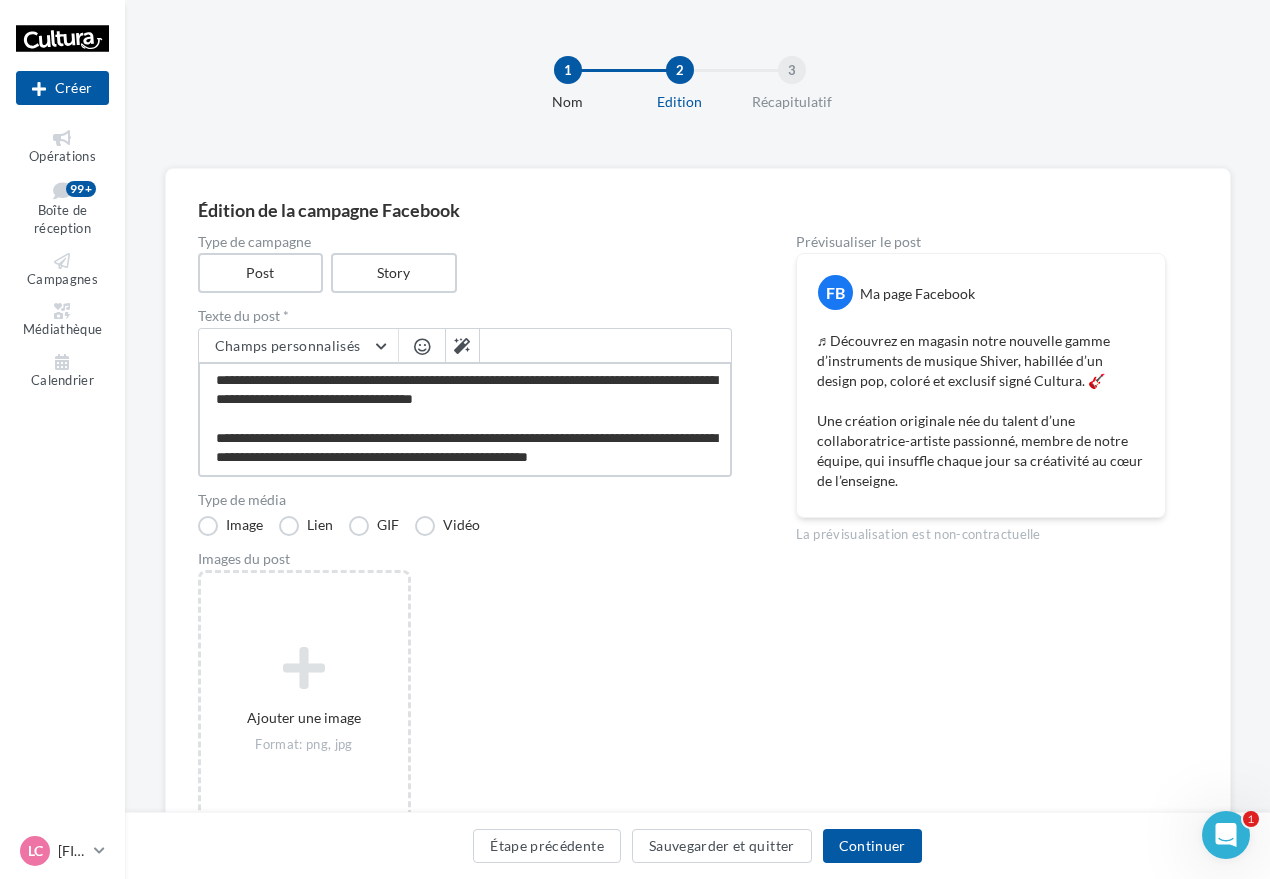 scroll, scrollTop: 0, scrollLeft: 0, axis: both 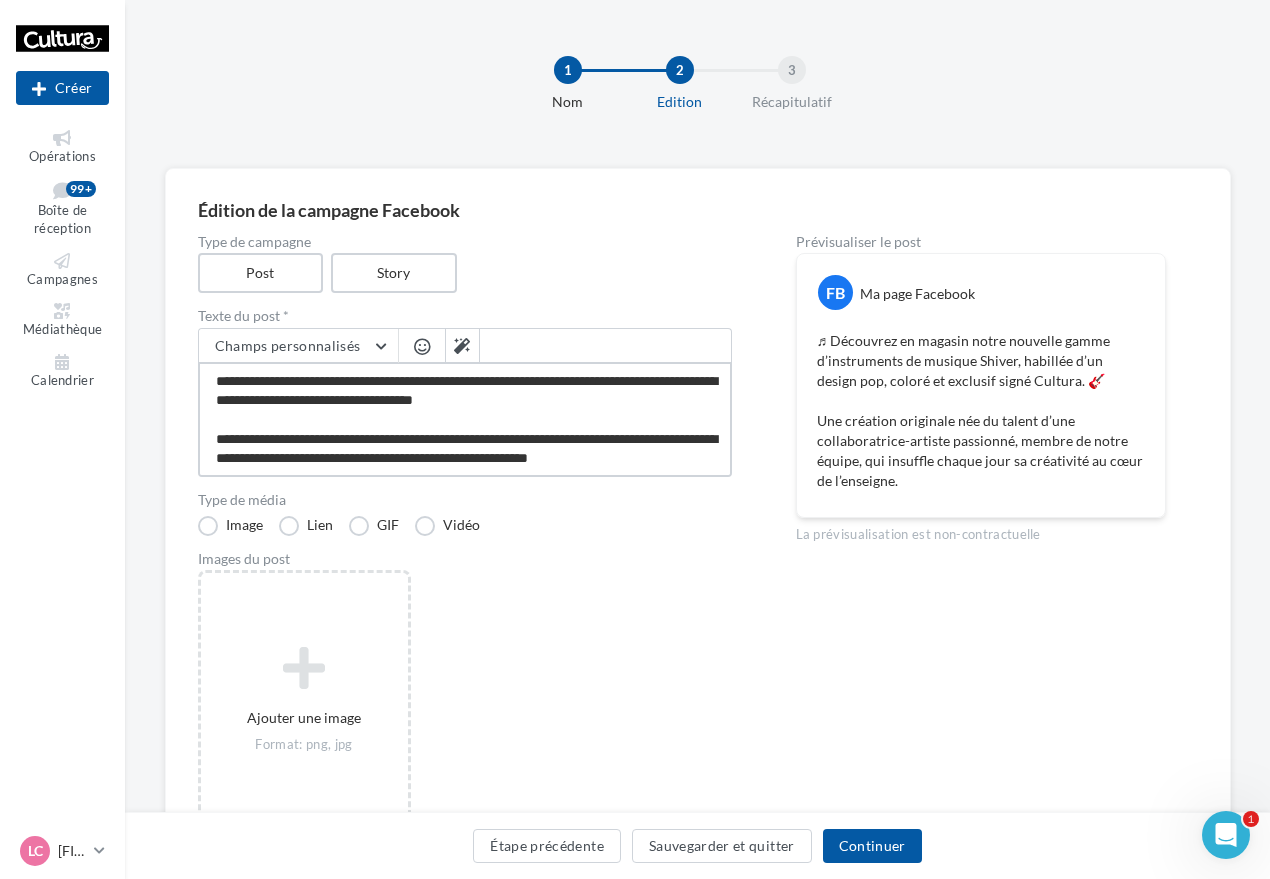click on "**********" at bounding box center [465, 419] 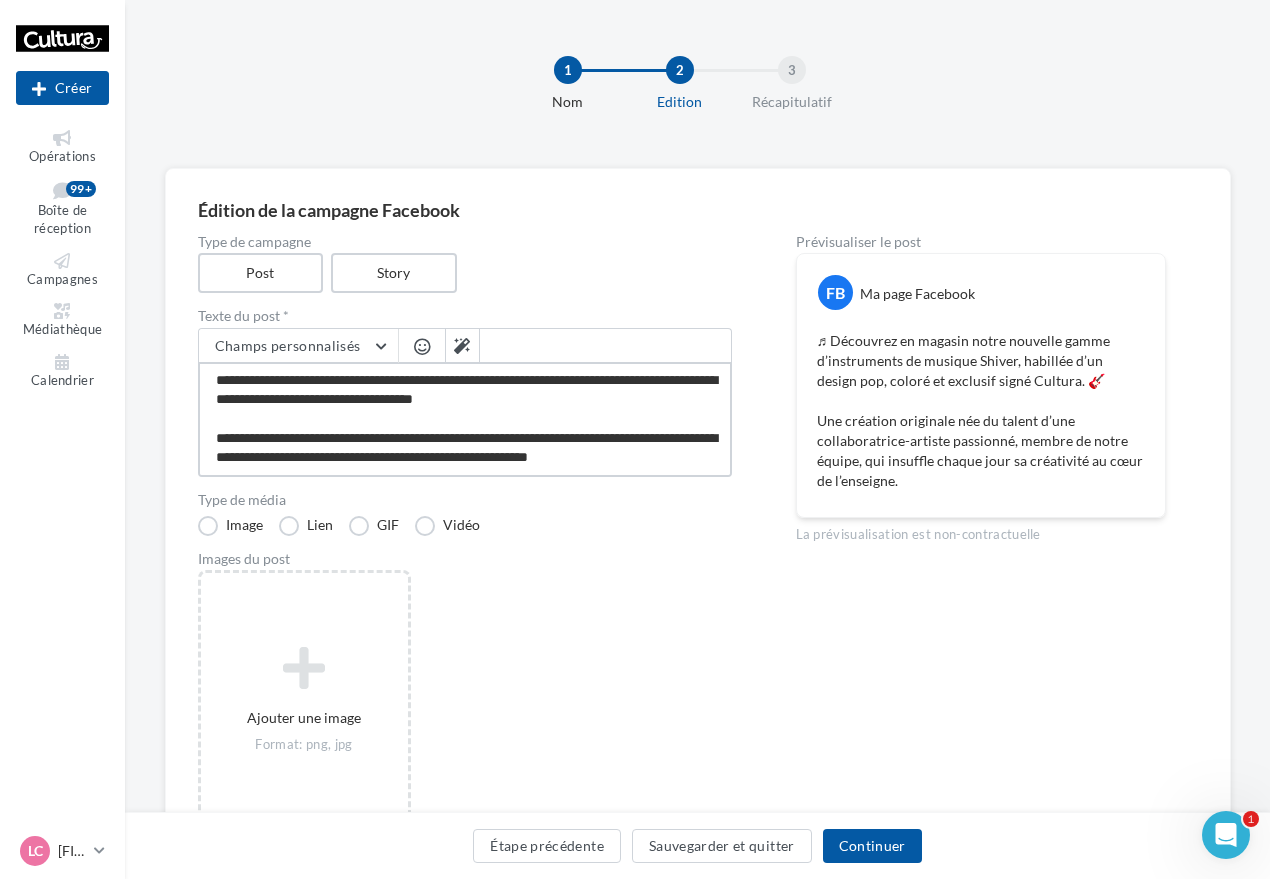 scroll, scrollTop: 21, scrollLeft: 0, axis: vertical 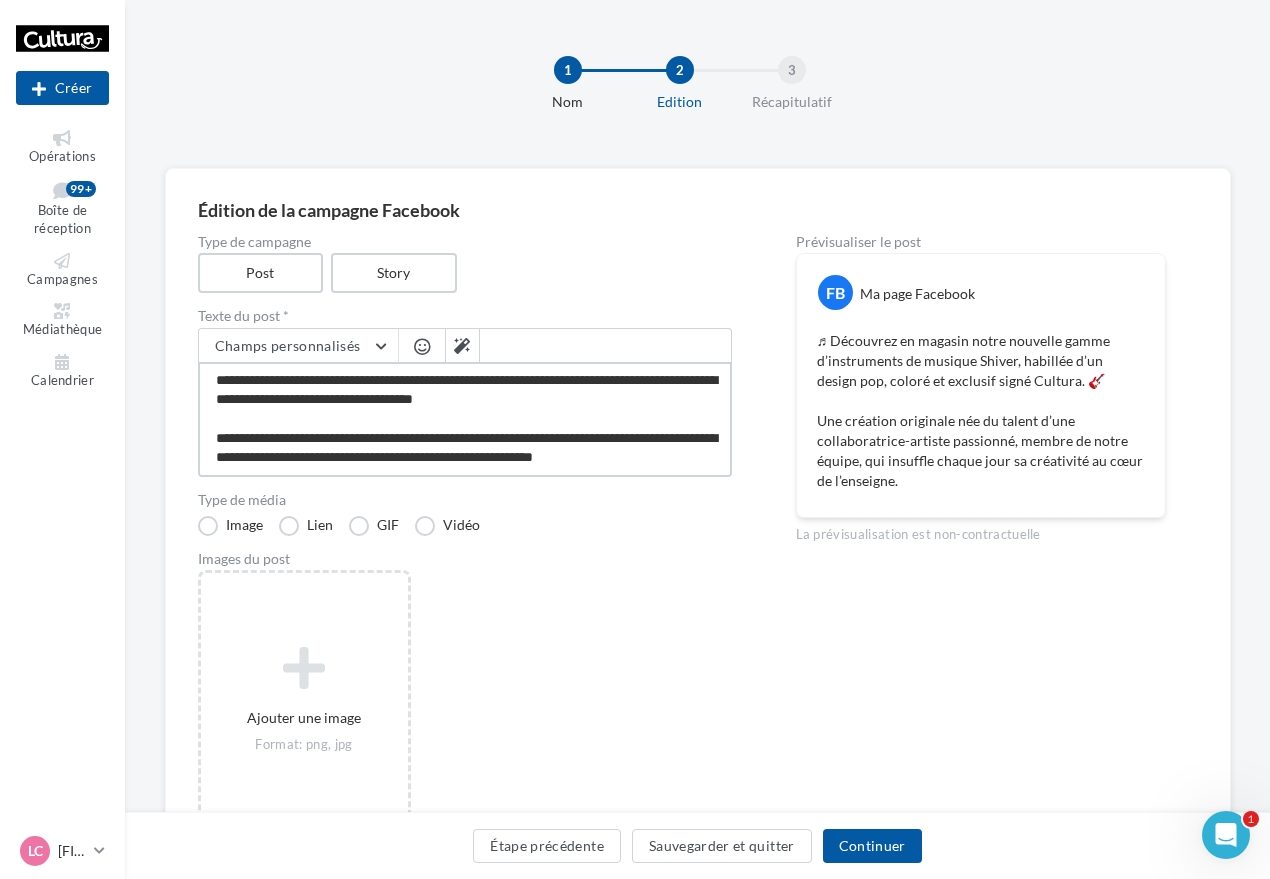 click on "**********" at bounding box center [465, 419] 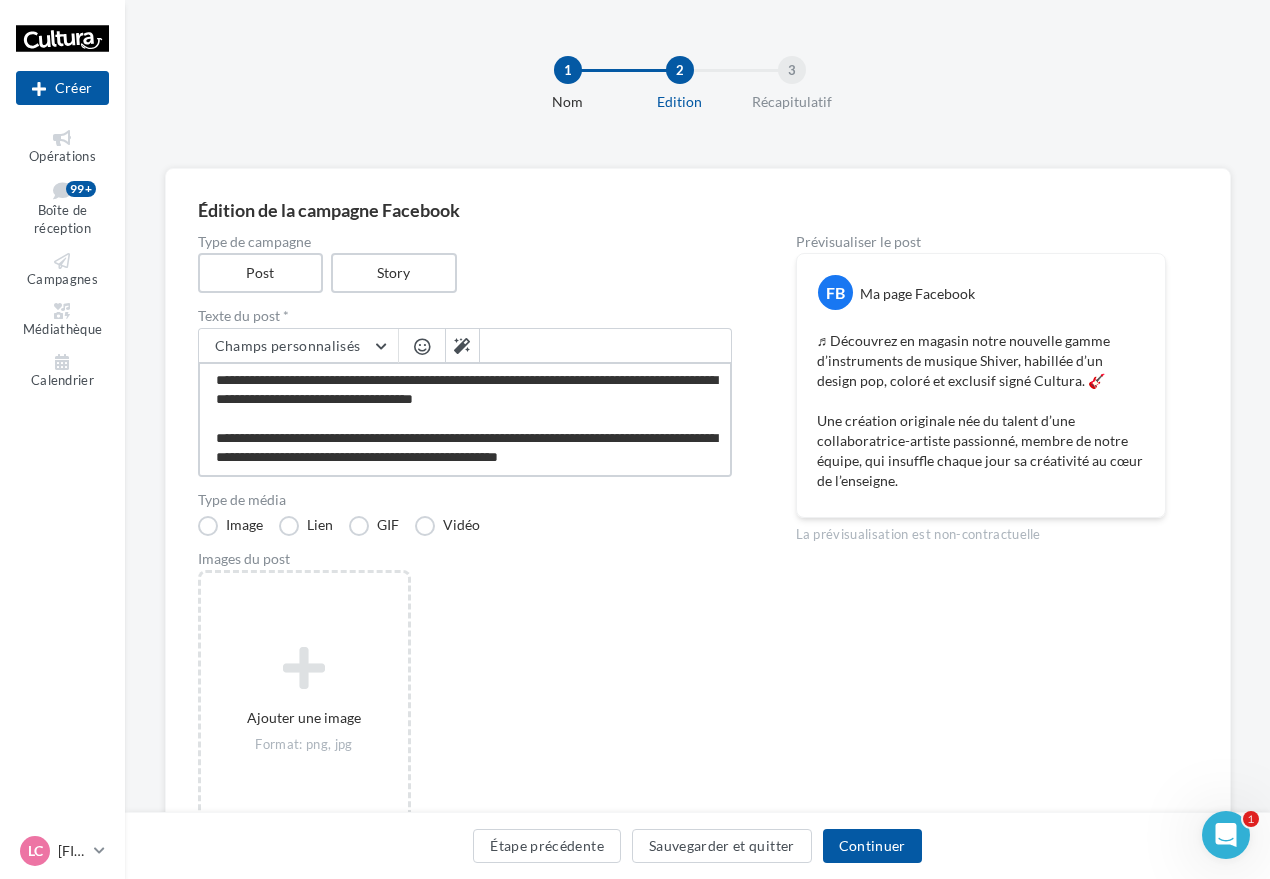 scroll, scrollTop: 1, scrollLeft: 0, axis: vertical 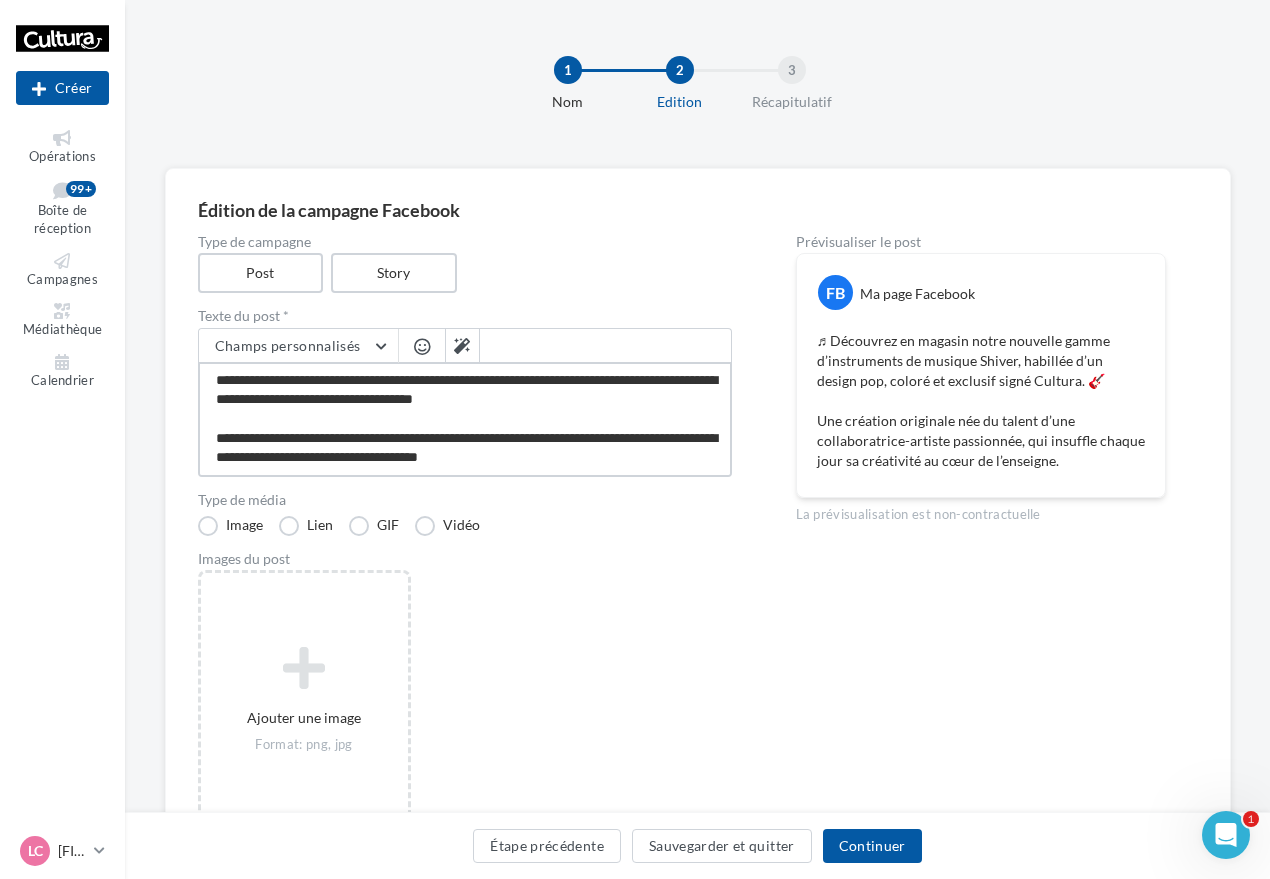 click on "**********" at bounding box center (465, 419) 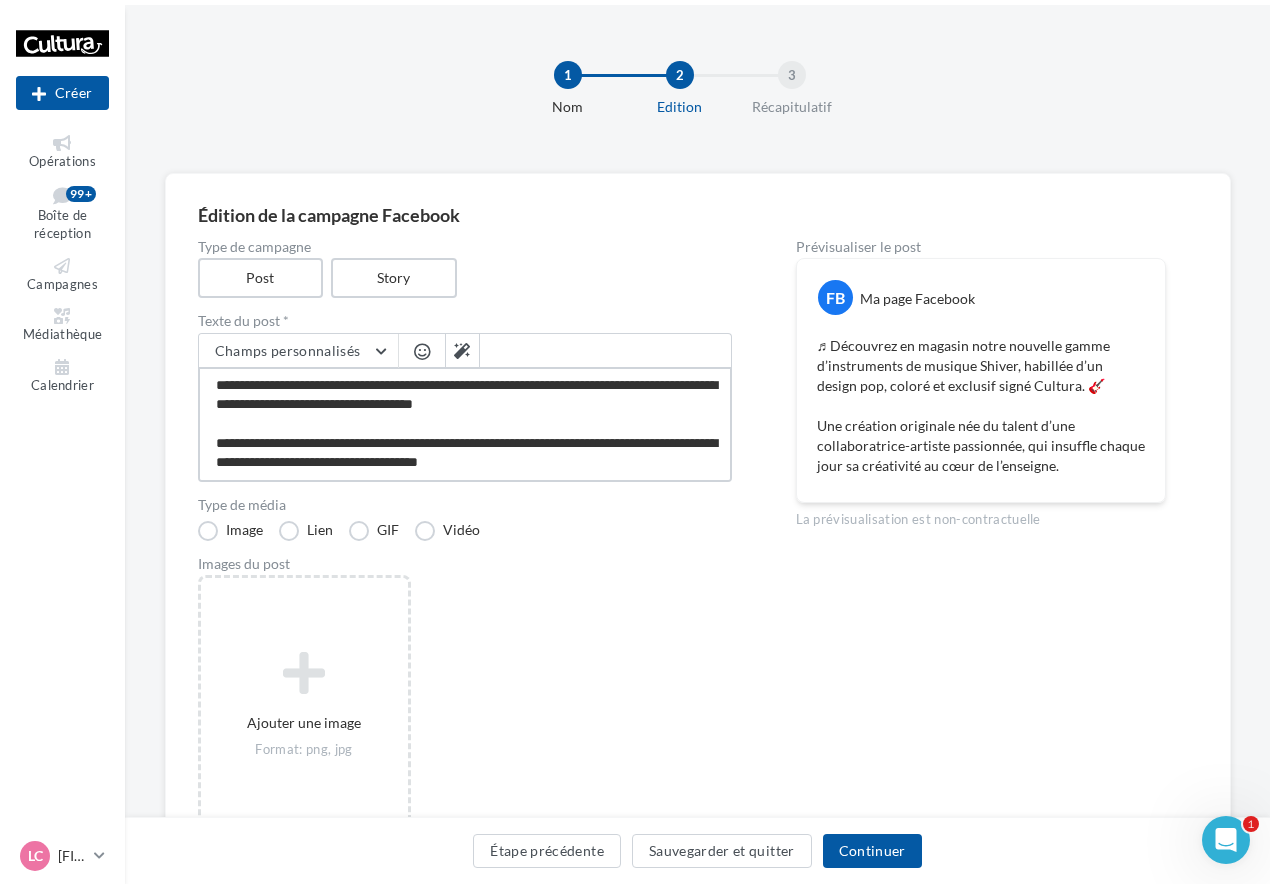 scroll, scrollTop: 0, scrollLeft: 0, axis: both 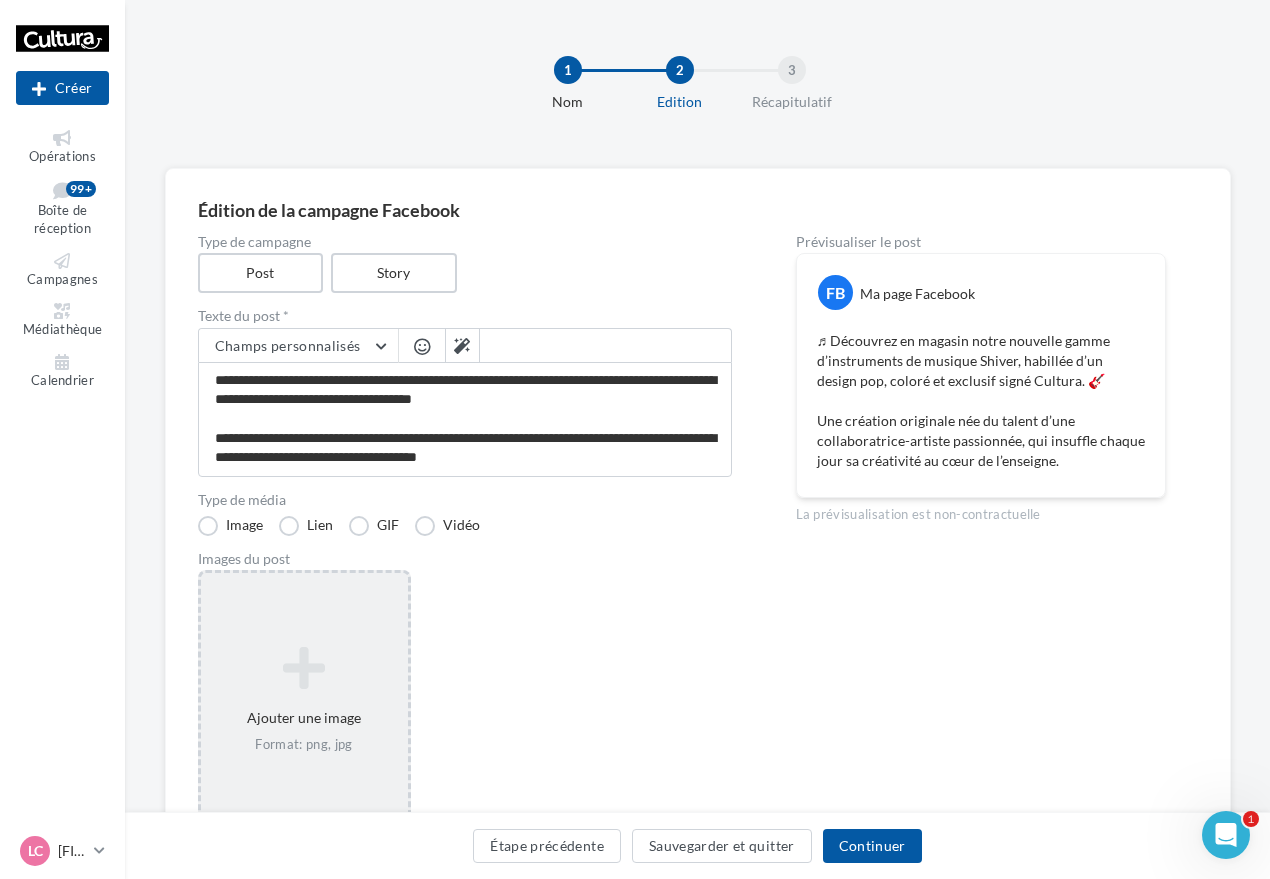 click on "Ajouter une image     Format: png, jpg" at bounding box center [304, 700] 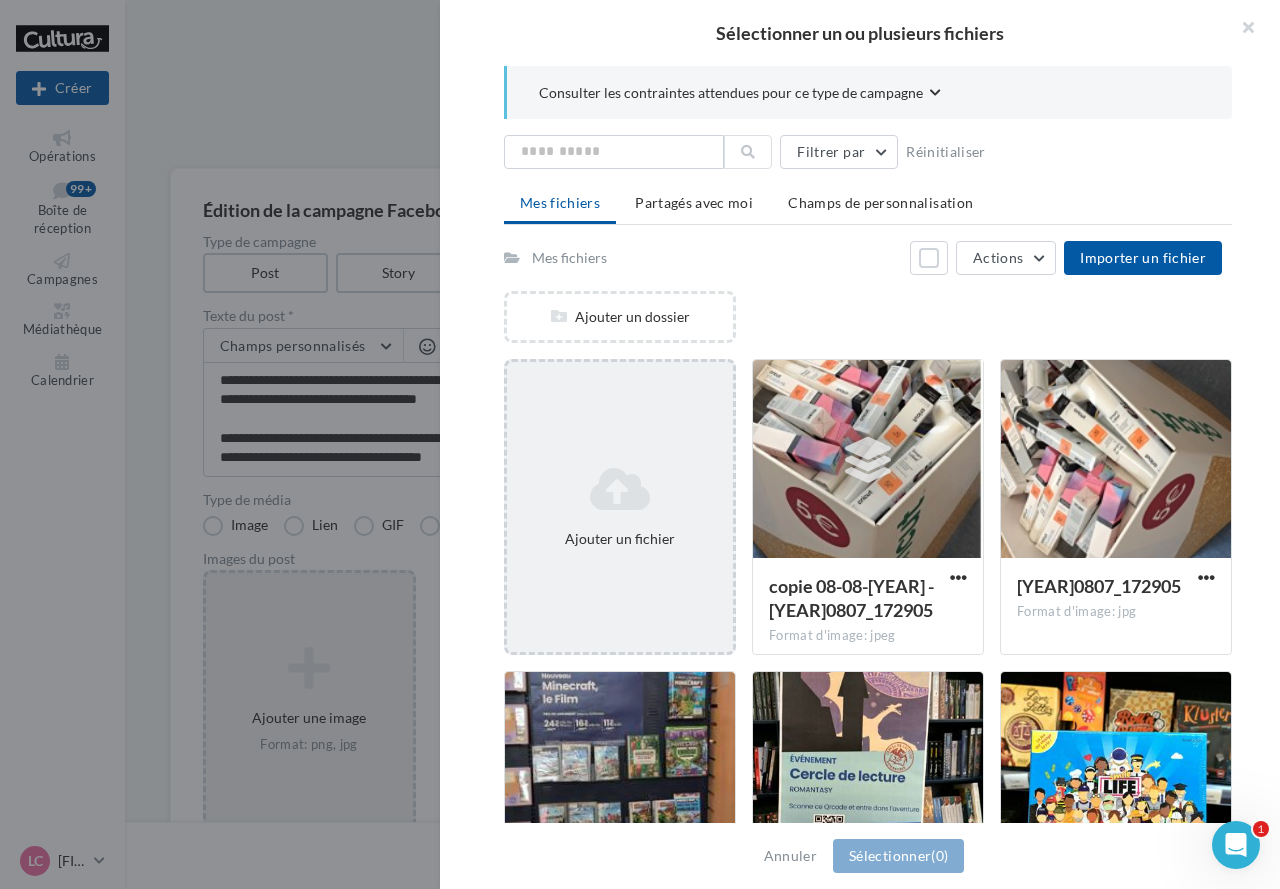 click on "Ajouter un fichier" at bounding box center (620, 507) 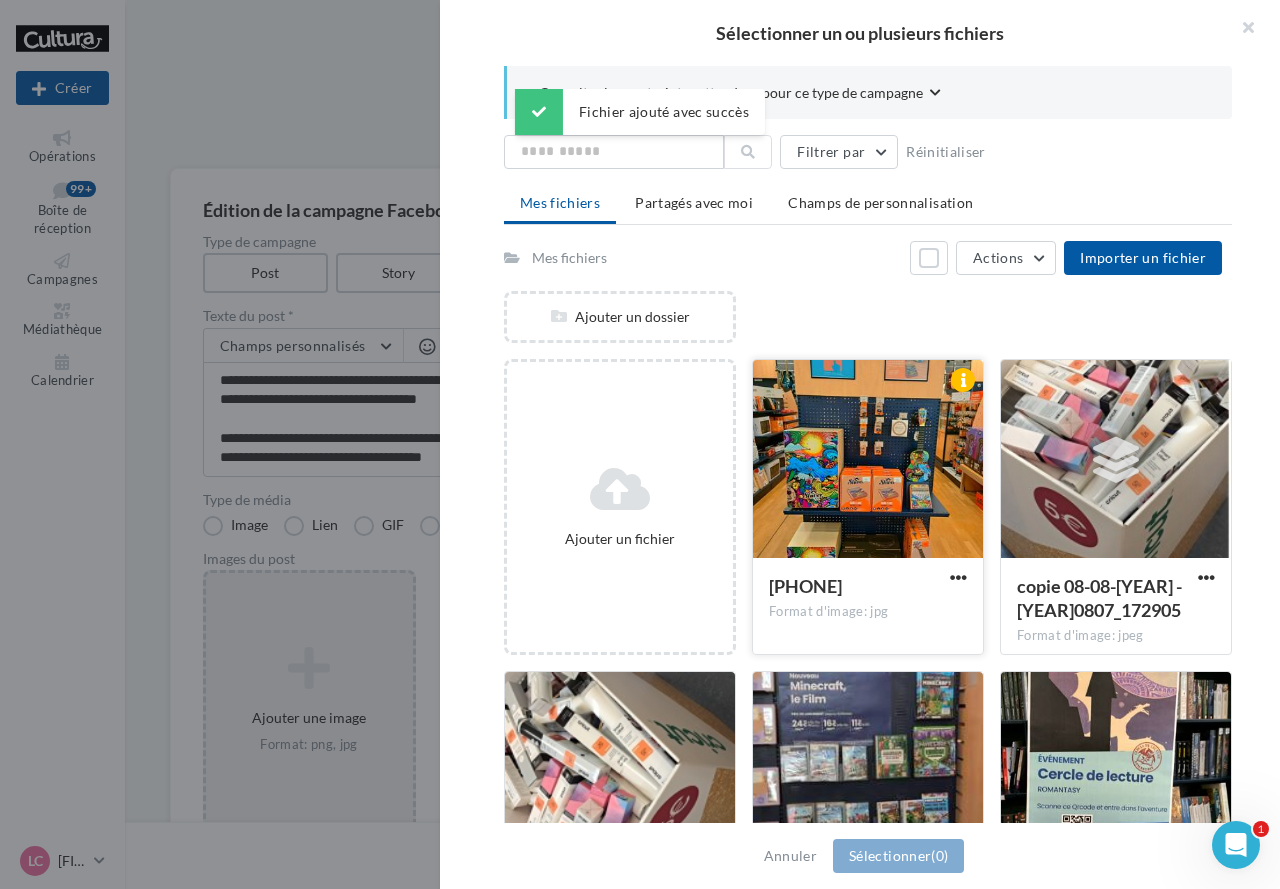 click at bounding box center [868, 460] 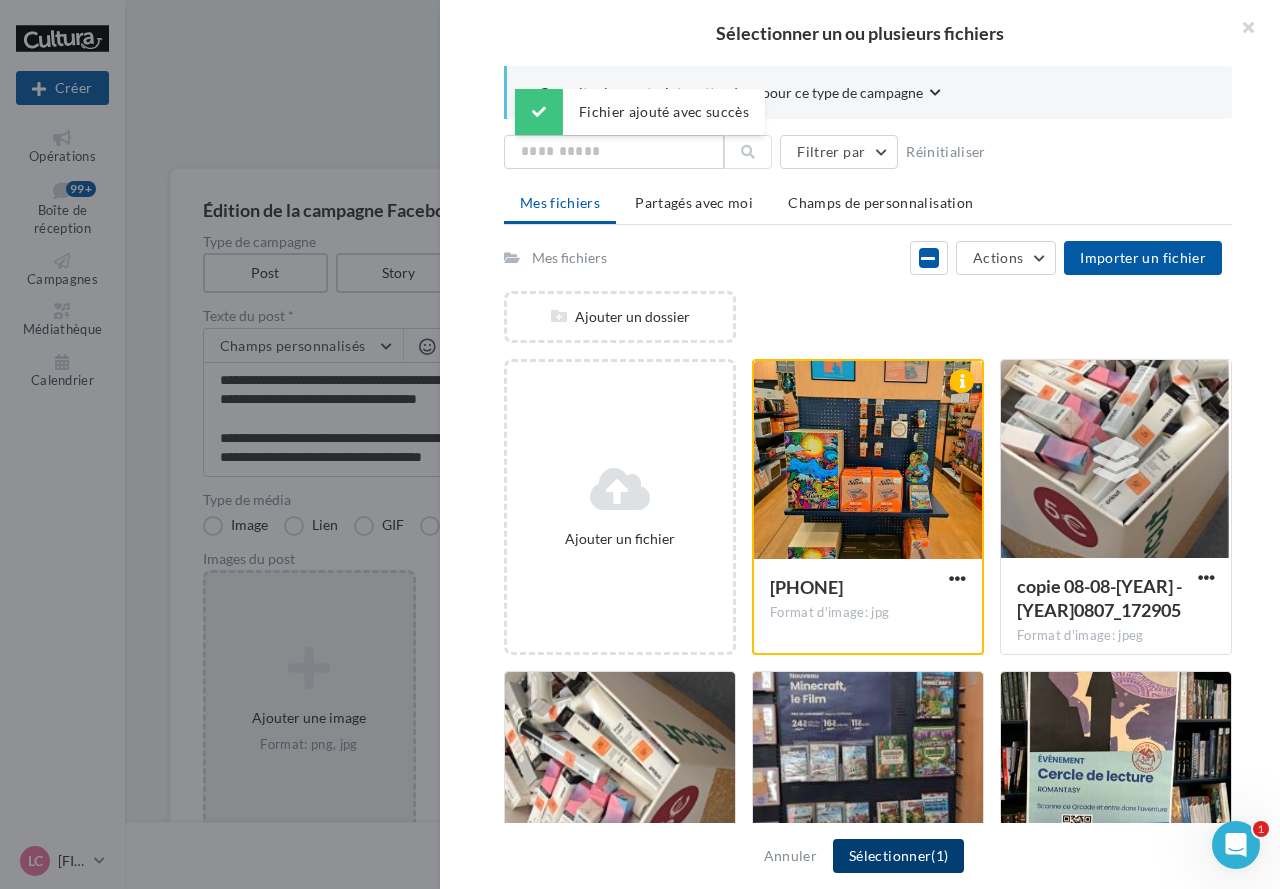 click on "Sélectionner   (1)" at bounding box center [898, 856] 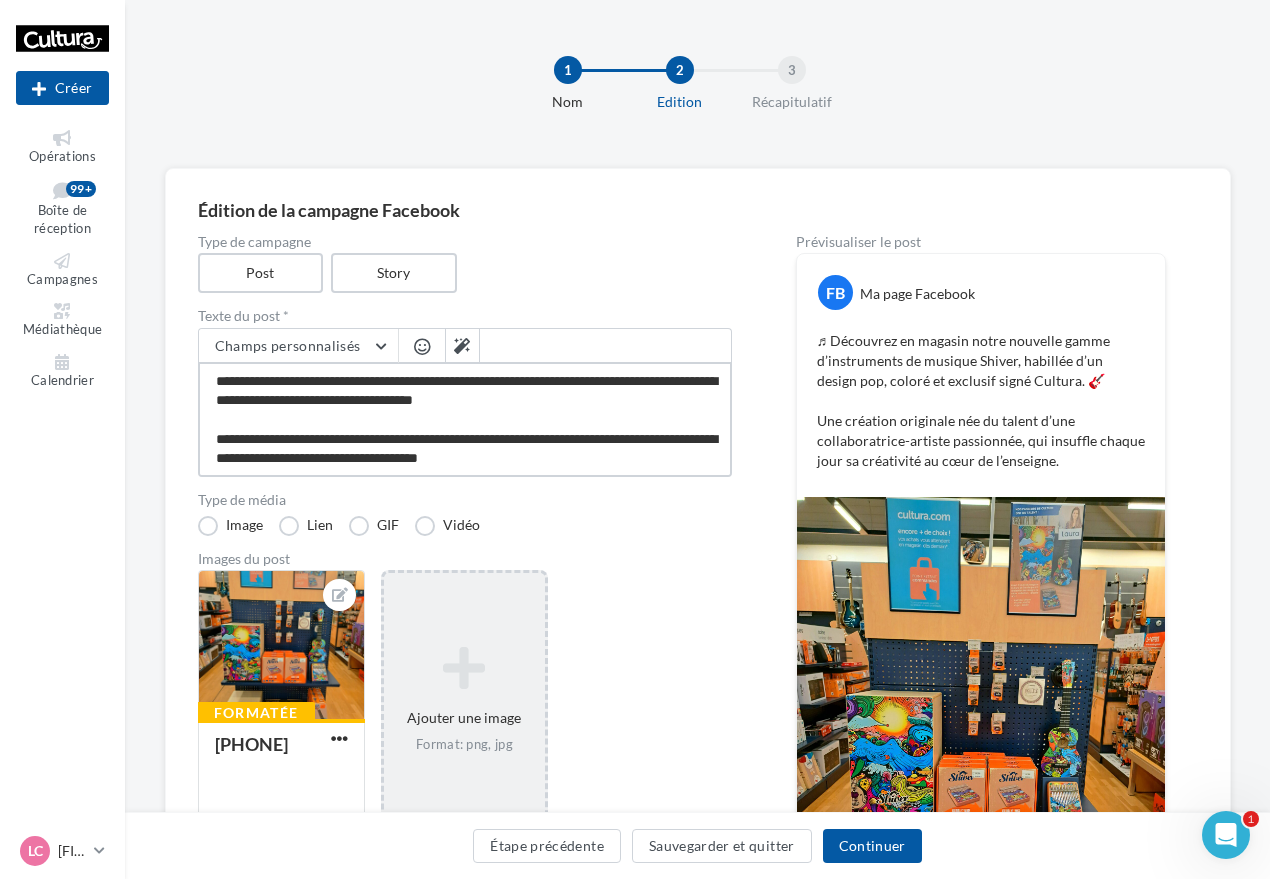 click on "**********" at bounding box center [465, 419] 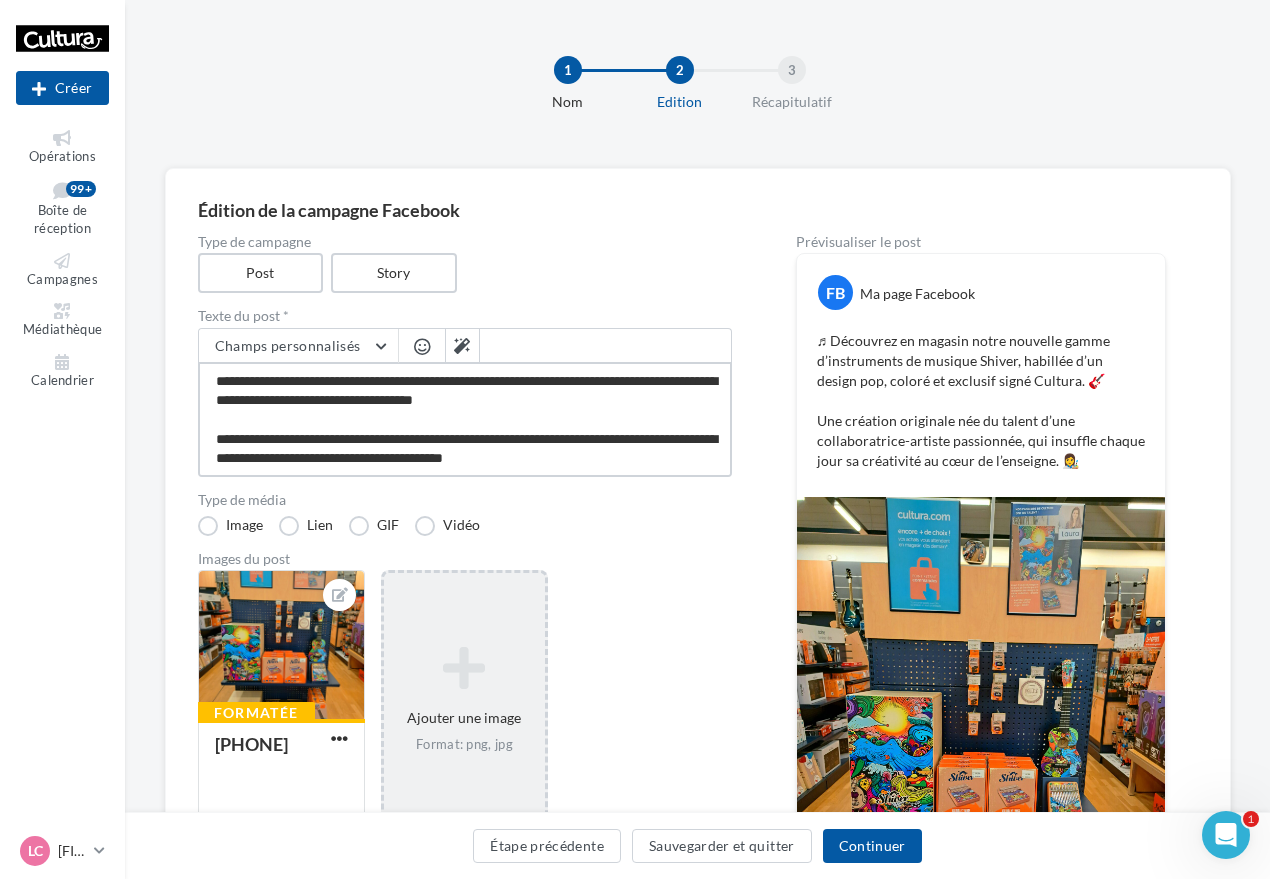 click on "**********" at bounding box center [465, 419] 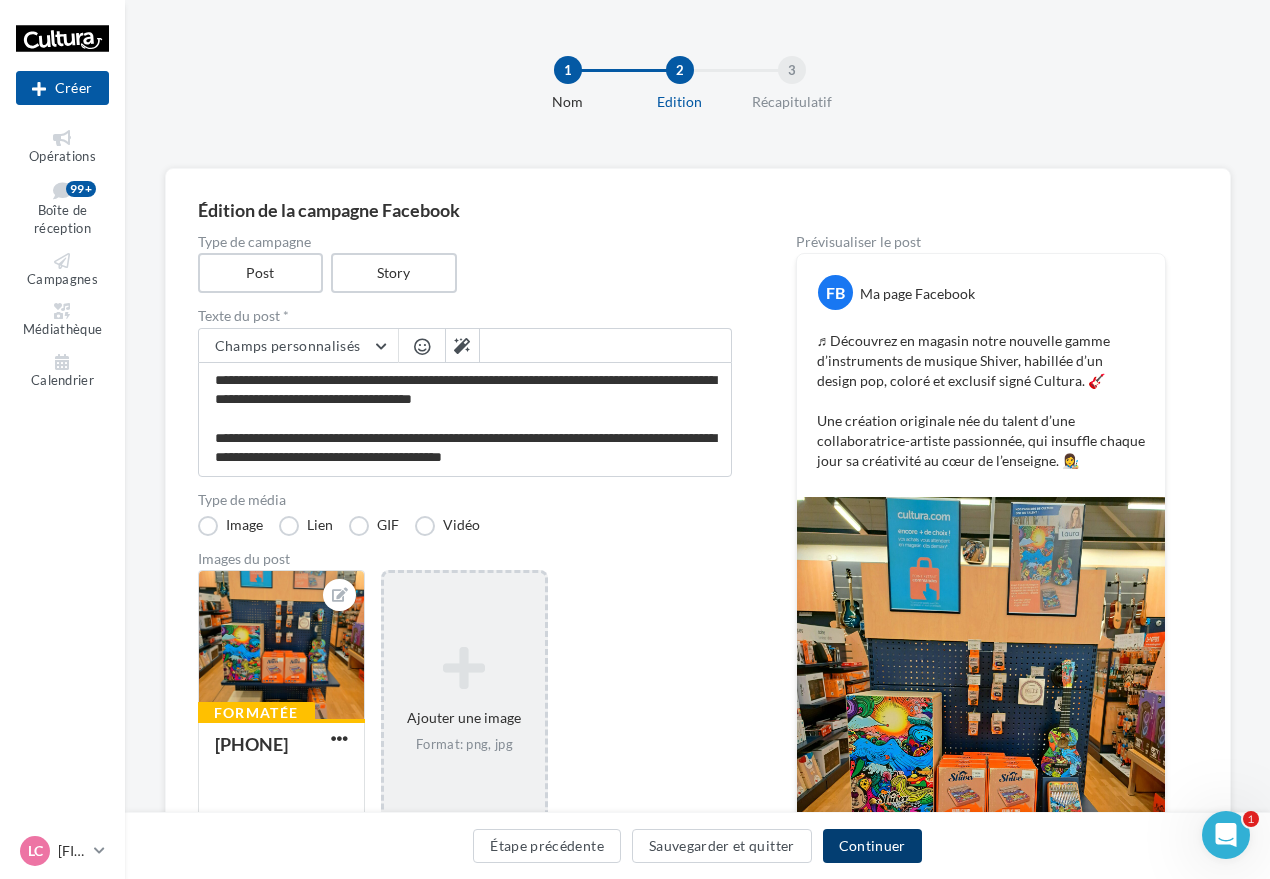 click on "Continuer" at bounding box center [872, 846] 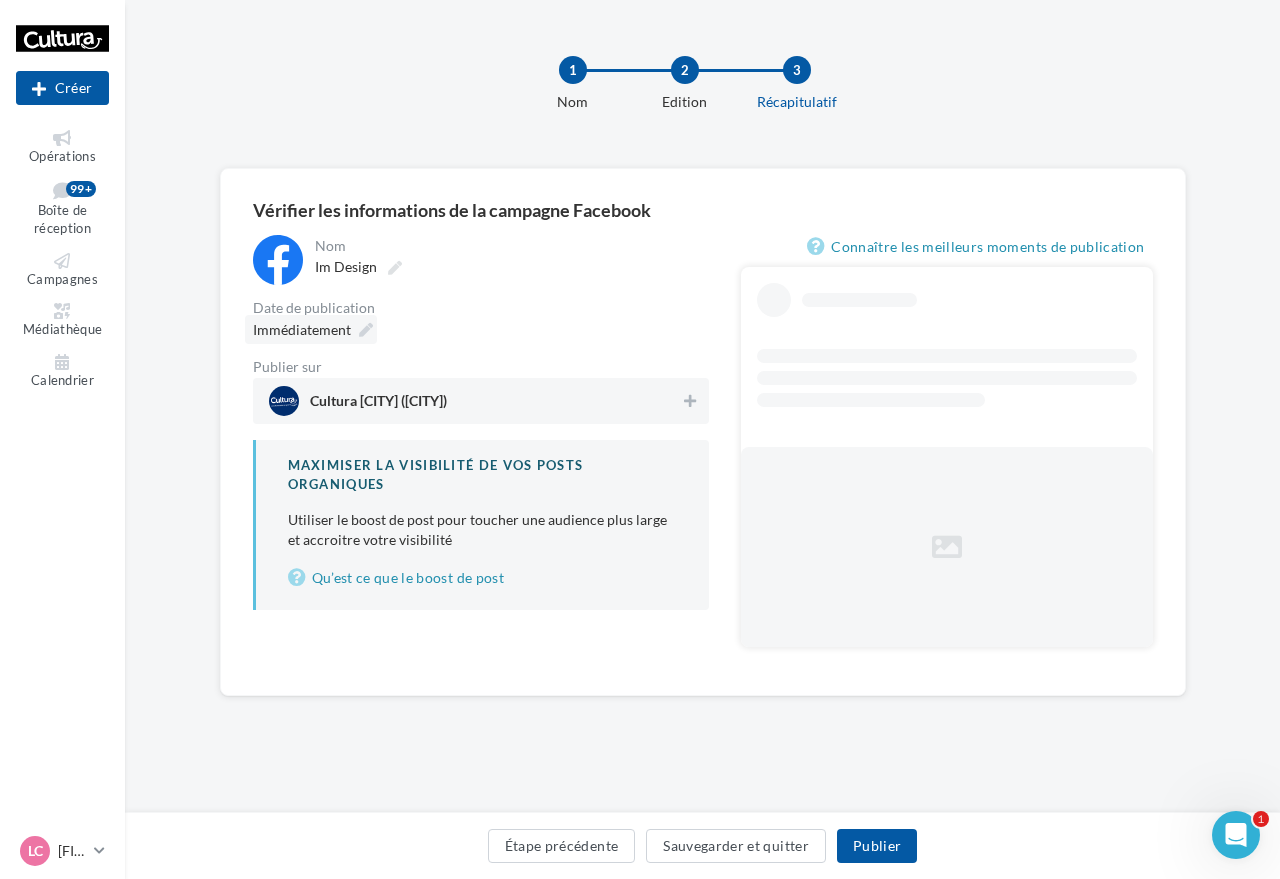 click at bounding box center [366, 330] 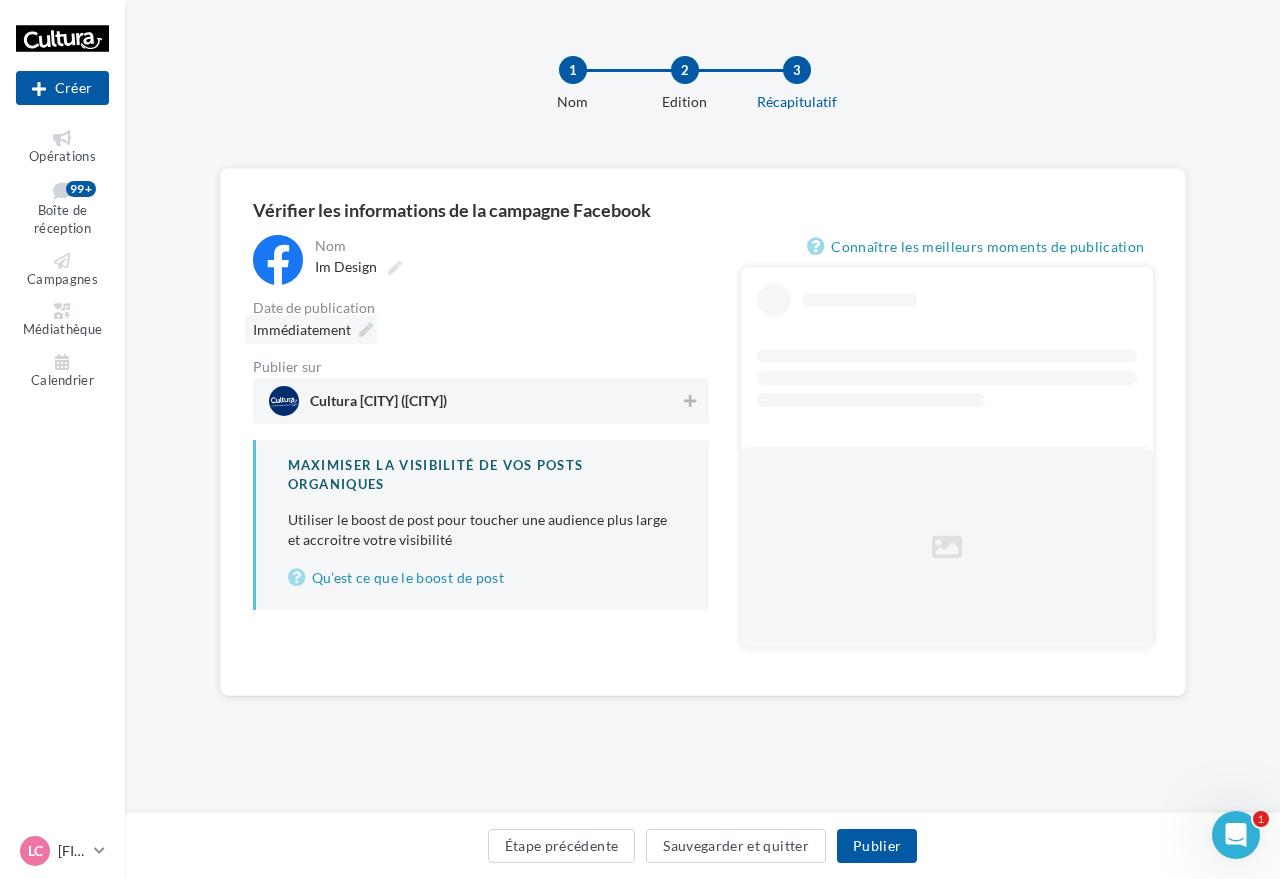 click at bounding box center [366, 330] 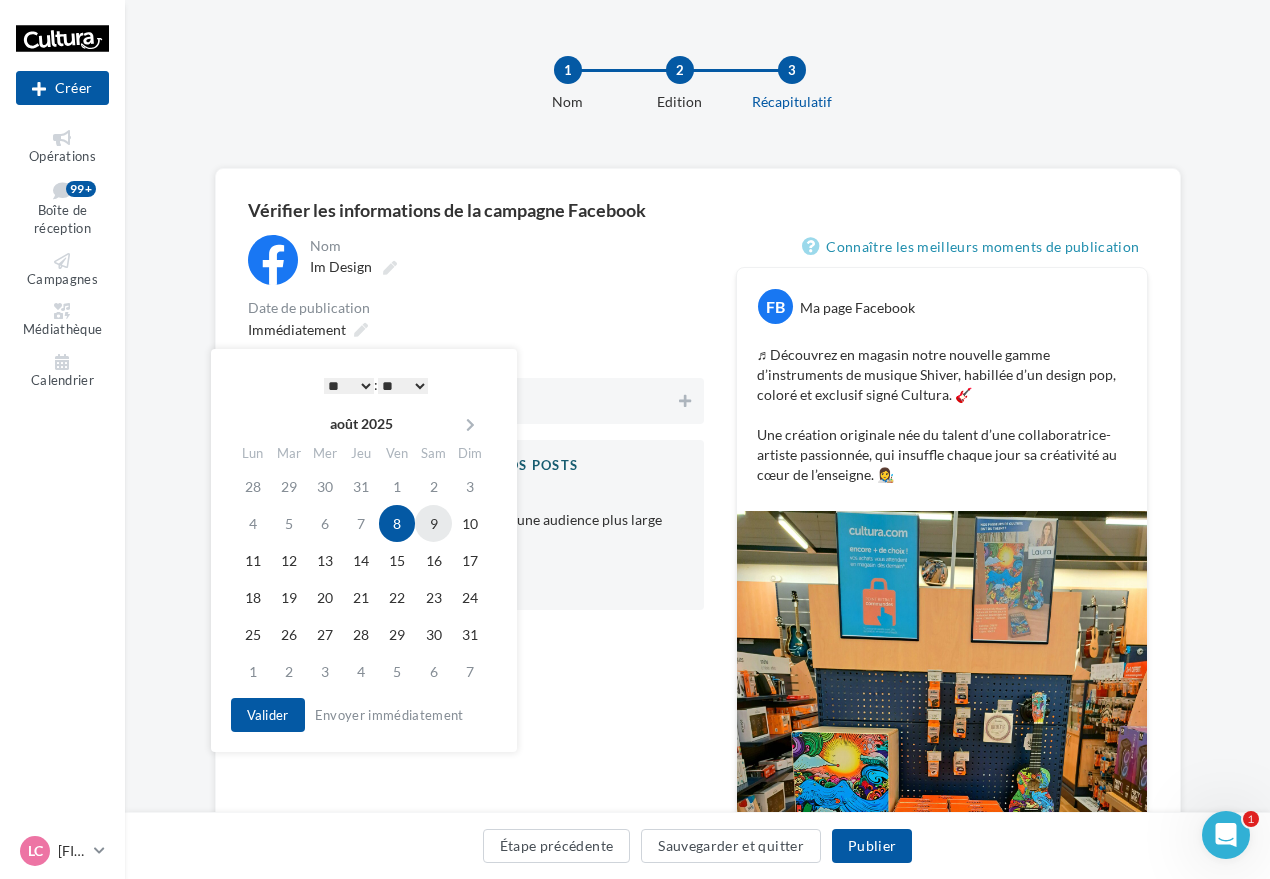 click on "9" at bounding box center [433, 523] 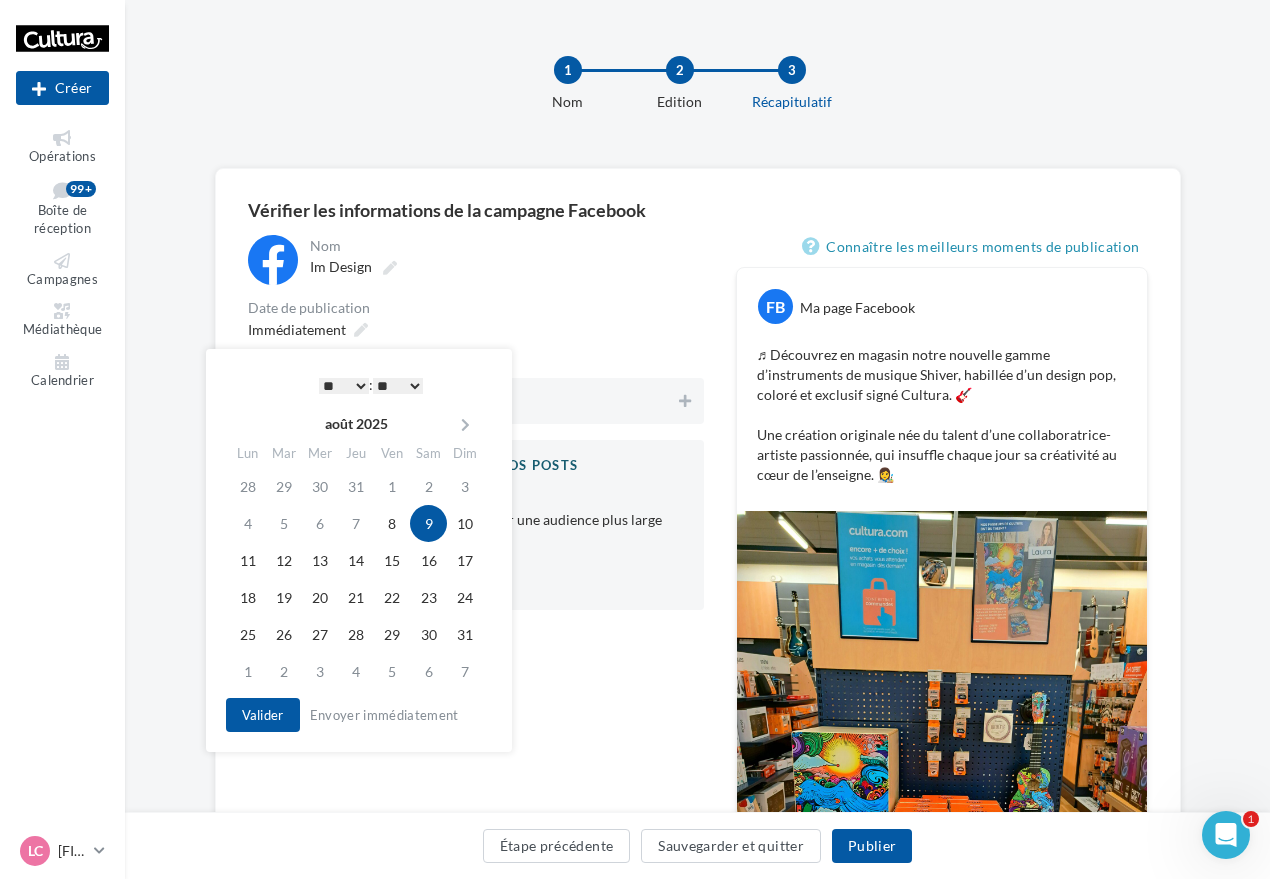 click on "* * * * * * * * * * ** ** ** ** ** ** ** ** ** ** ** ** ** **" at bounding box center (344, 386) 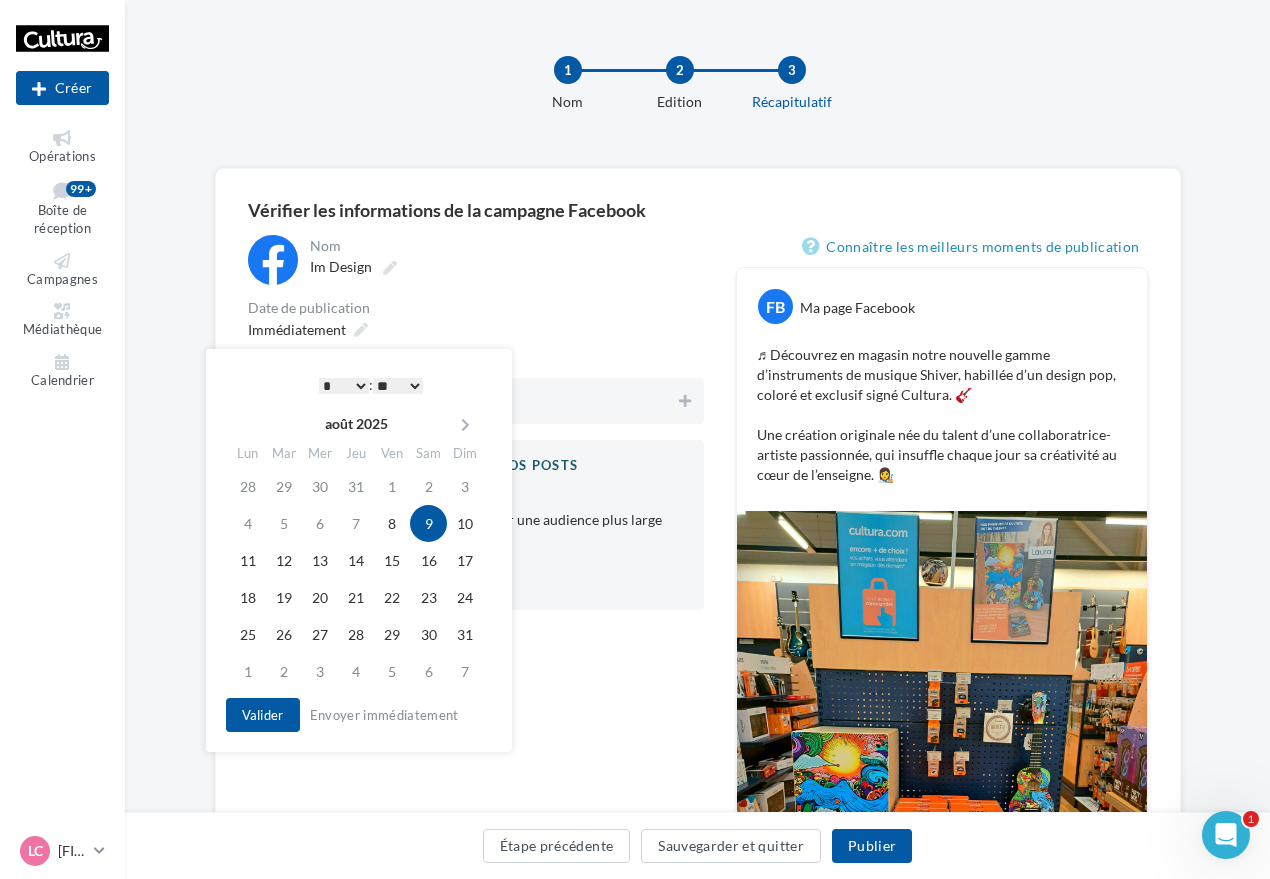 click on "** ** ** ** ** **" at bounding box center (398, 386) 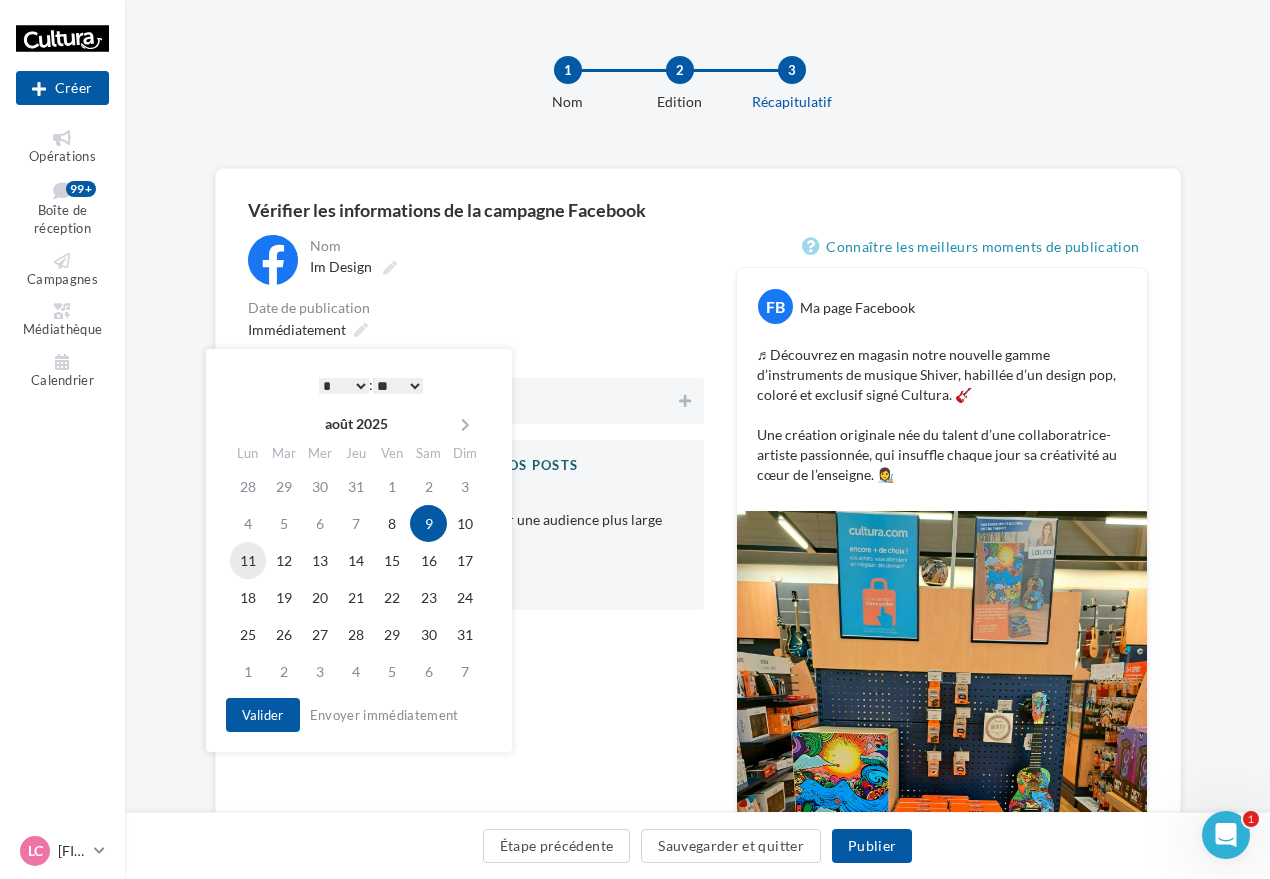 click on "11" at bounding box center (248, 560) 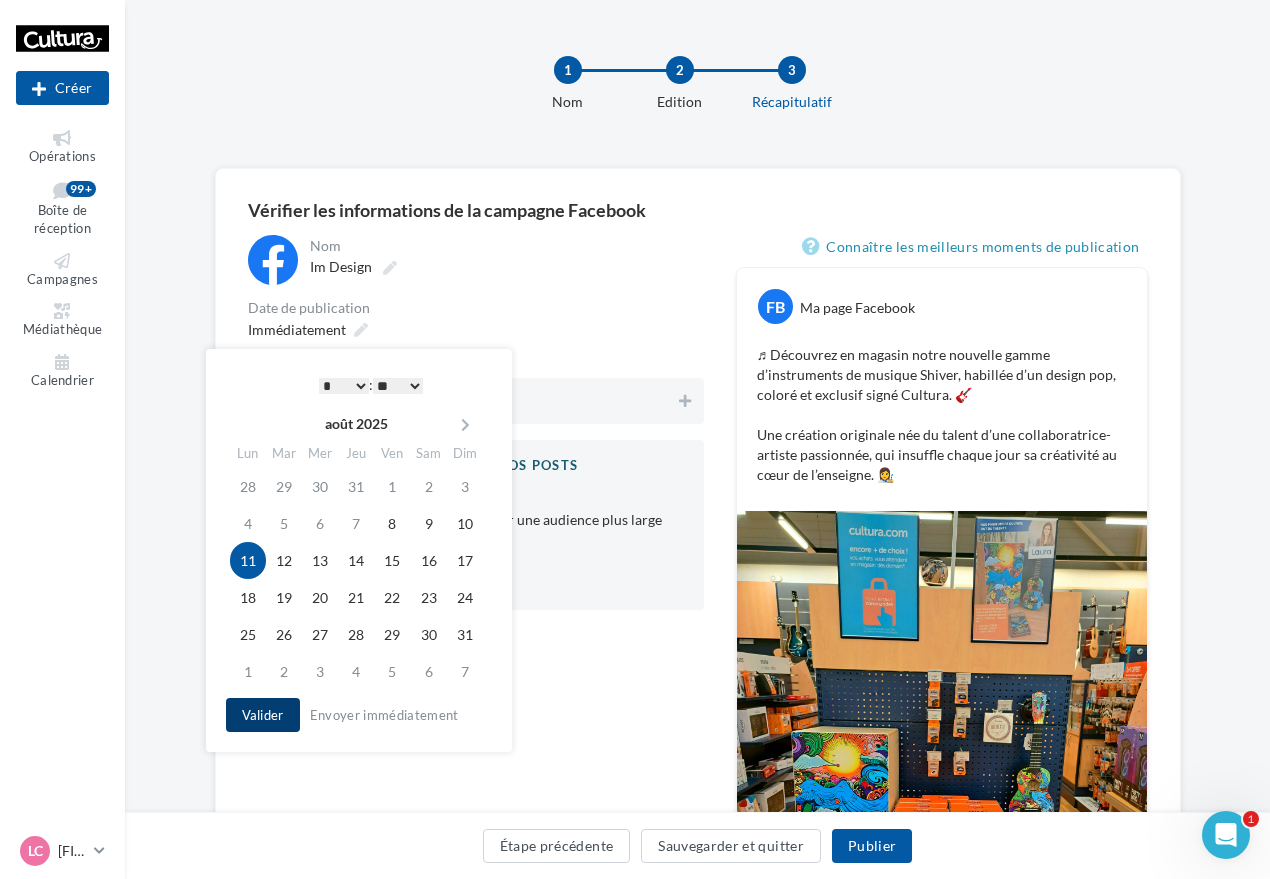 click on "Valider" at bounding box center [263, 715] 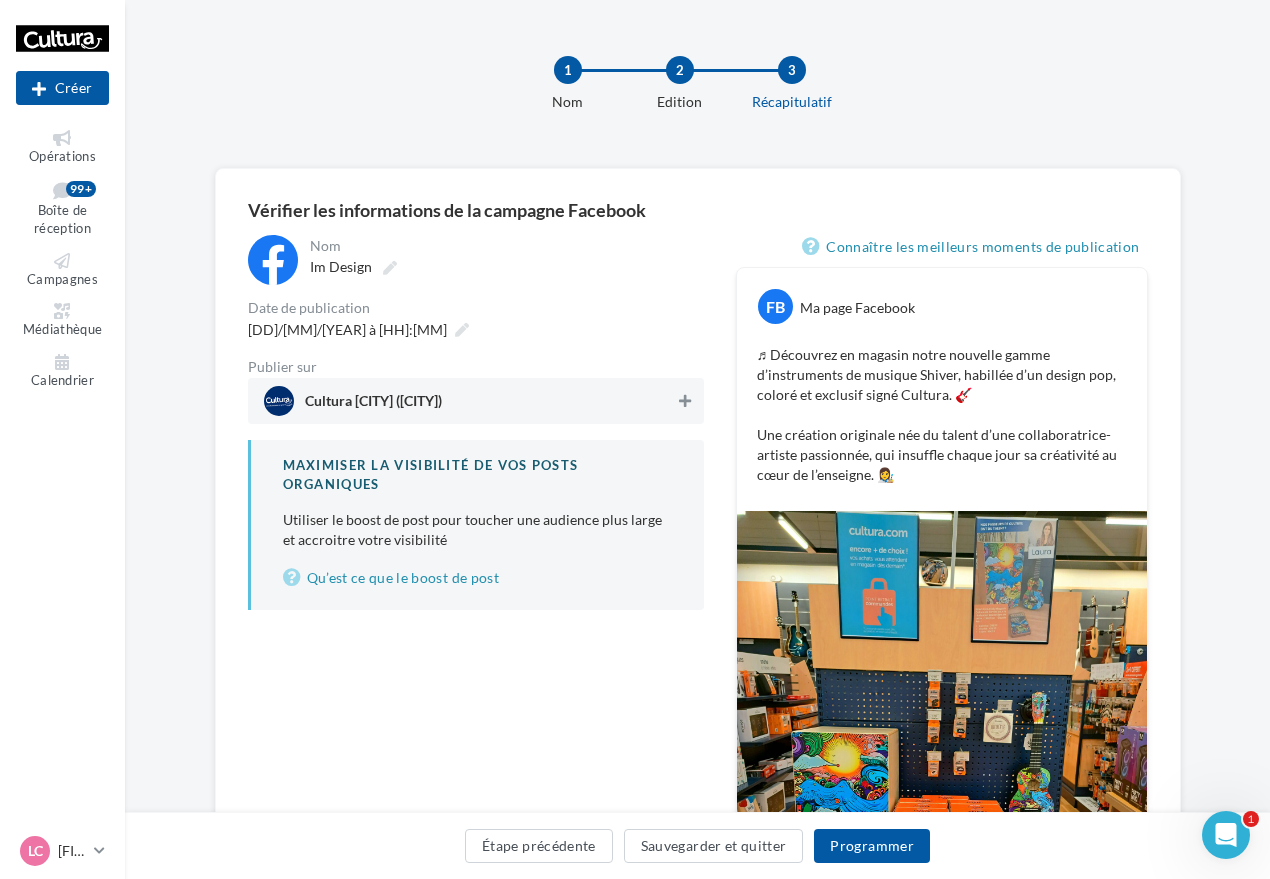 click at bounding box center (685, 401) 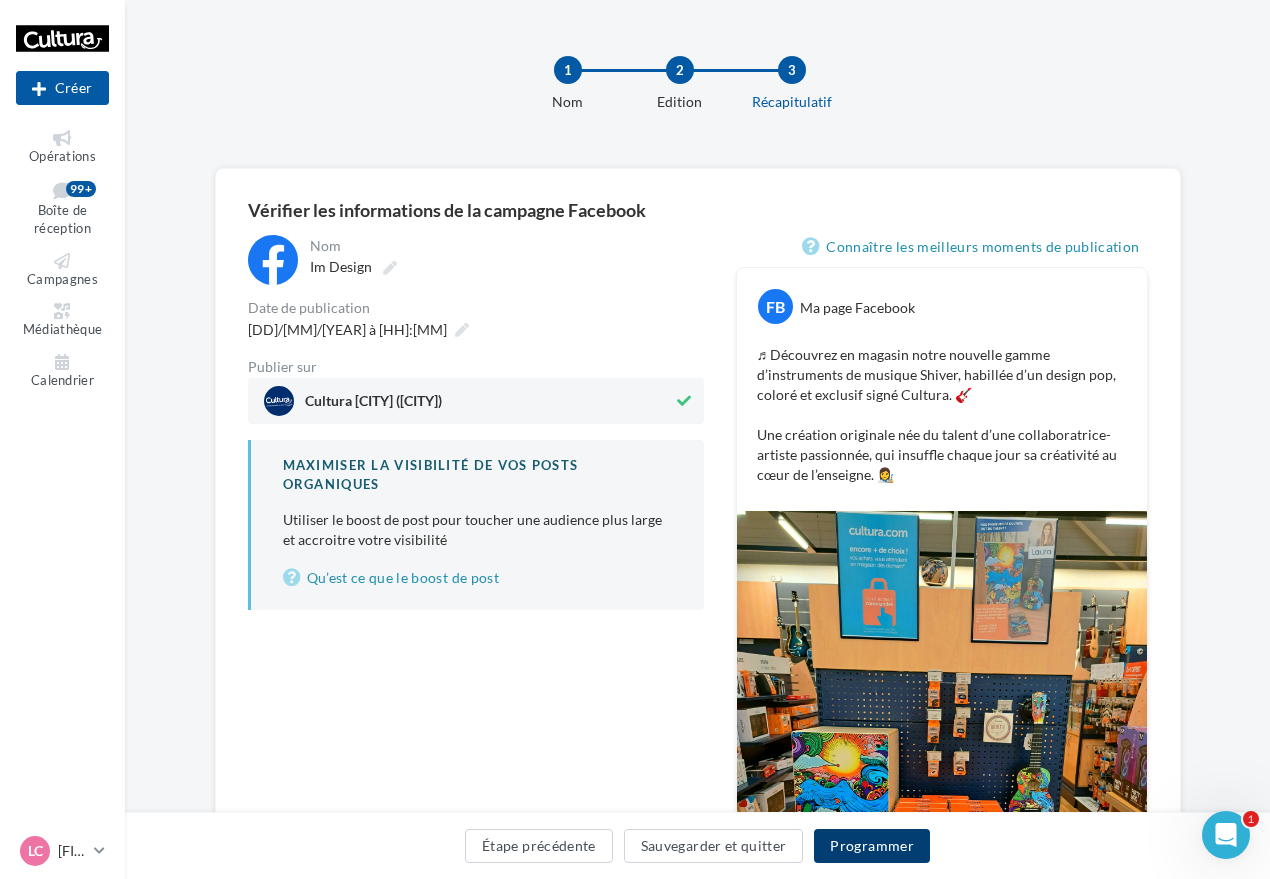 click on "Programmer" at bounding box center [872, 846] 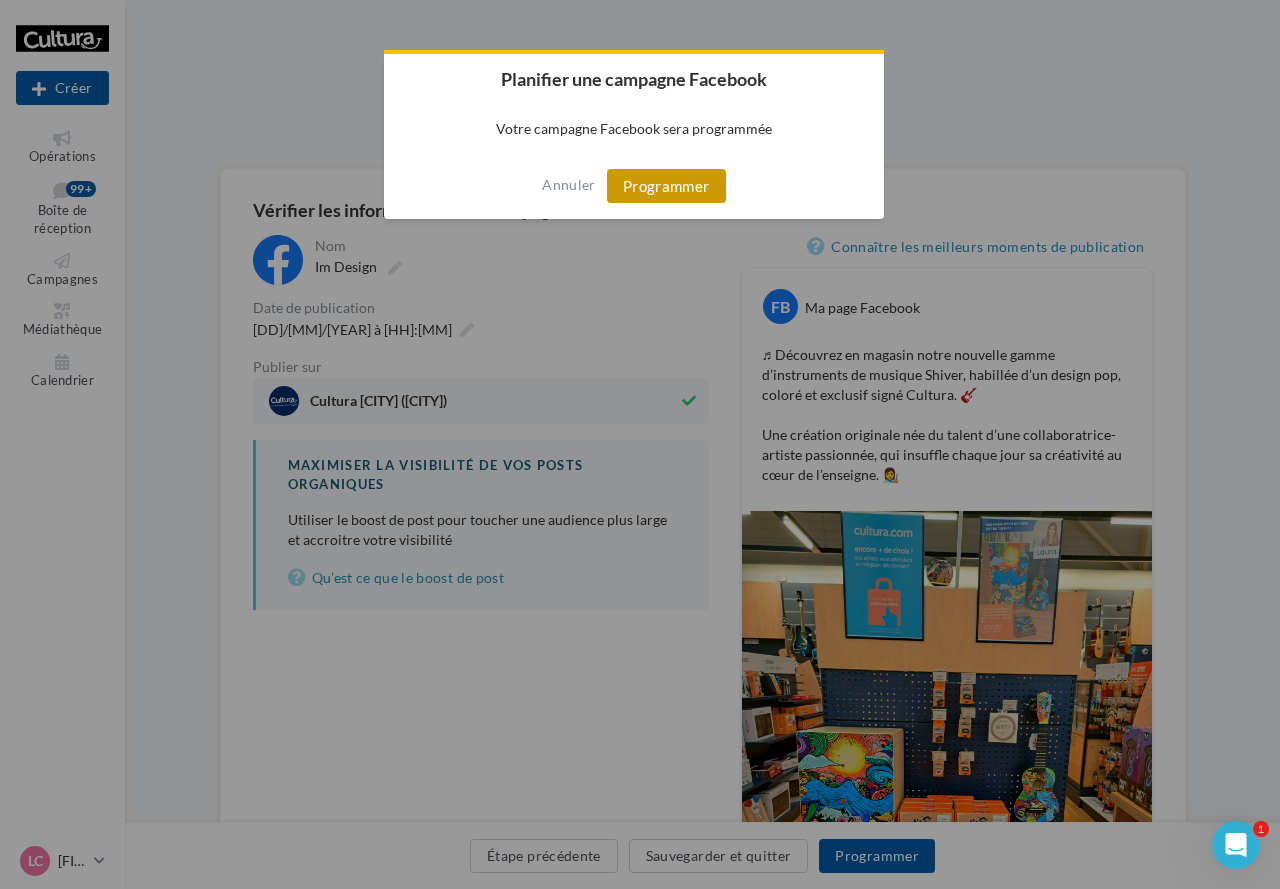 click on "Programmer" at bounding box center (666, 186) 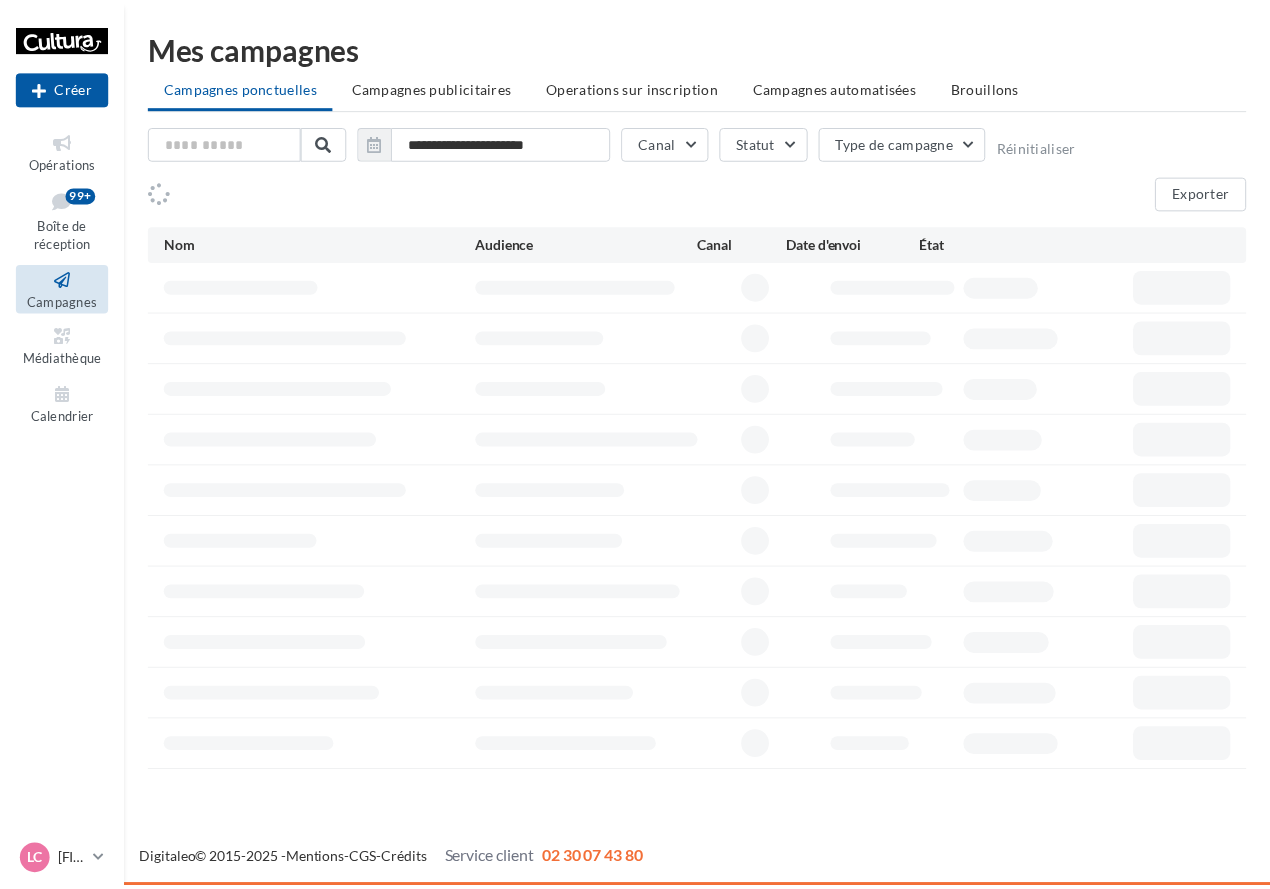 scroll, scrollTop: 0, scrollLeft: 0, axis: both 